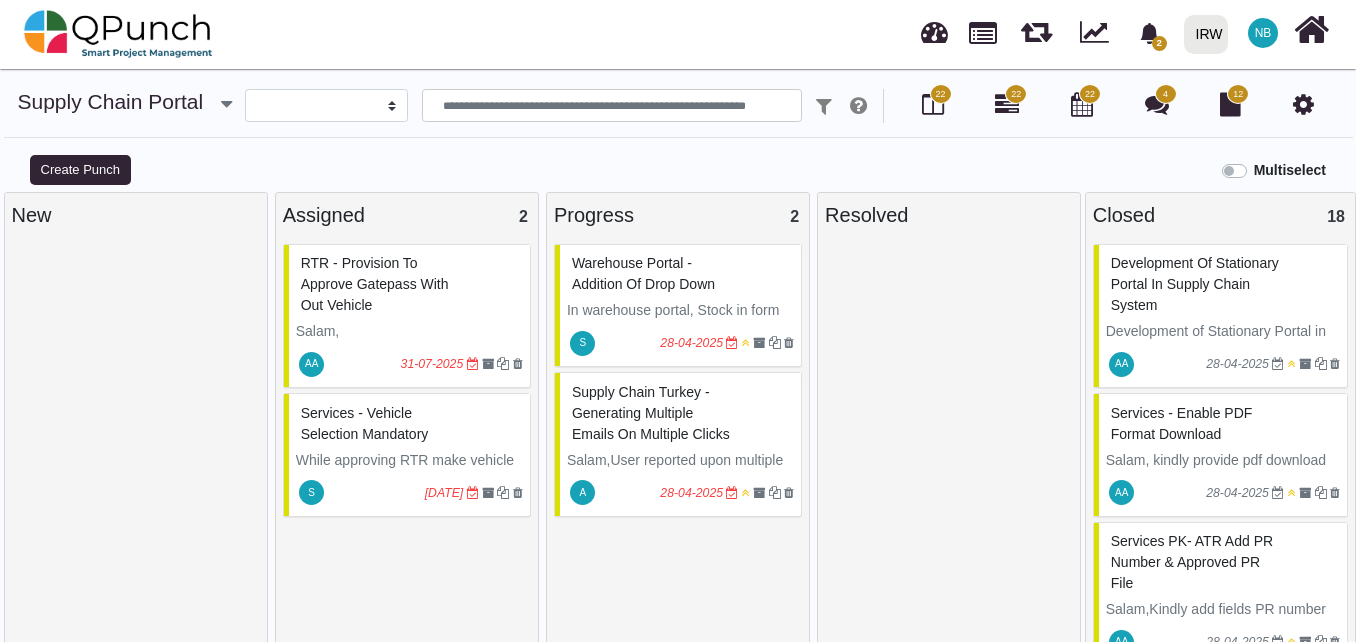 select 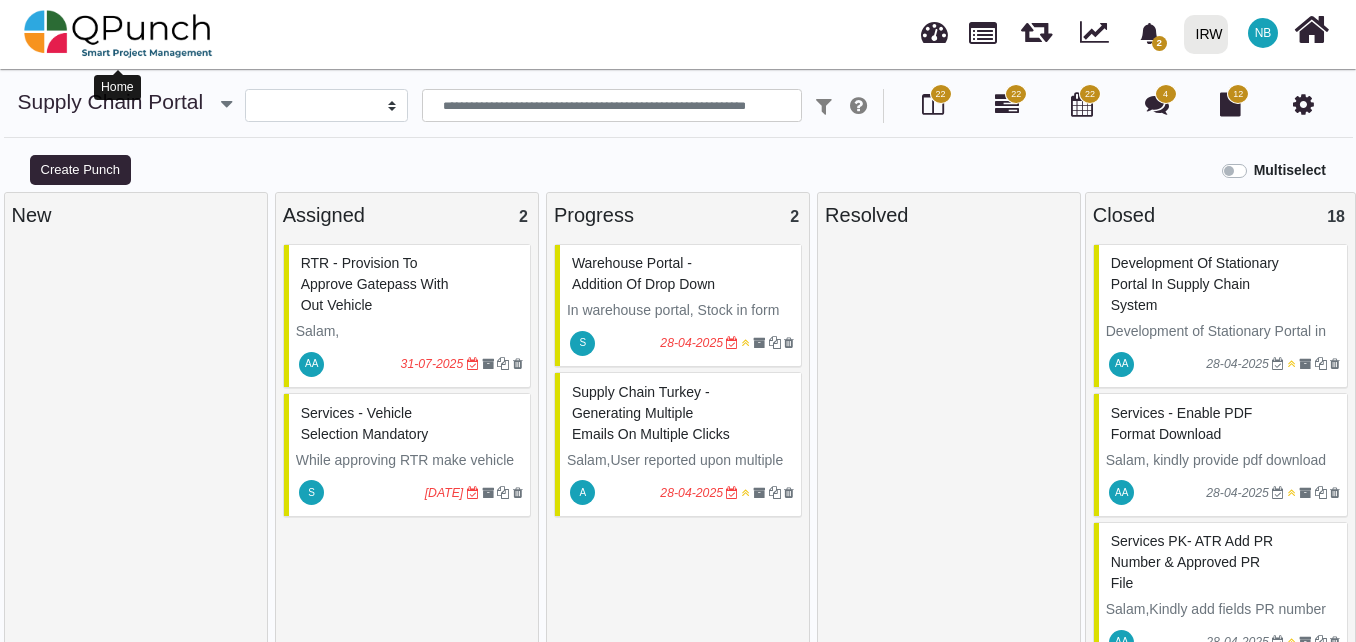 click at bounding box center (118, 34) 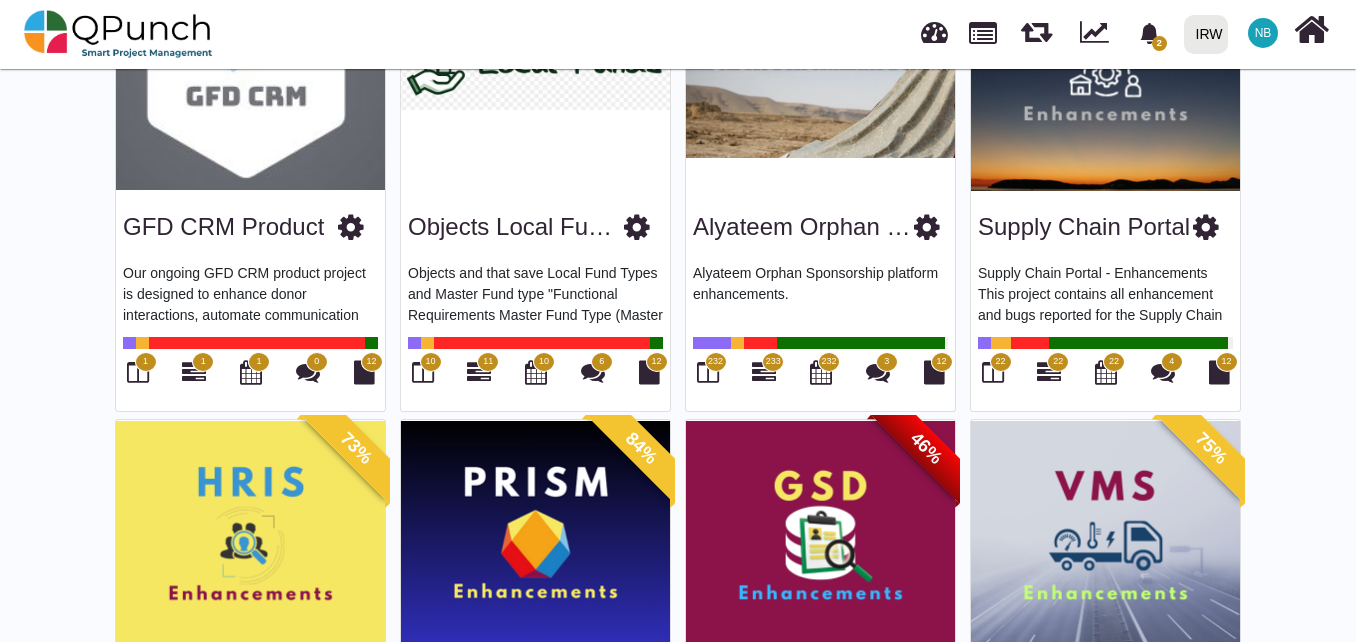 scroll, scrollTop: 300, scrollLeft: 0, axis: vertical 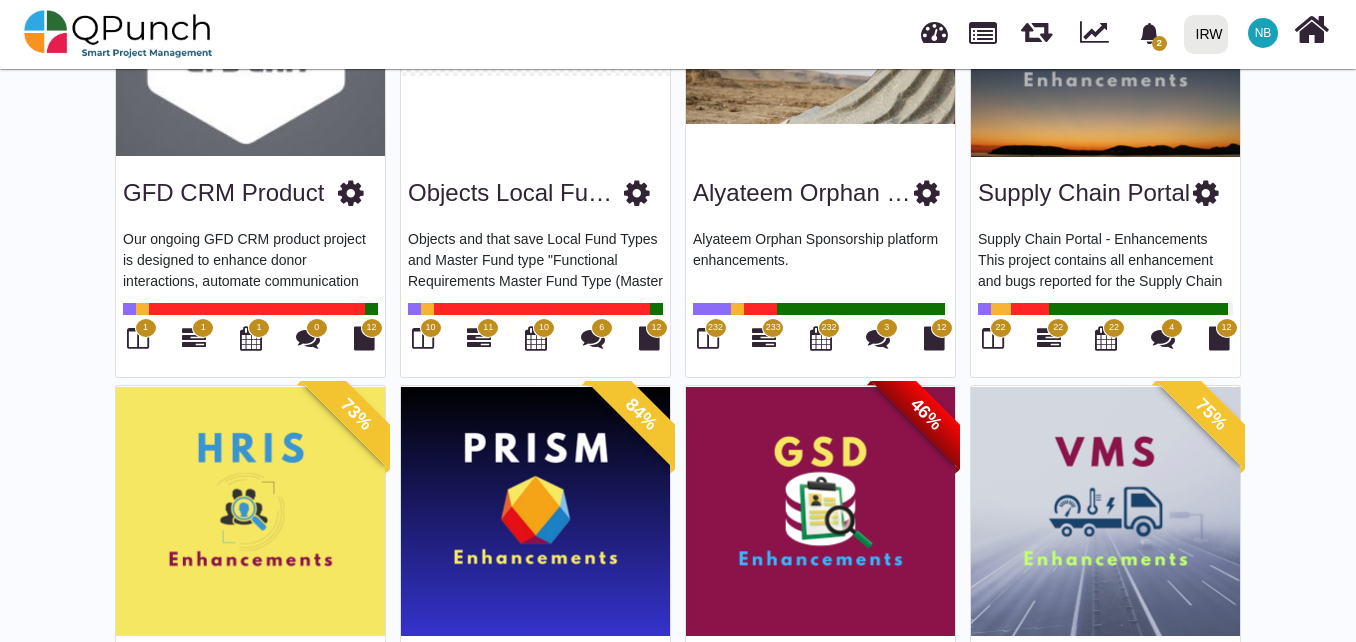 click at bounding box center (1206, 193) 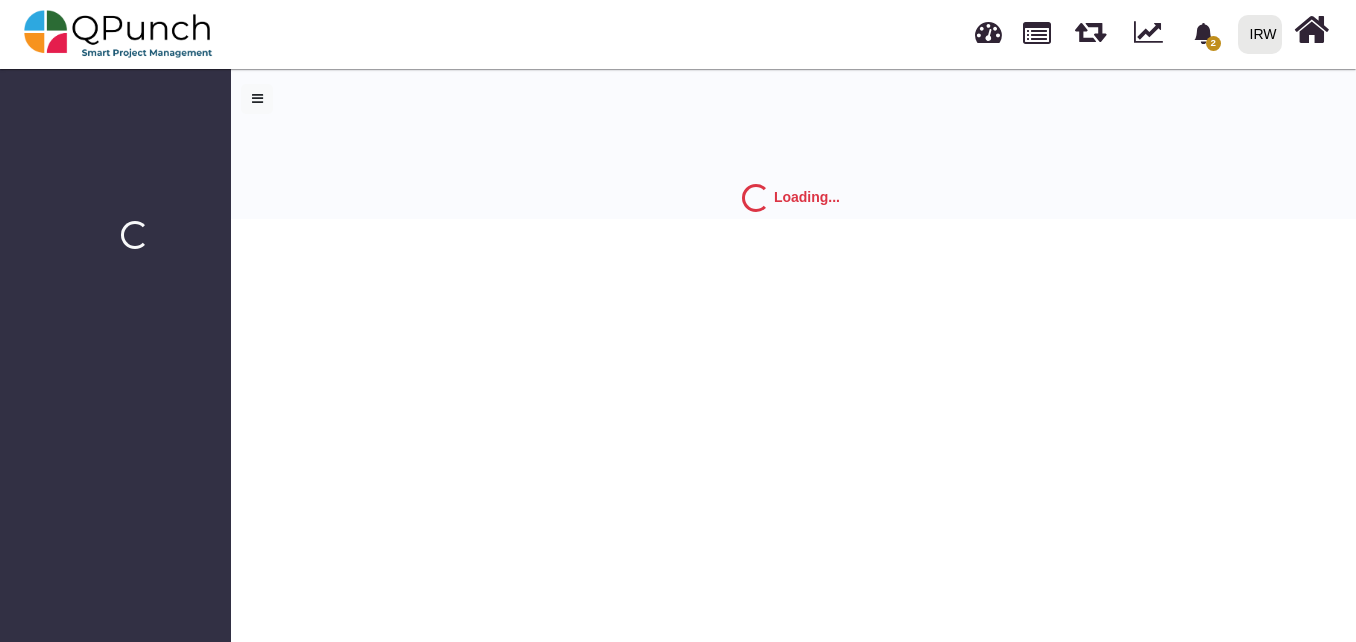 scroll, scrollTop: 0, scrollLeft: 0, axis: both 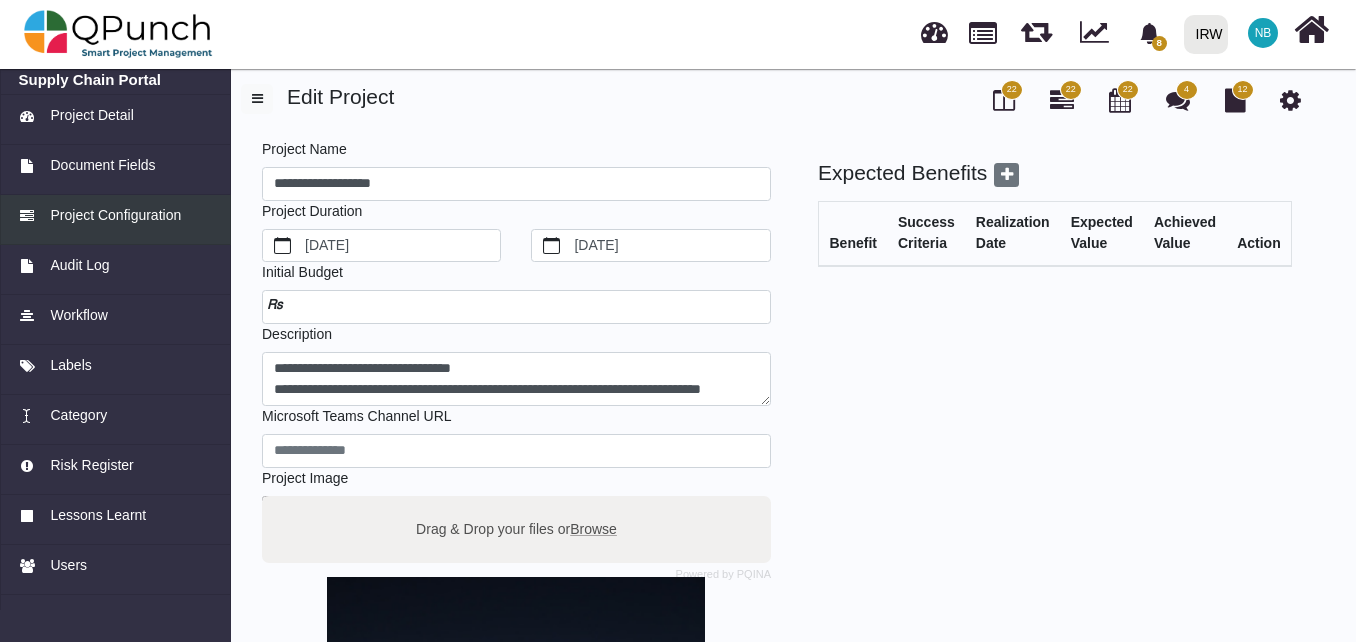 click on "Project Configuration" at bounding box center (115, 215) 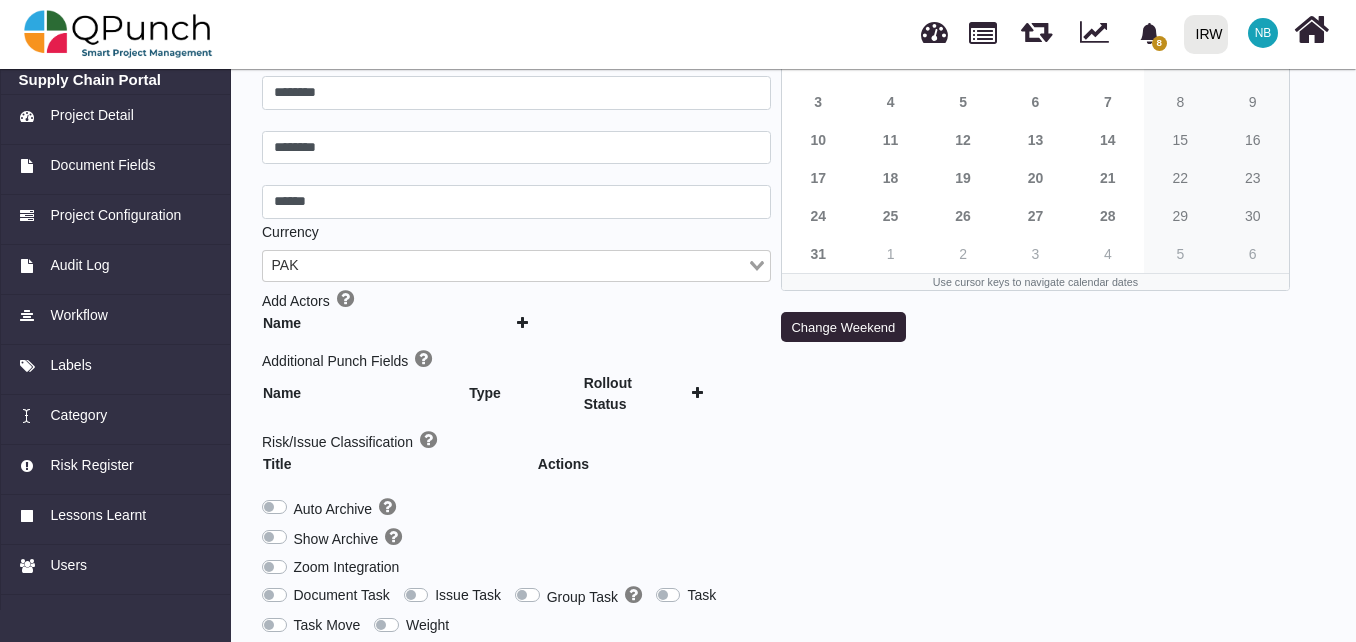 type 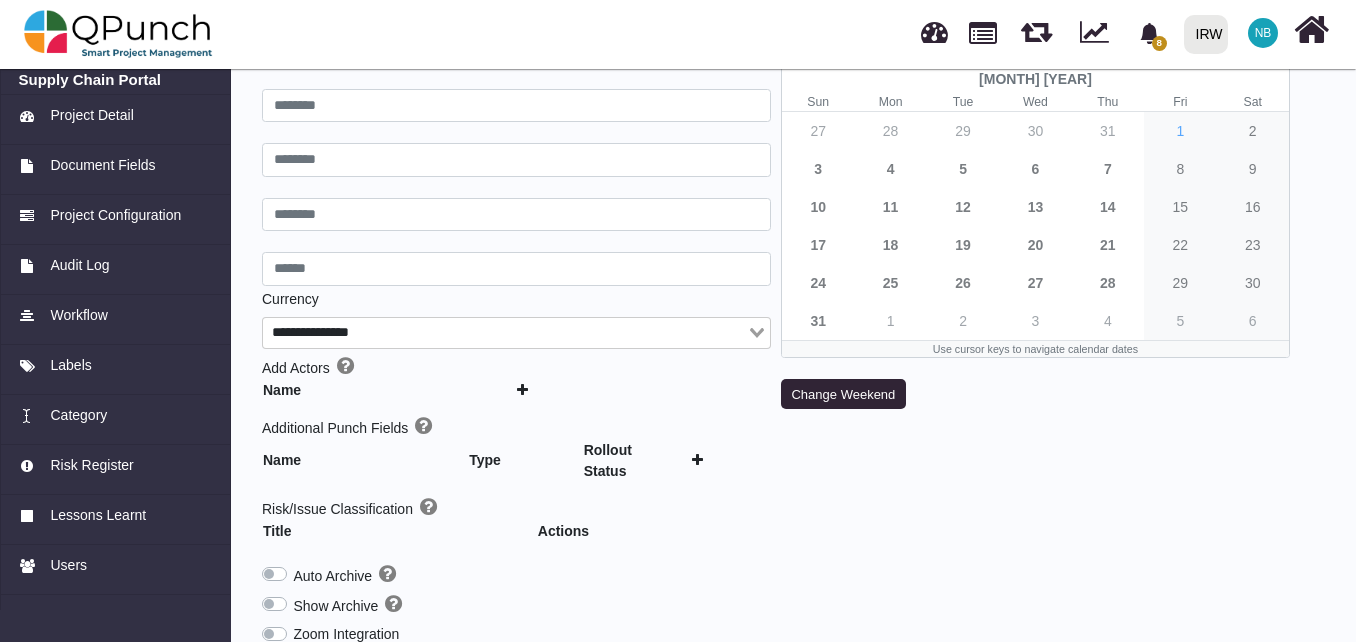 scroll, scrollTop: 0, scrollLeft: 0, axis: both 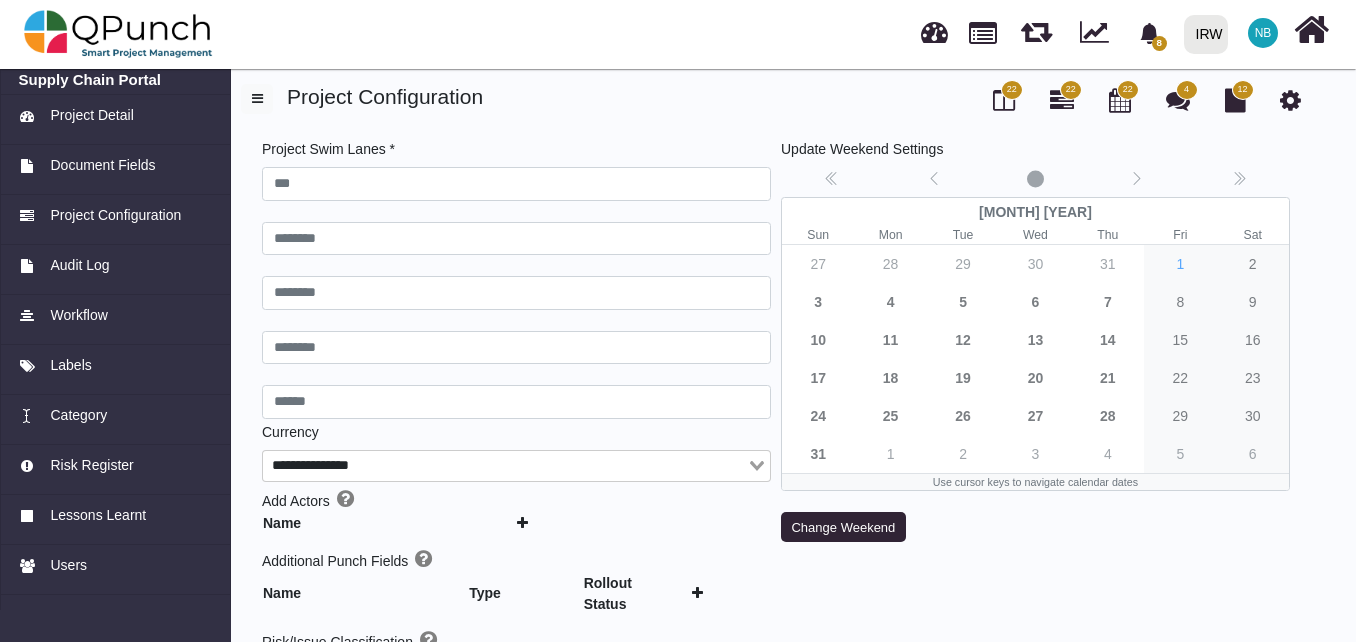 type on "***" 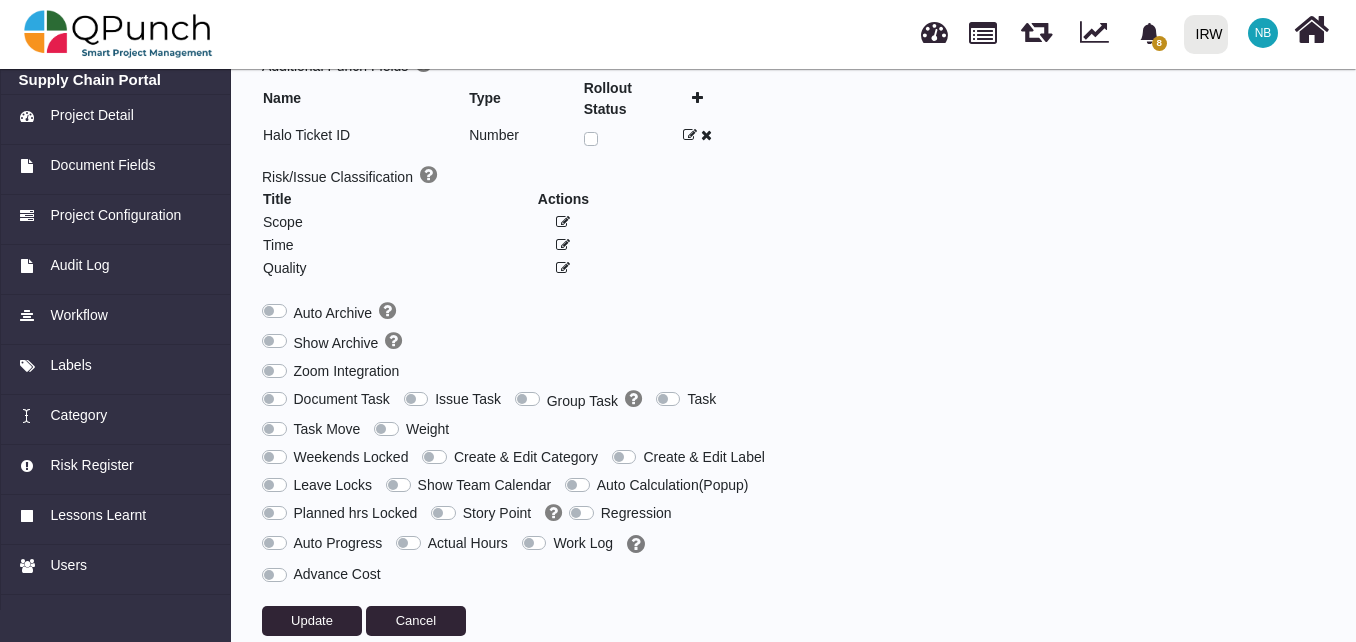 scroll, scrollTop: 540, scrollLeft: 0, axis: vertical 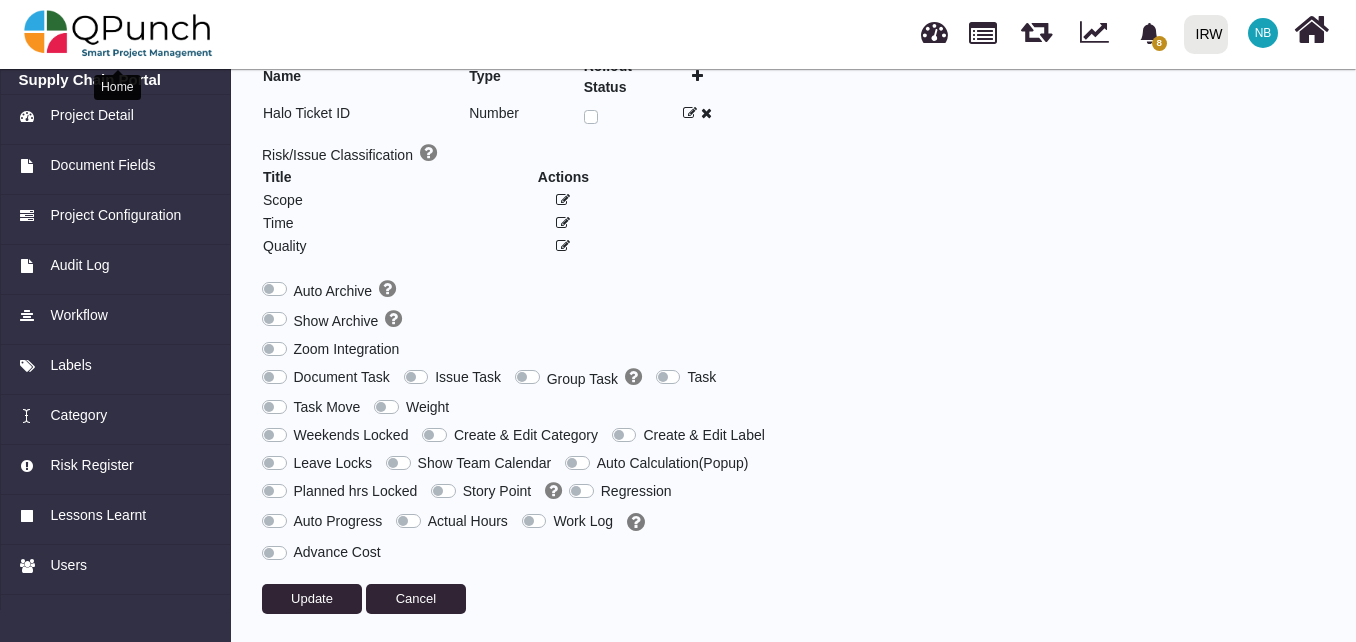 click at bounding box center (118, 34) 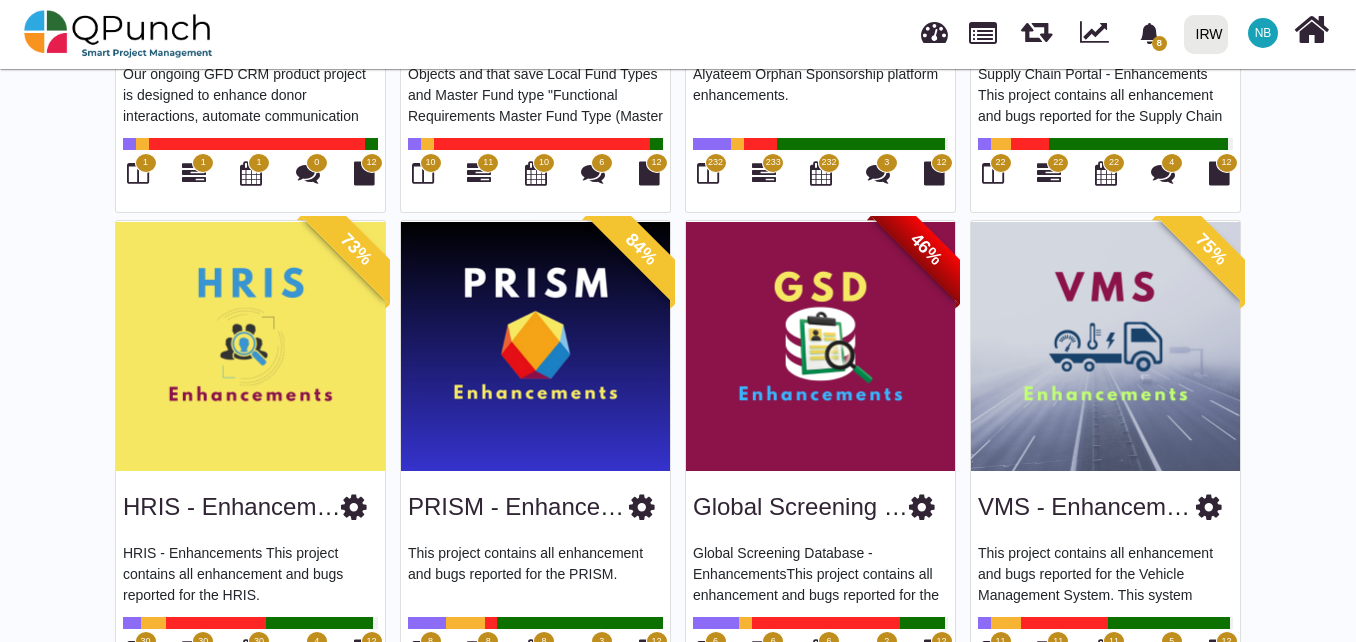 scroll, scrollTop: 500, scrollLeft: 0, axis: vertical 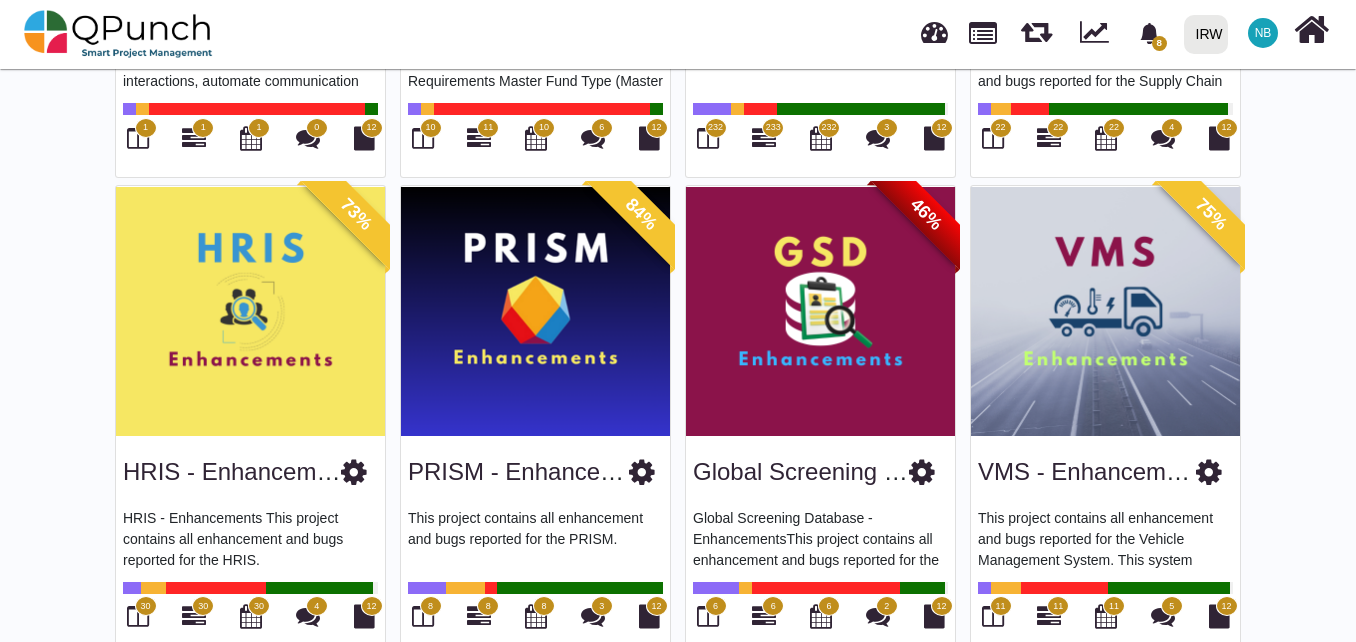 click at bounding box center [354, 472] 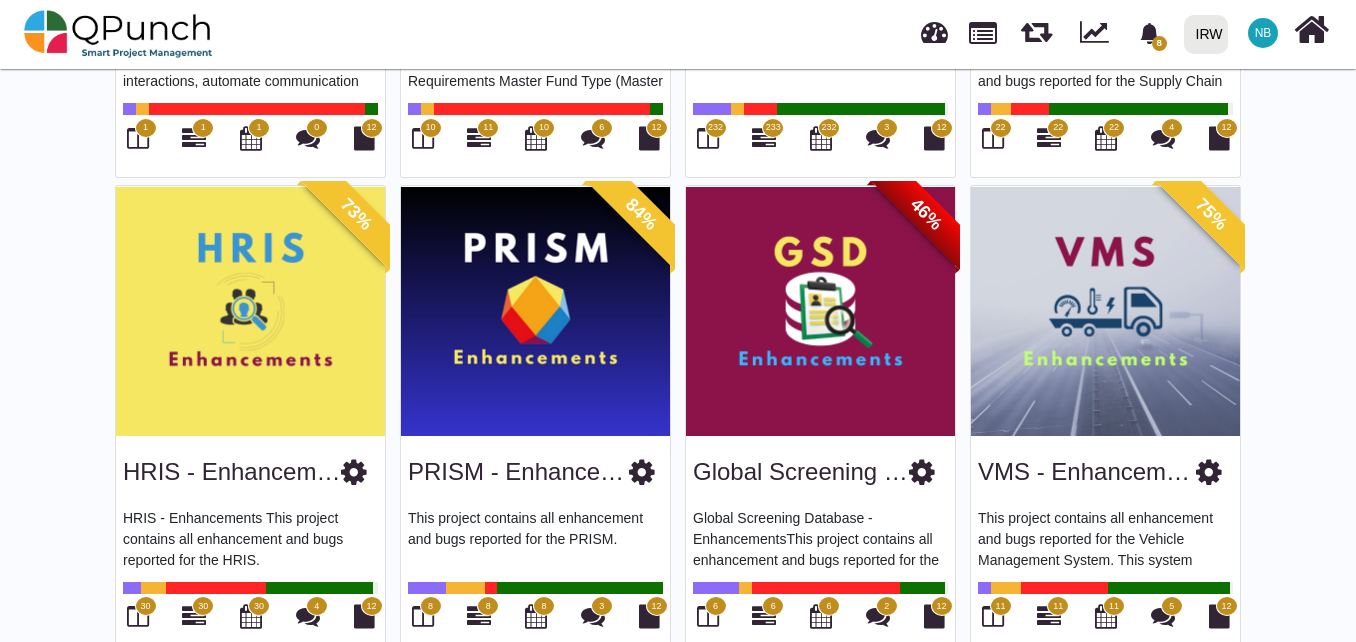 scroll, scrollTop: 0, scrollLeft: 0, axis: both 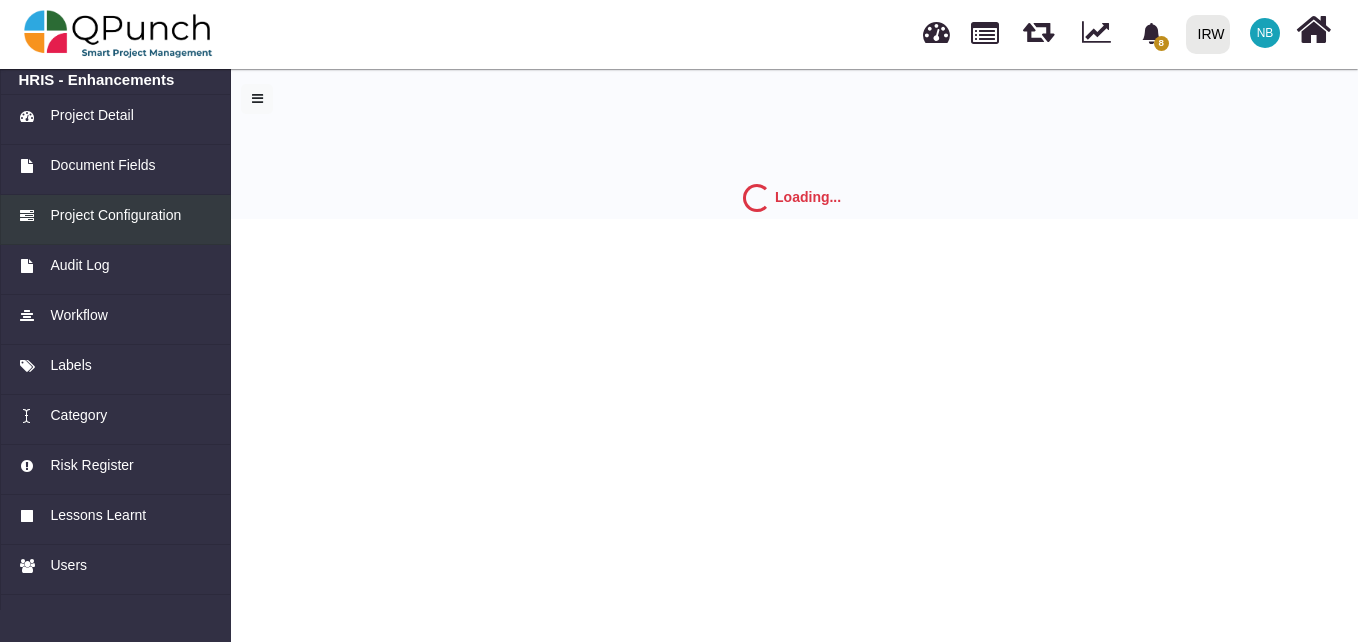 click on "Project Configuration" at bounding box center (115, 215) 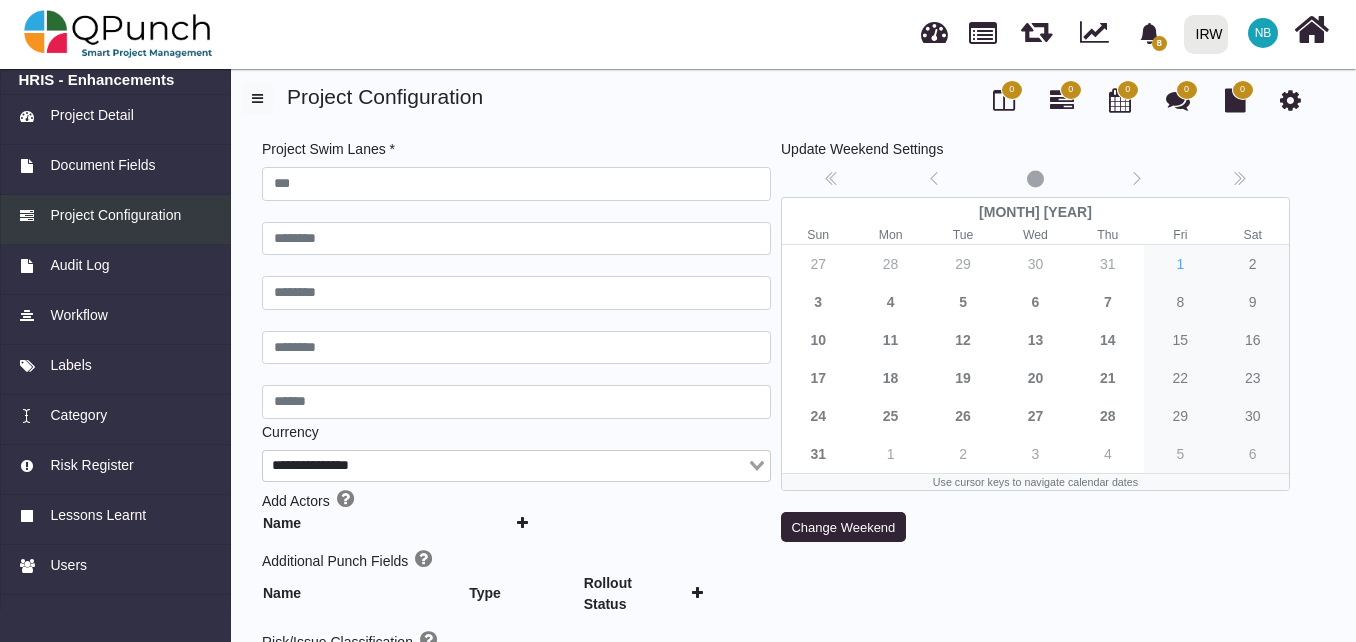 type on "***" 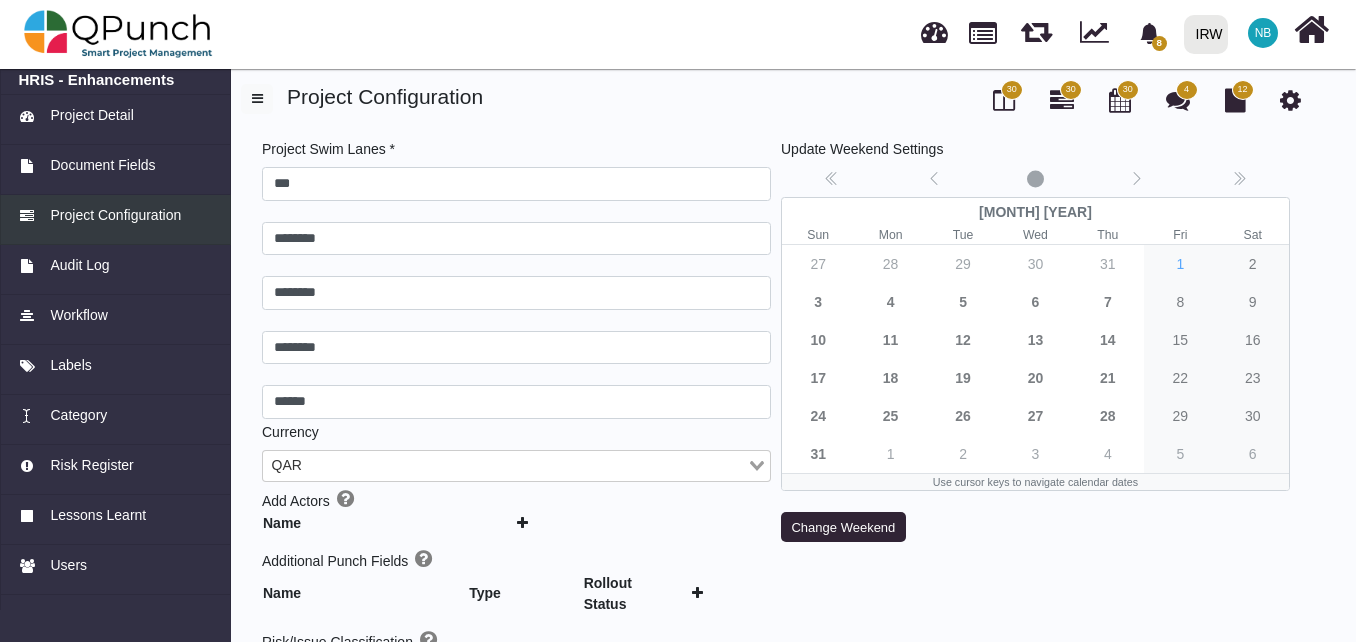 type 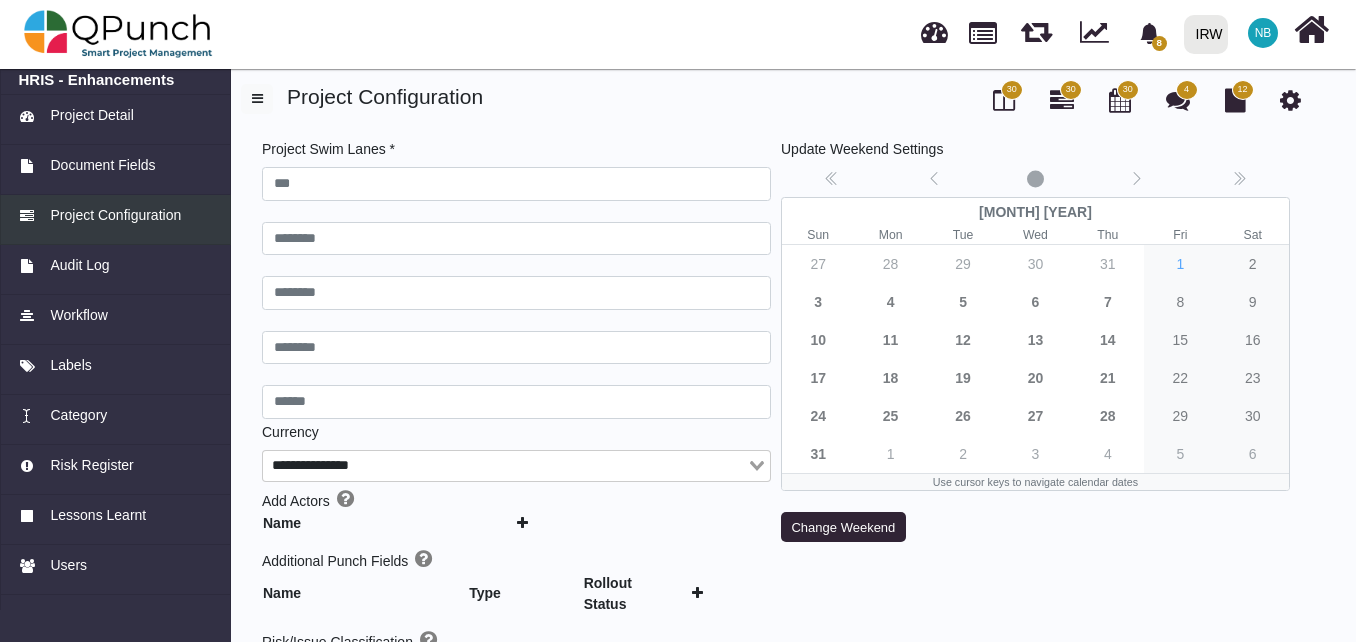 type on "***" 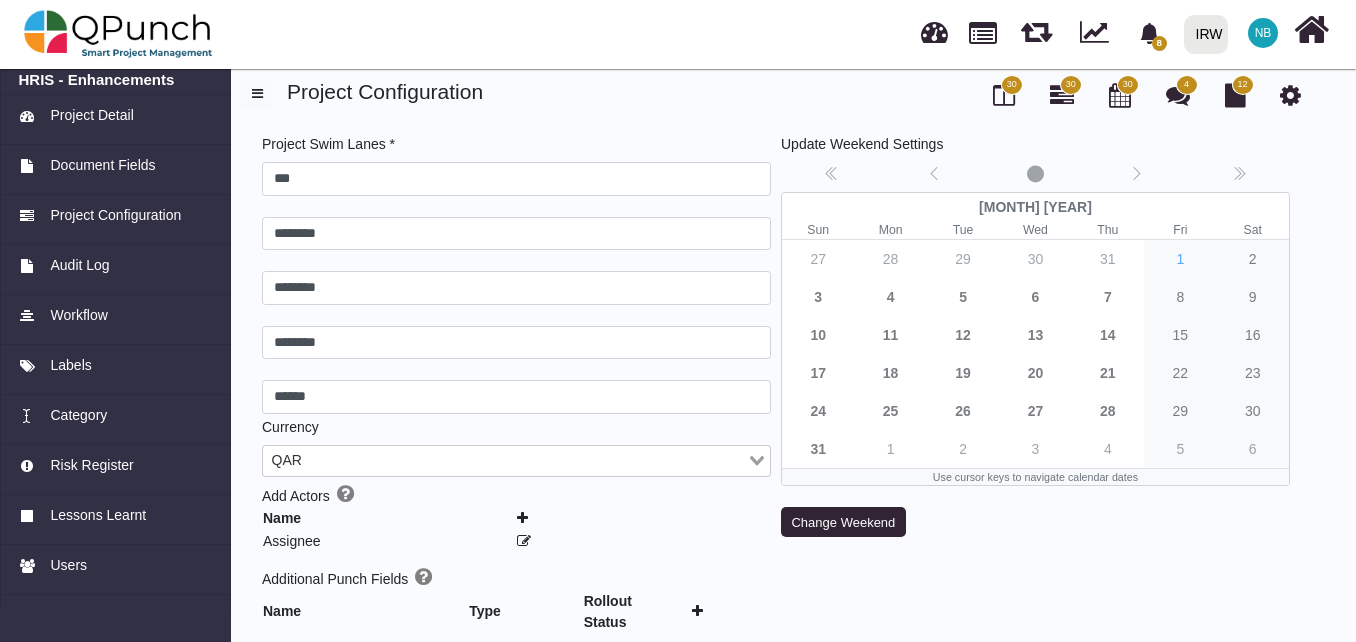 scroll, scrollTop: 0, scrollLeft: 0, axis: both 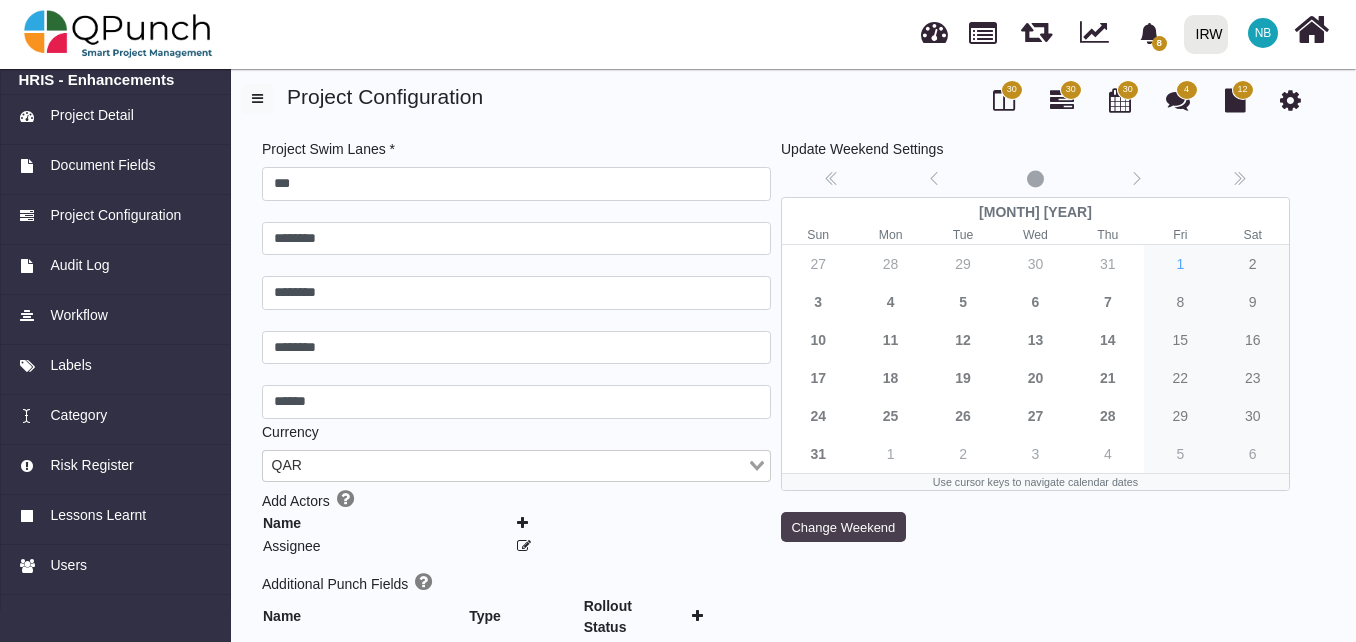 click on "Change Weekend" at bounding box center [843, 527] 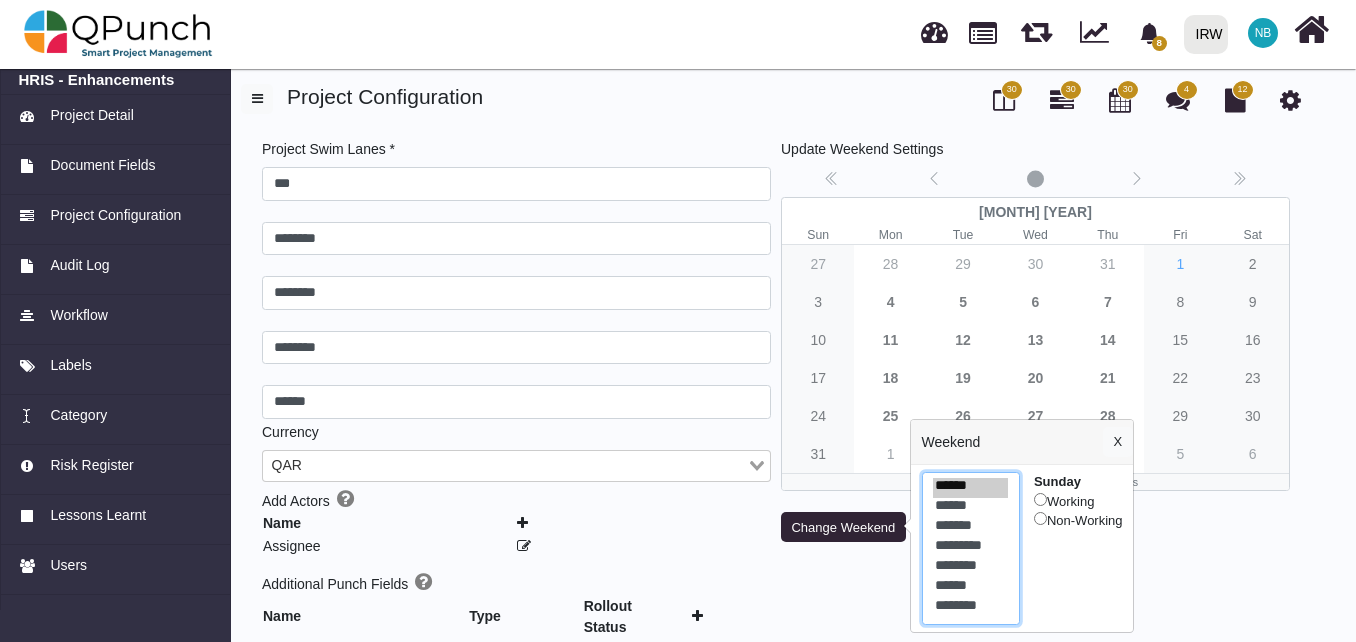 select on "*" 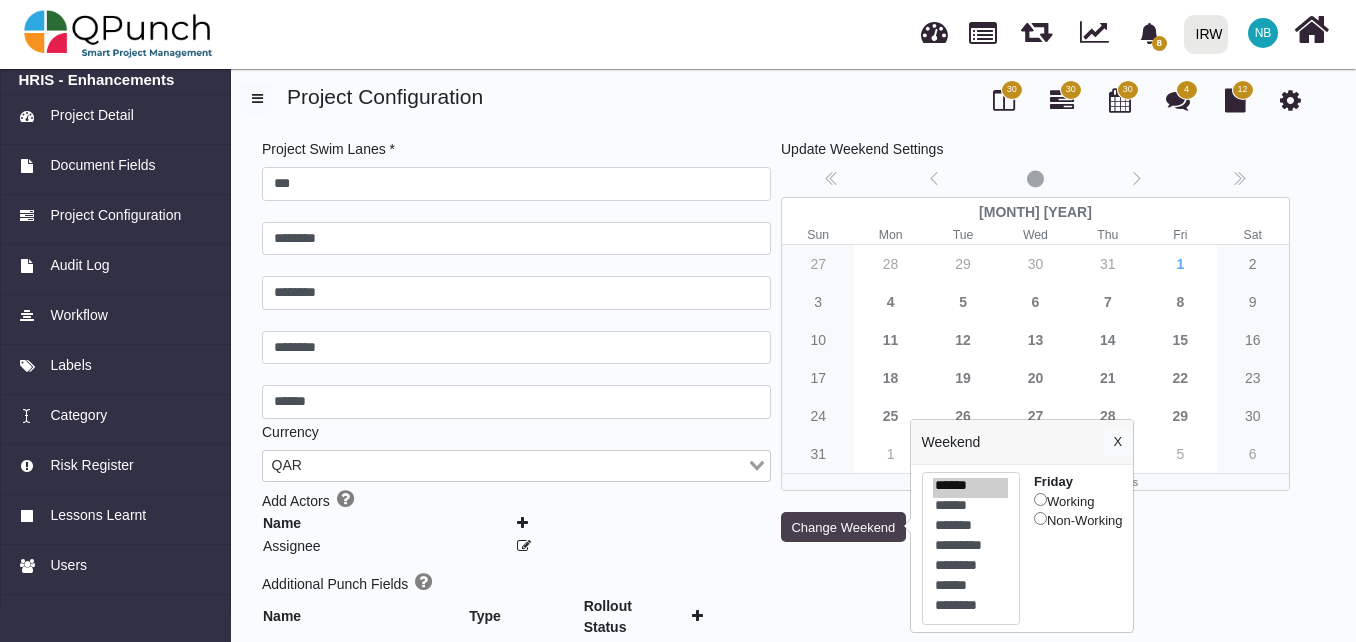 click on "Change Weekend" at bounding box center [843, 527] 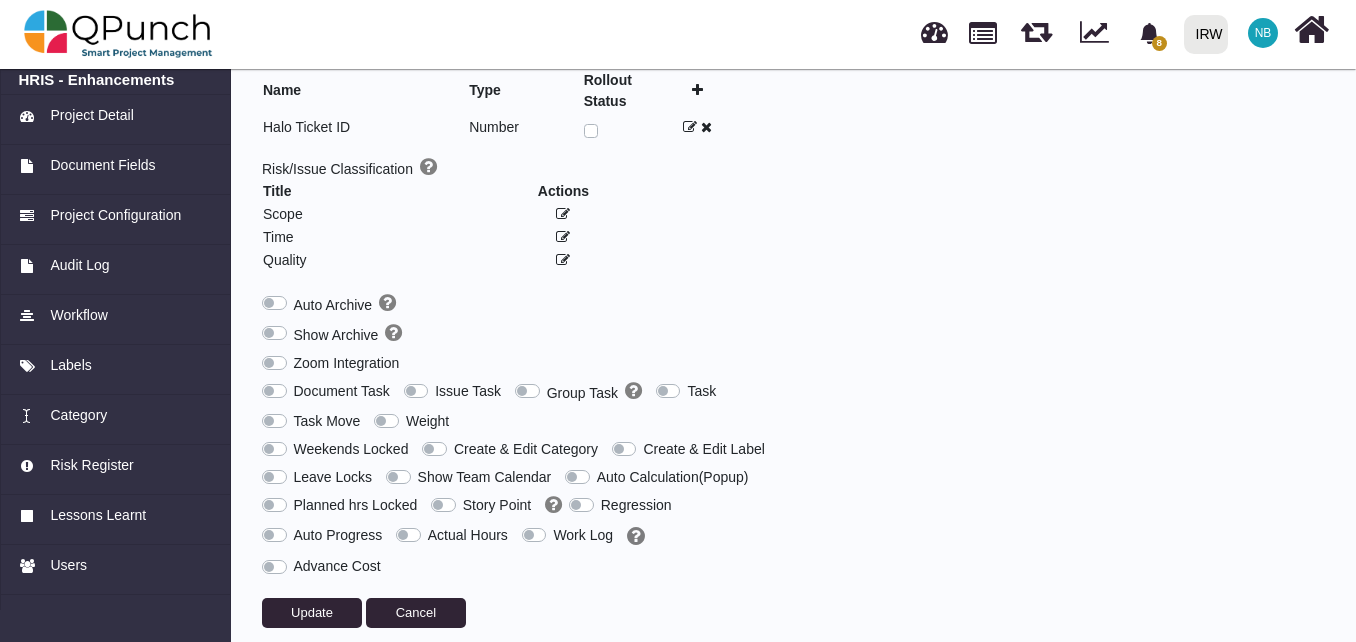 scroll, scrollTop: 540, scrollLeft: 0, axis: vertical 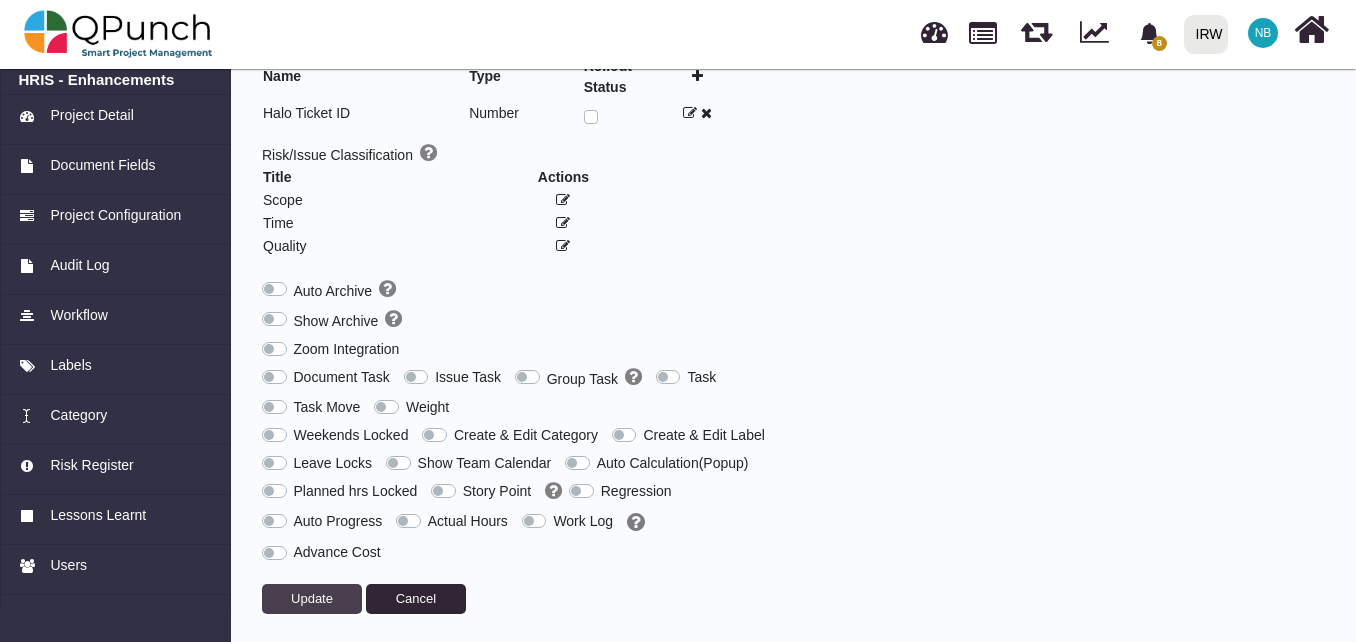 click on "Update" at bounding box center (312, 598) 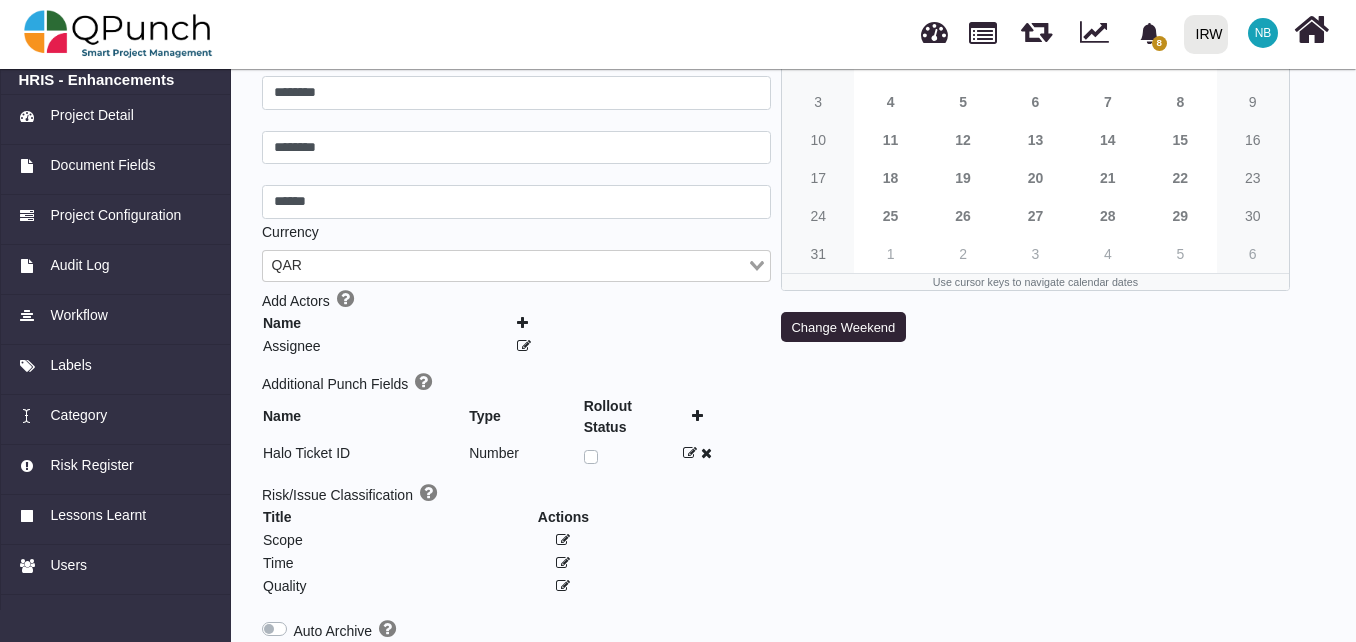 scroll, scrollTop: 540, scrollLeft: 0, axis: vertical 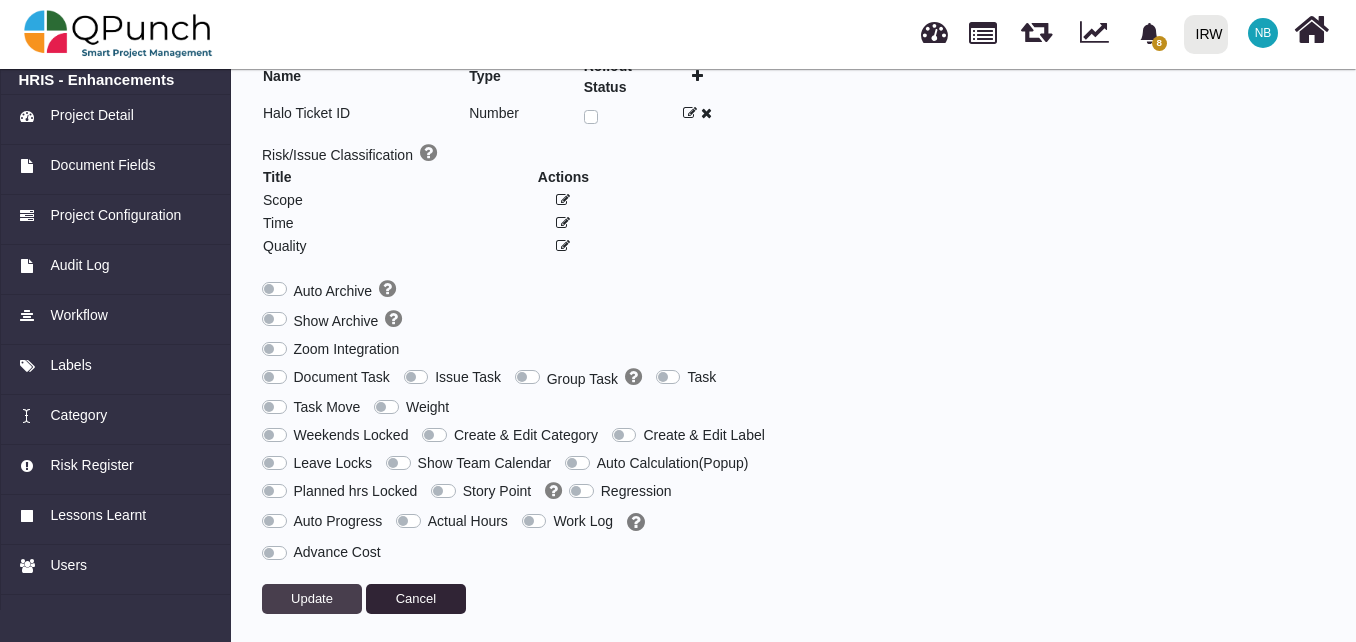 click on "Update" at bounding box center (312, 599) 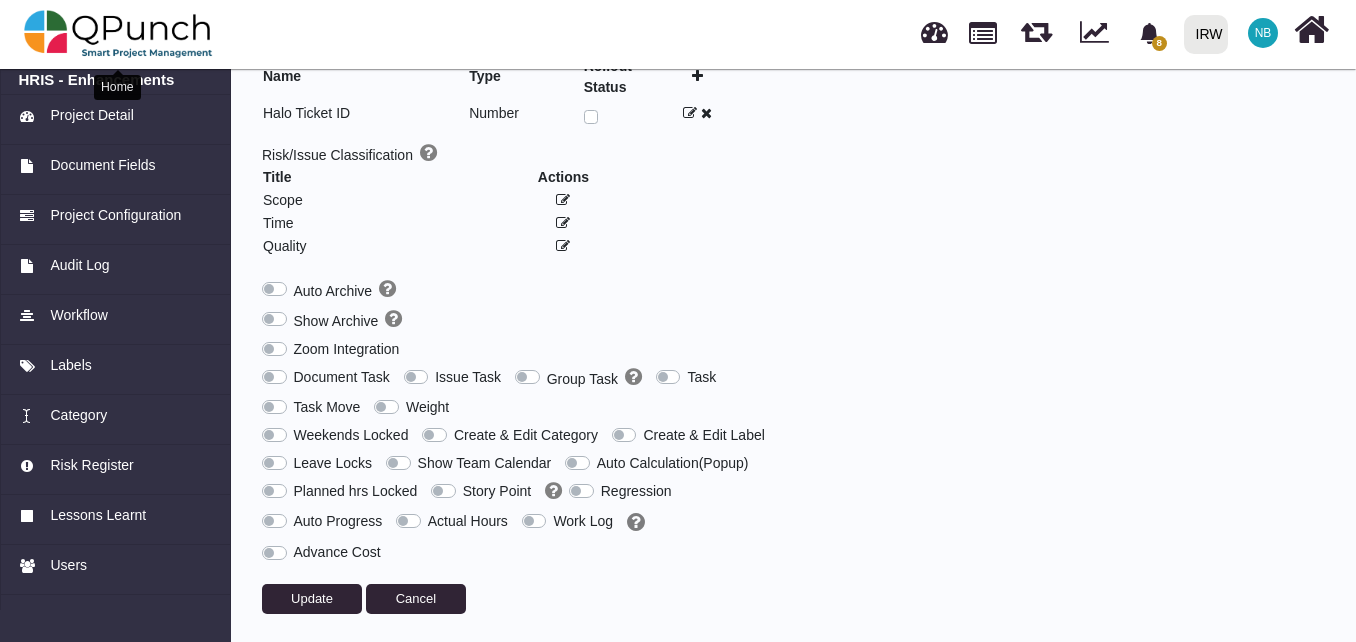 click at bounding box center [118, 34] 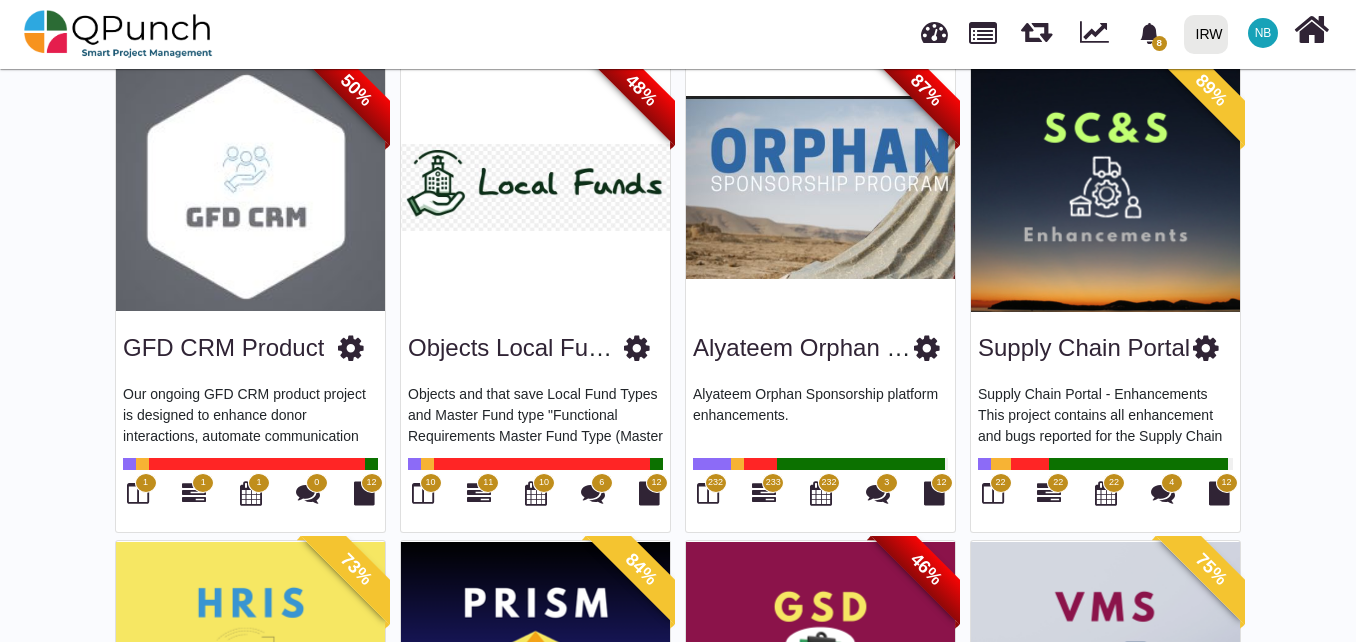 scroll, scrollTop: 300, scrollLeft: 0, axis: vertical 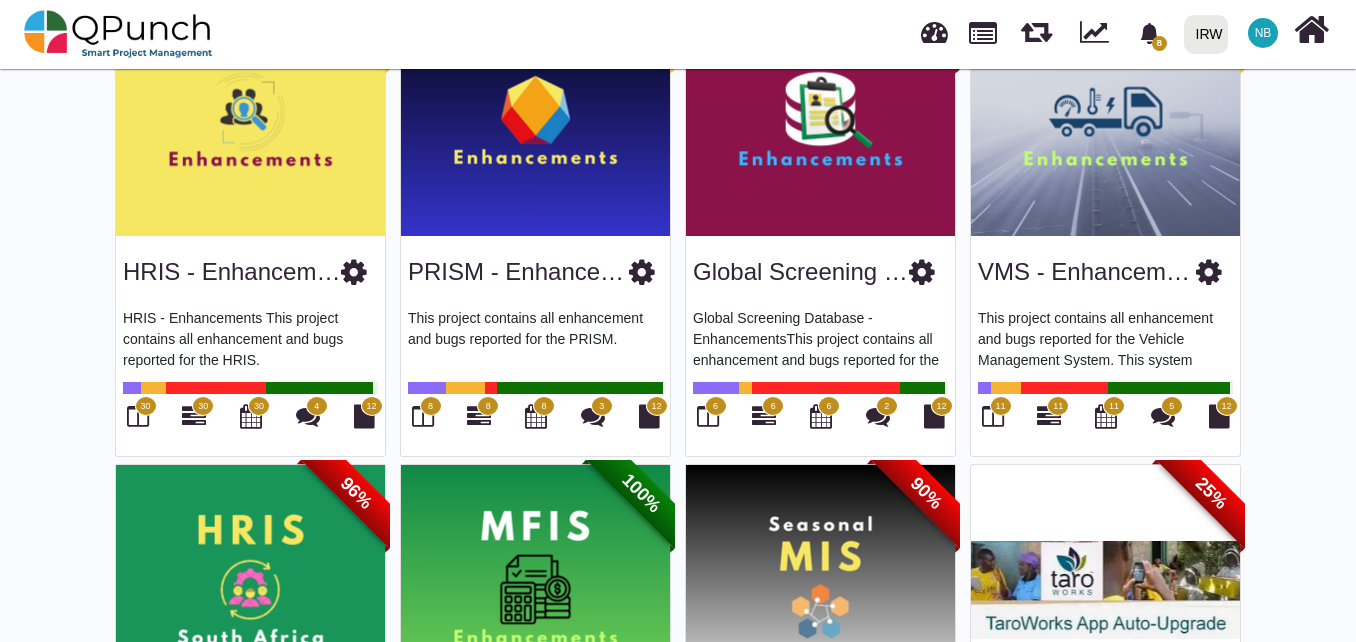 click at bounding box center (642, 272) 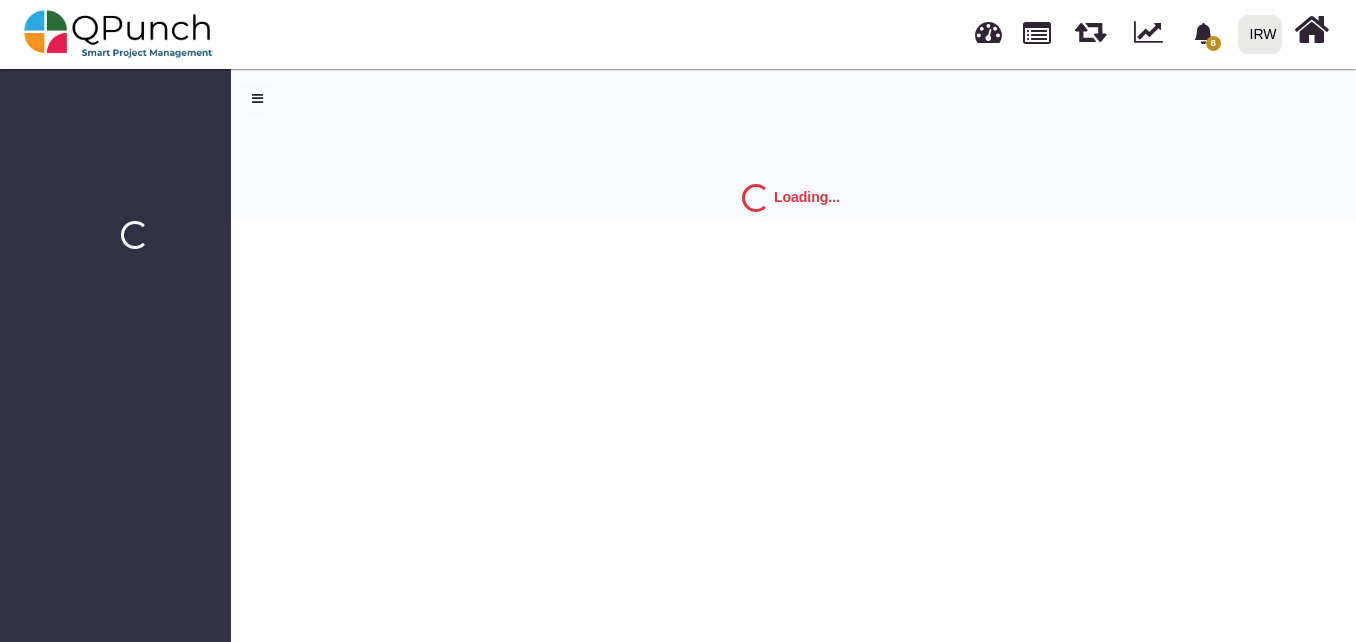 scroll, scrollTop: 0, scrollLeft: 0, axis: both 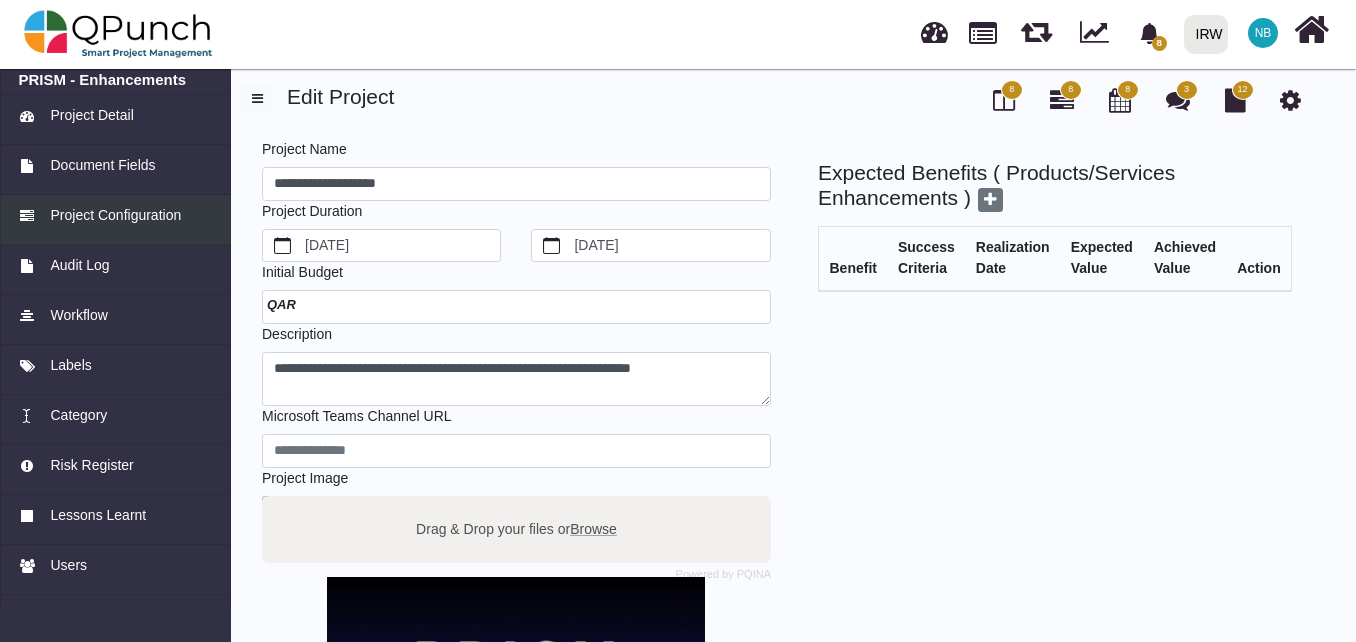 click on "Project Configuration" at bounding box center (115, 215) 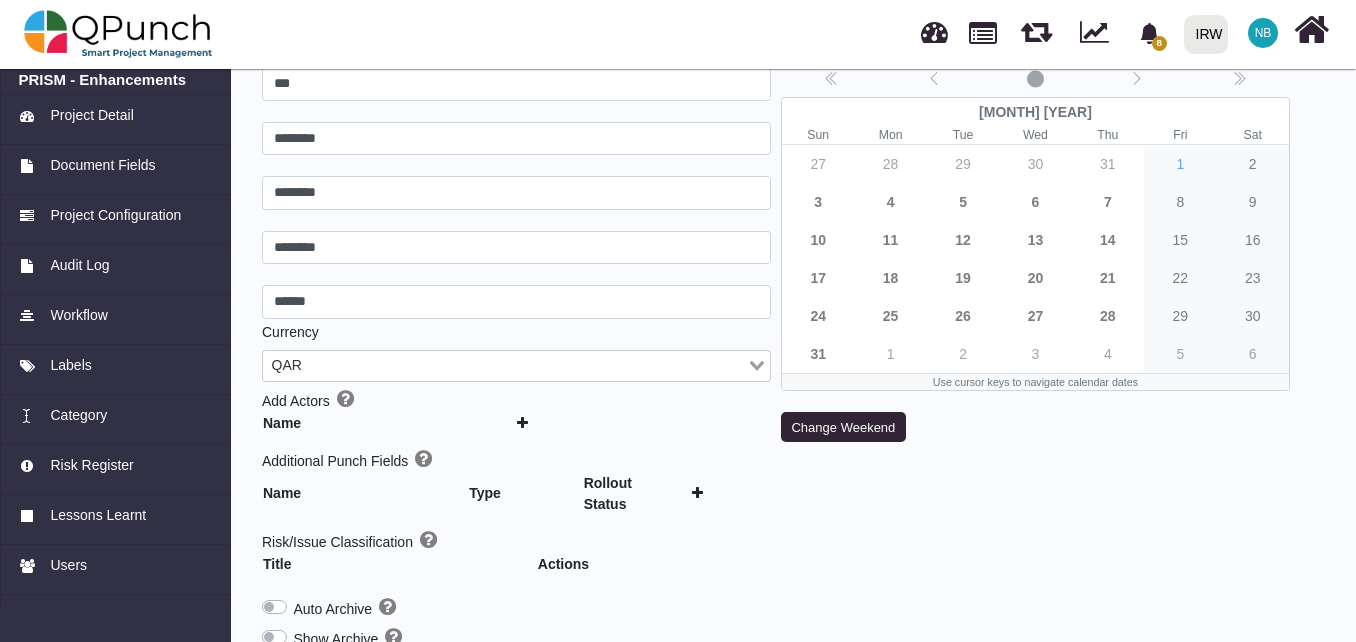 type 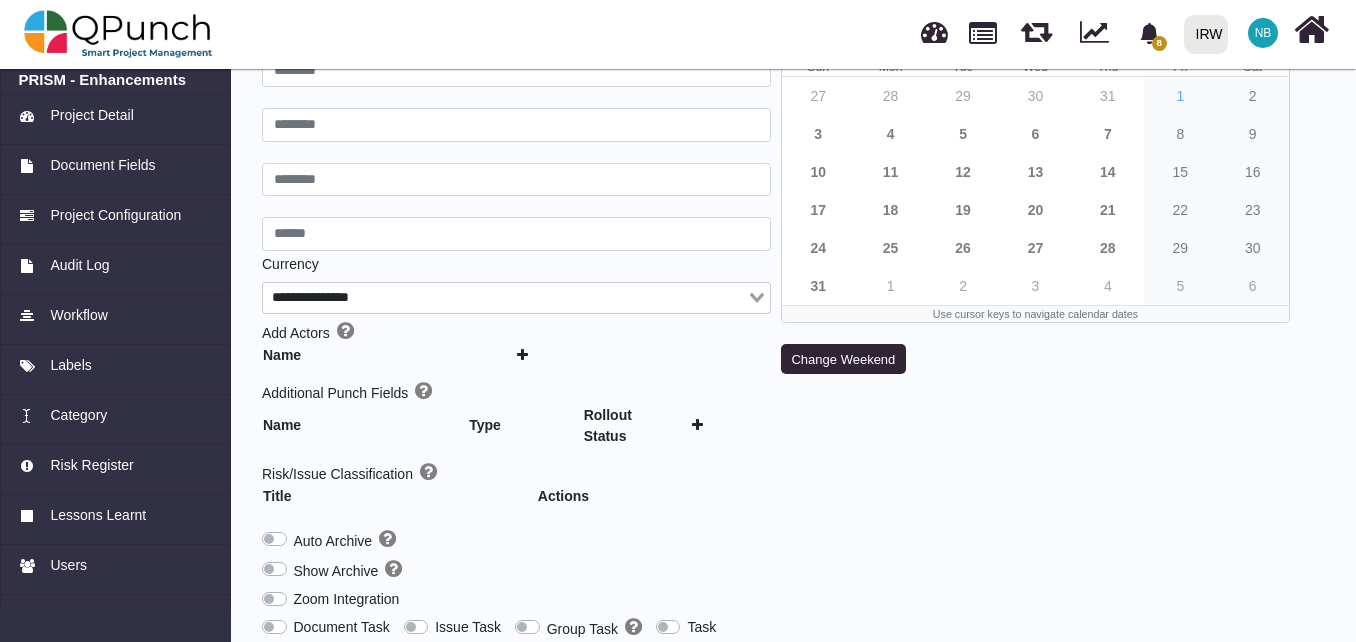 scroll, scrollTop: 200, scrollLeft: 0, axis: vertical 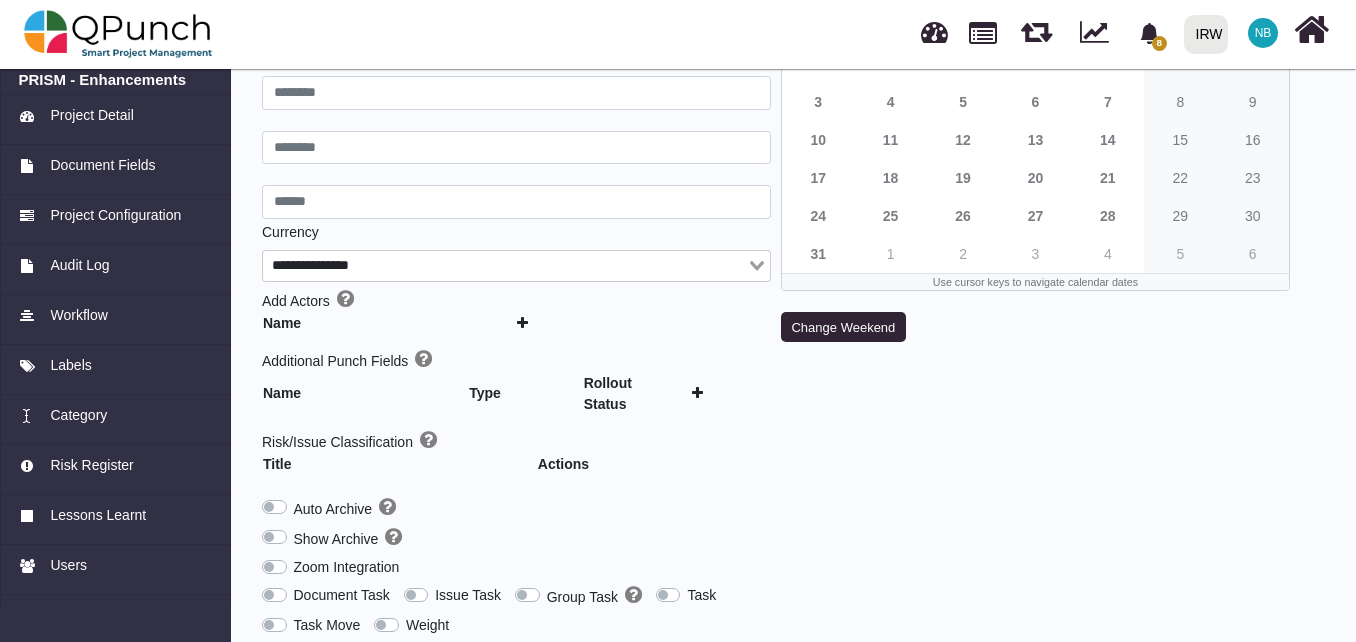 type on "***" 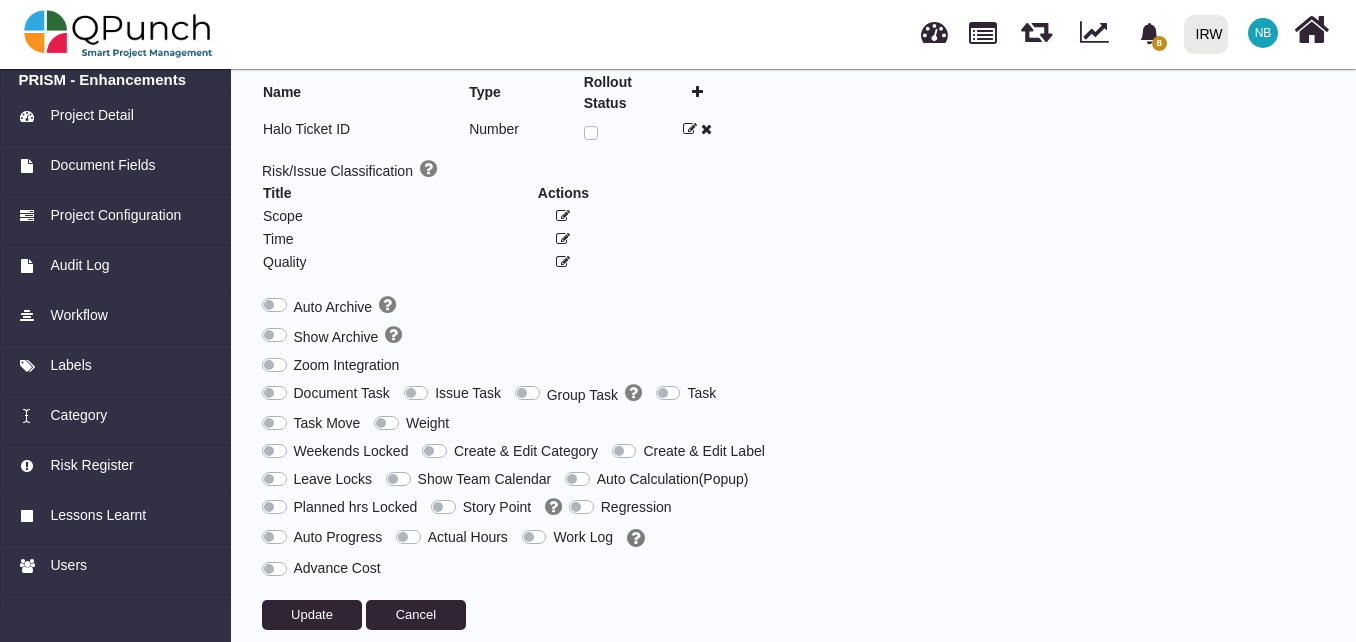 scroll, scrollTop: 540, scrollLeft: 0, axis: vertical 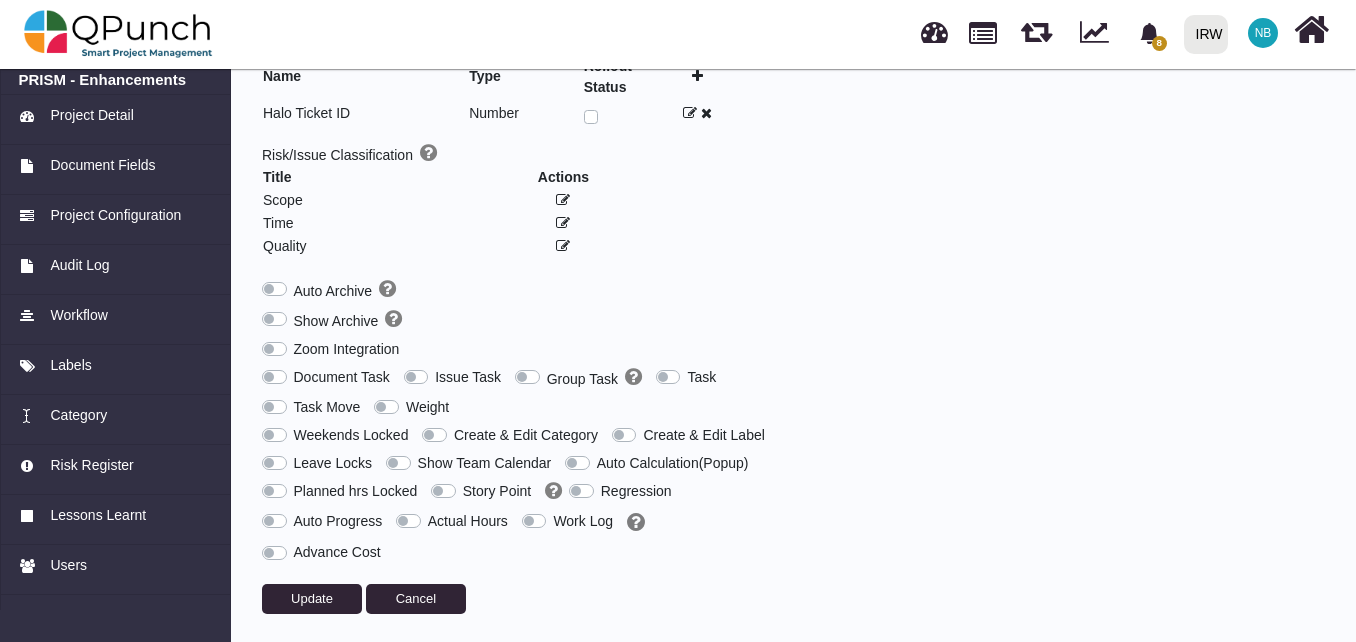 click on "Work Log" at bounding box center [583, 521] 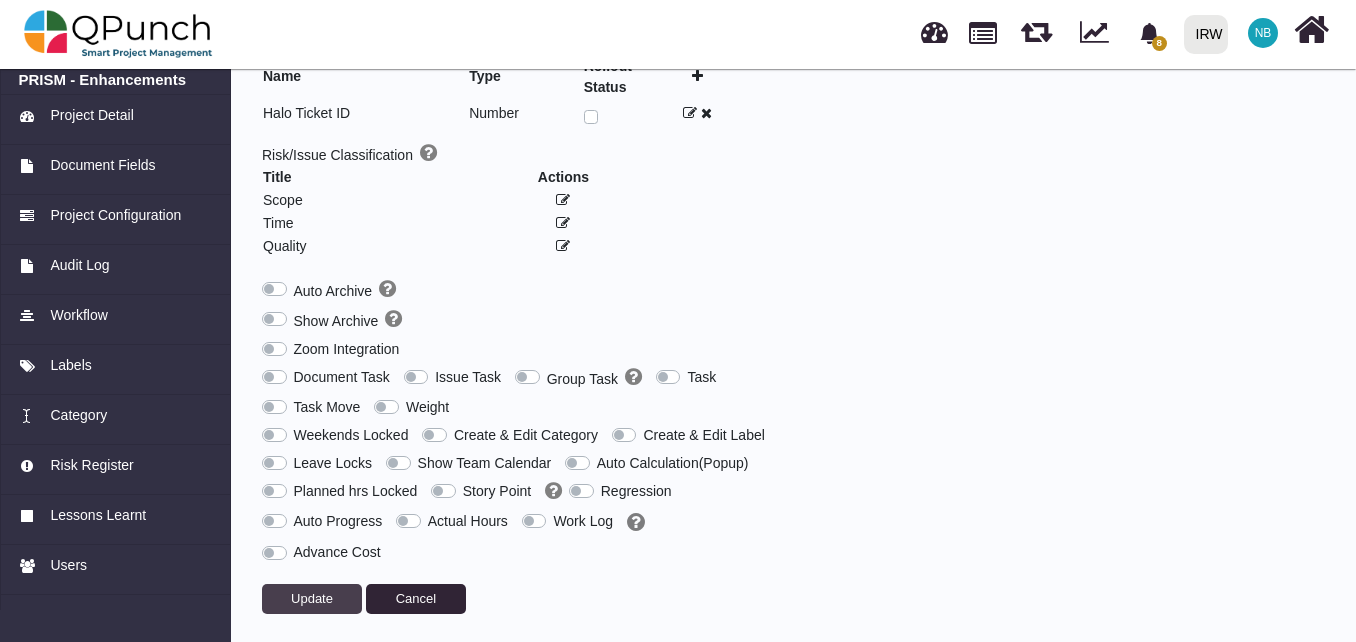 click on "Update" at bounding box center (312, 598) 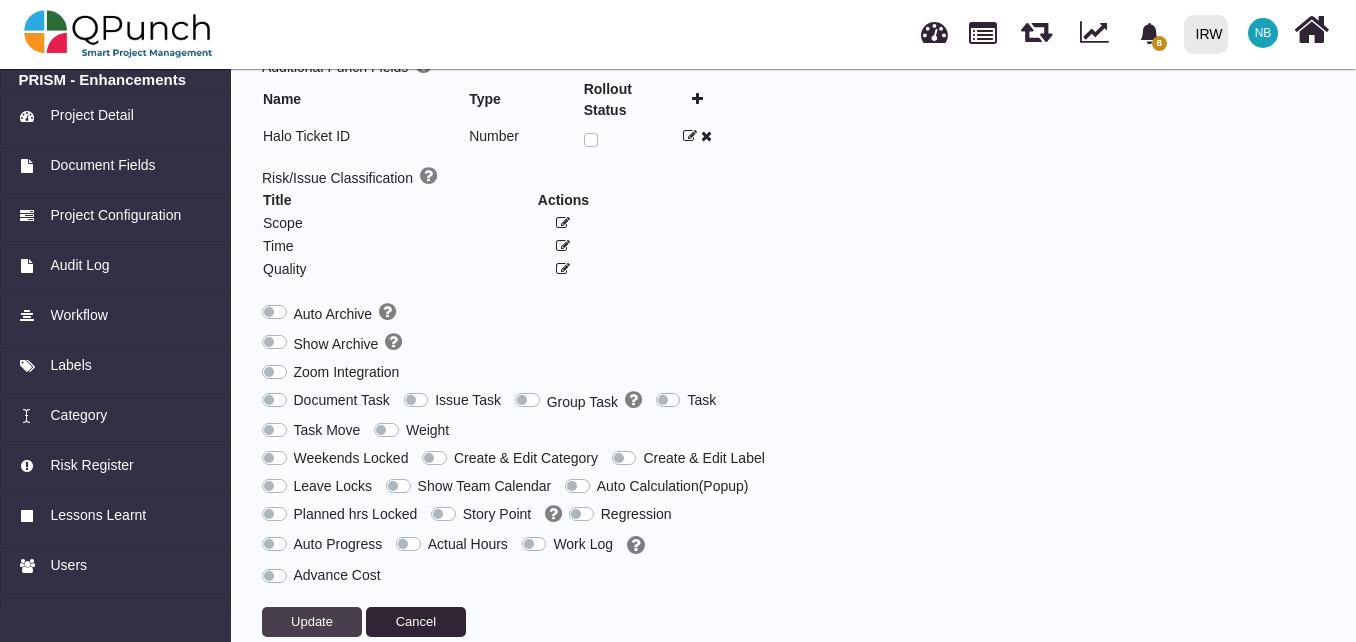 scroll, scrollTop: 540, scrollLeft: 0, axis: vertical 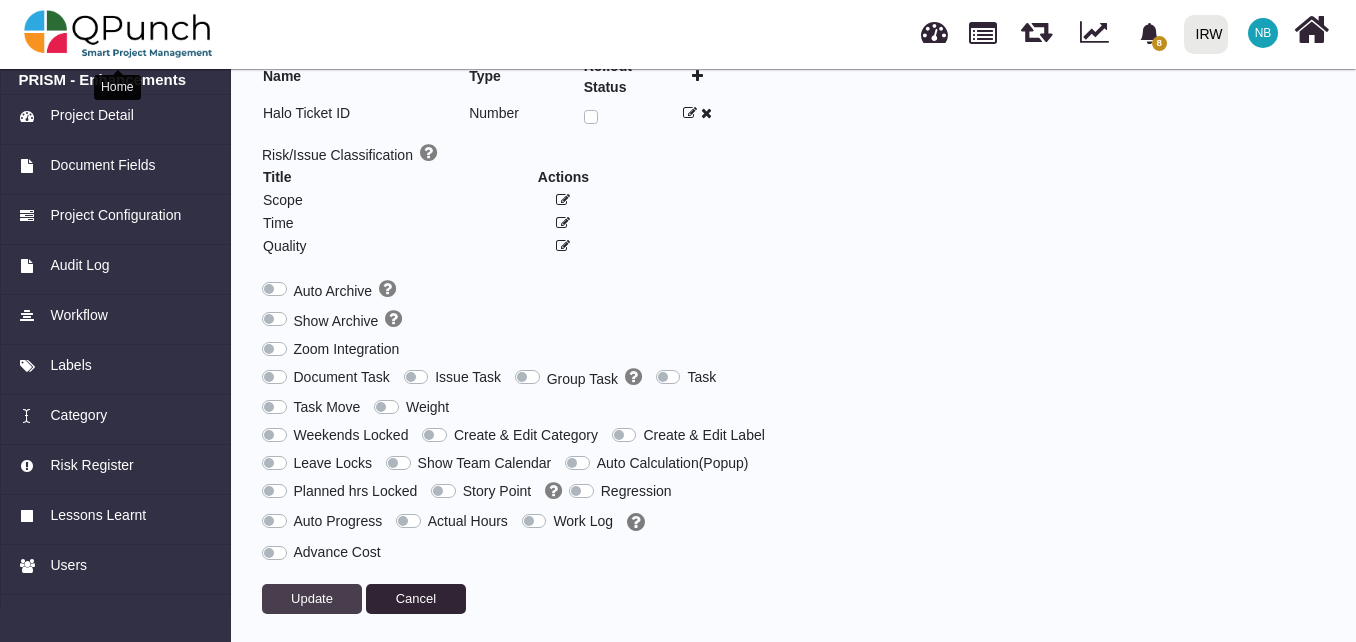 click at bounding box center [118, 34] 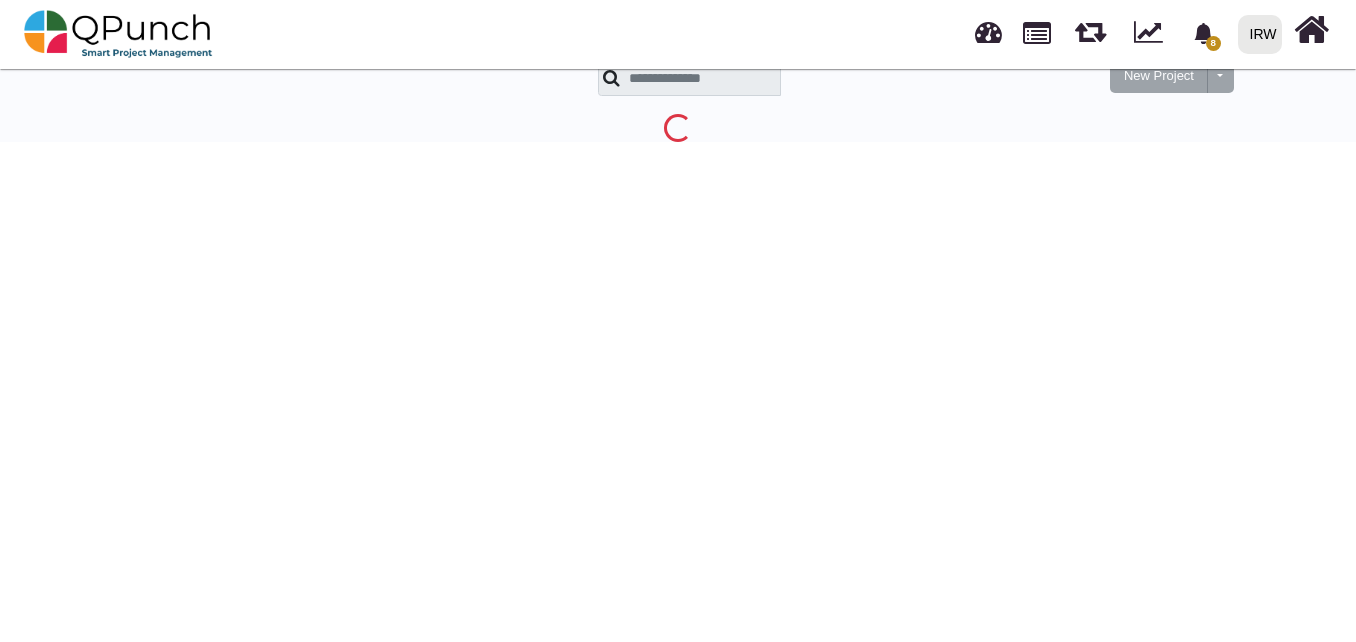 scroll, scrollTop: 0, scrollLeft: 0, axis: both 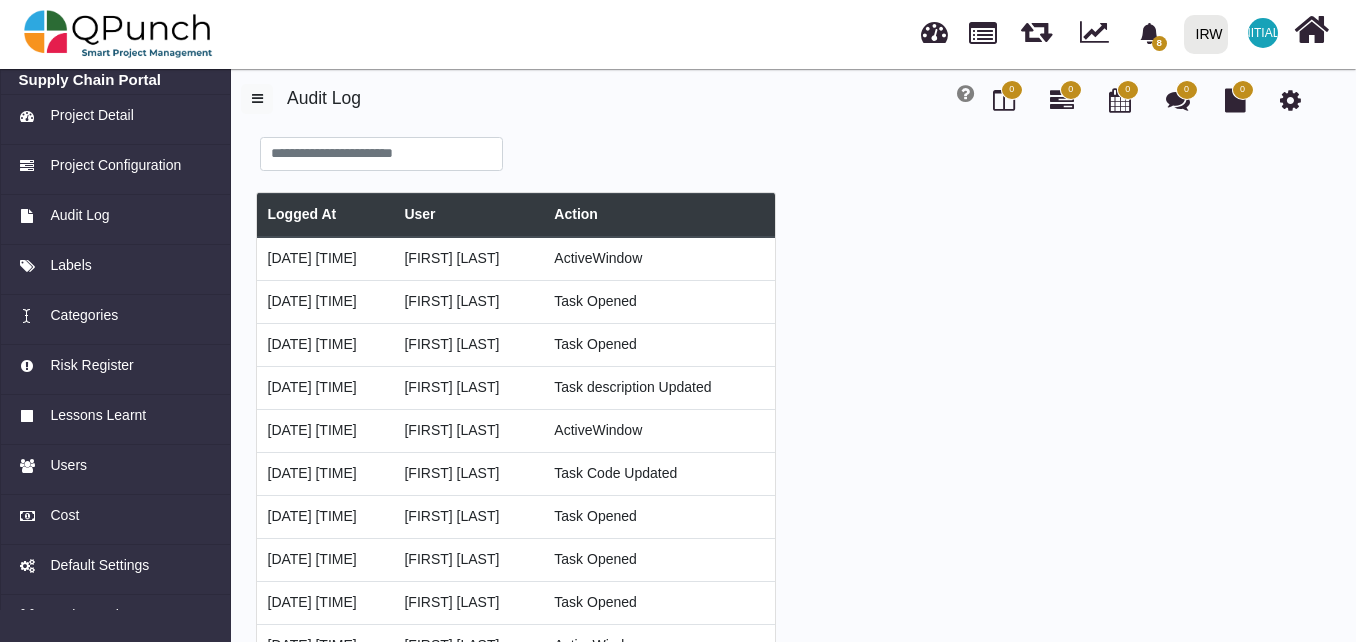 type on "******" 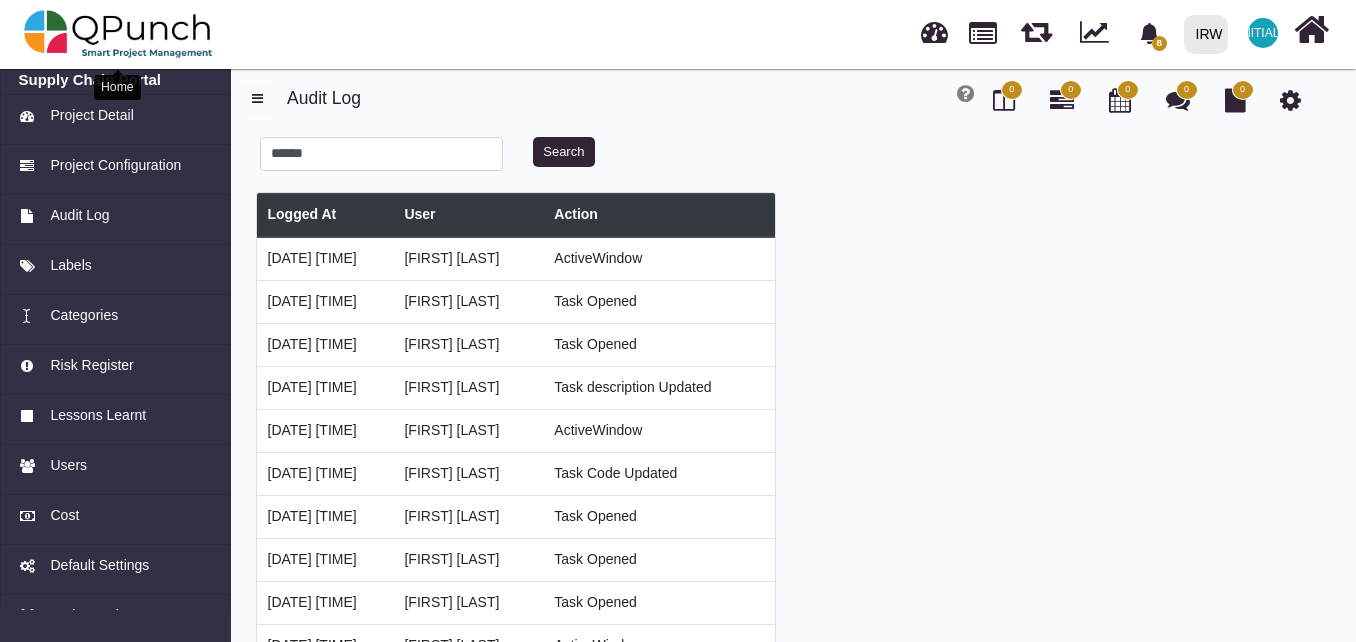 click at bounding box center [118, 34] 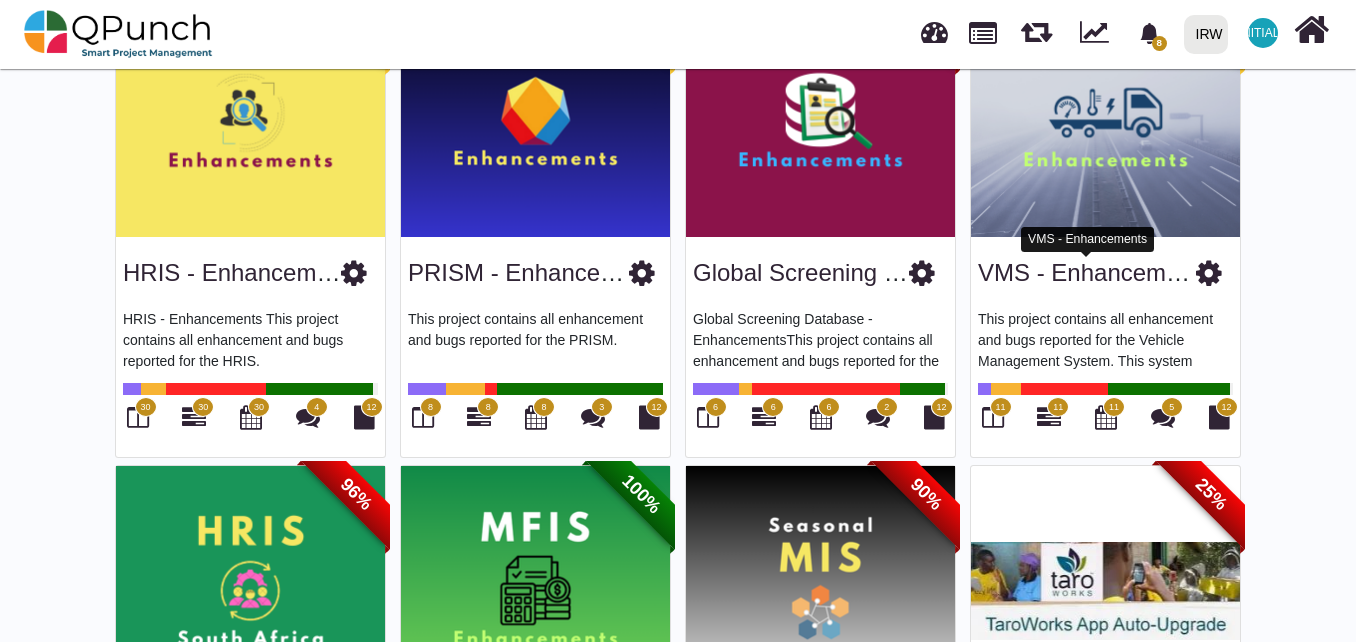 scroll, scrollTop: 700, scrollLeft: 0, axis: vertical 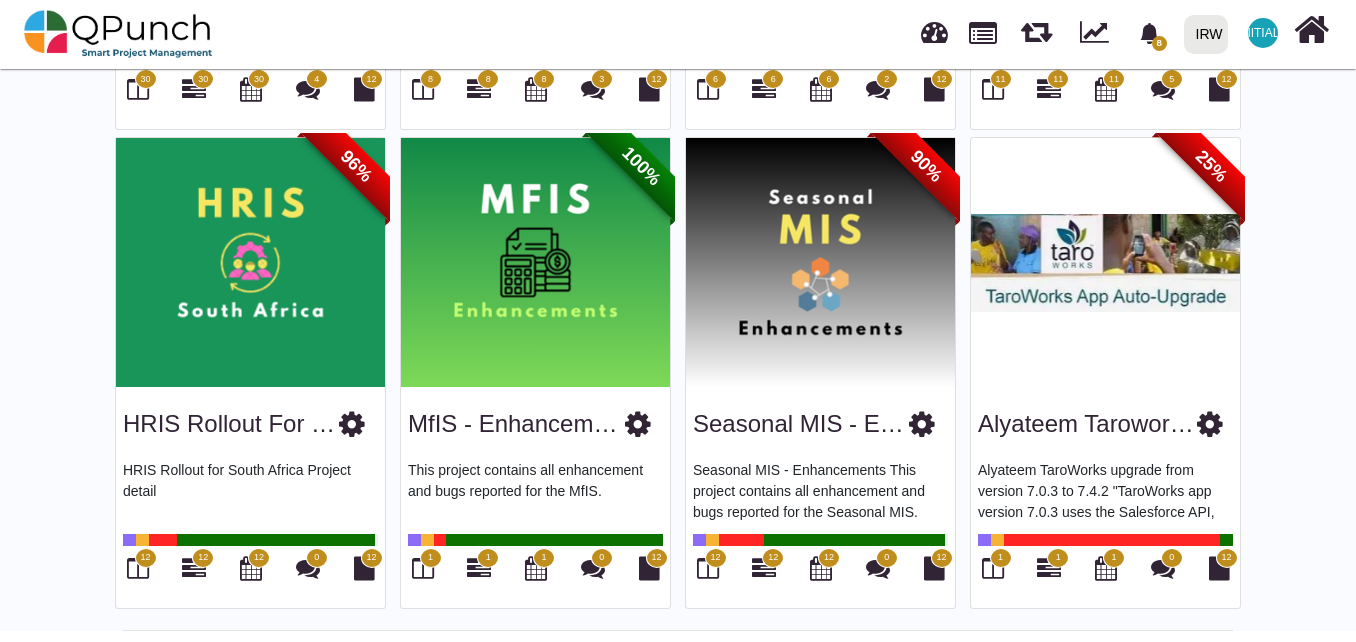 click at bounding box center [820, 263] 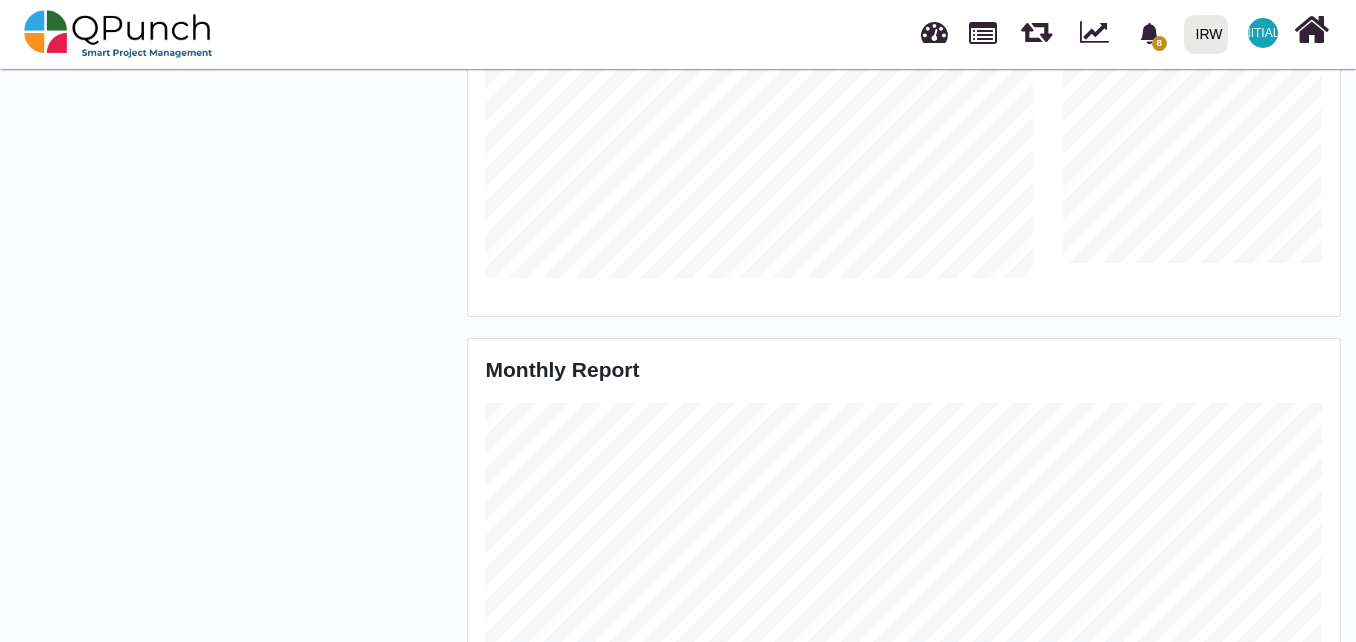 scroll, scrollTop: 0, scrollLeft: 0, axis: both 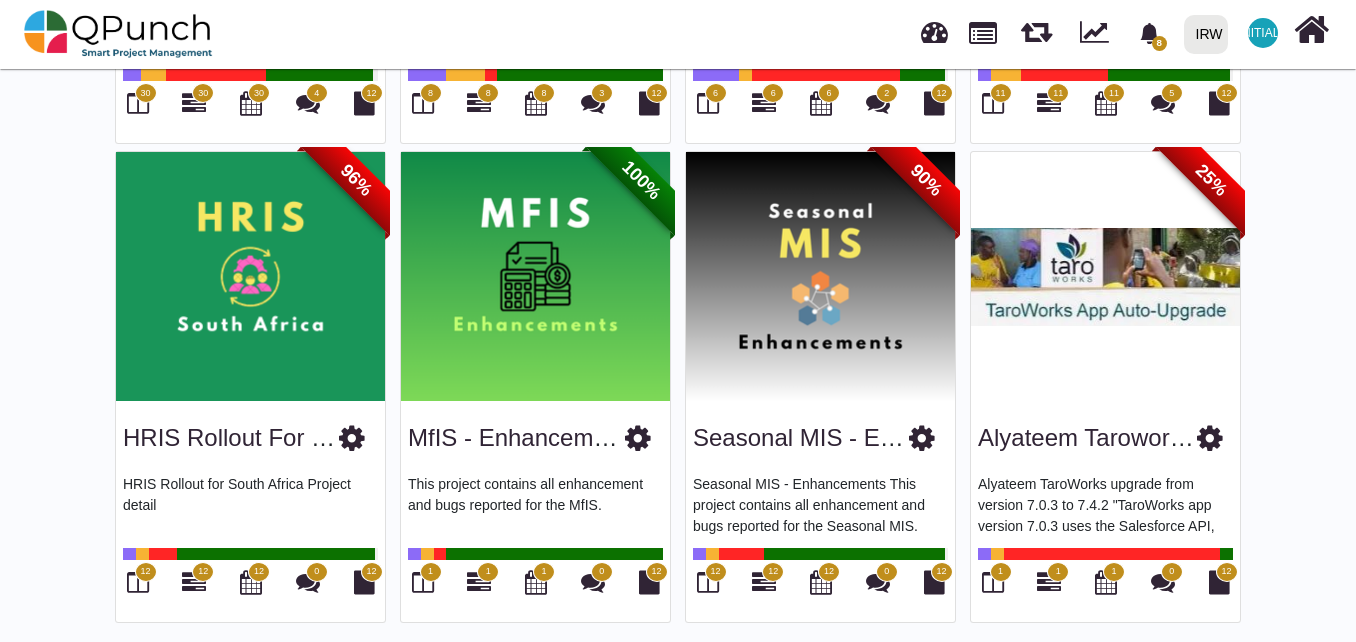 click at bounding box center [922, 438] 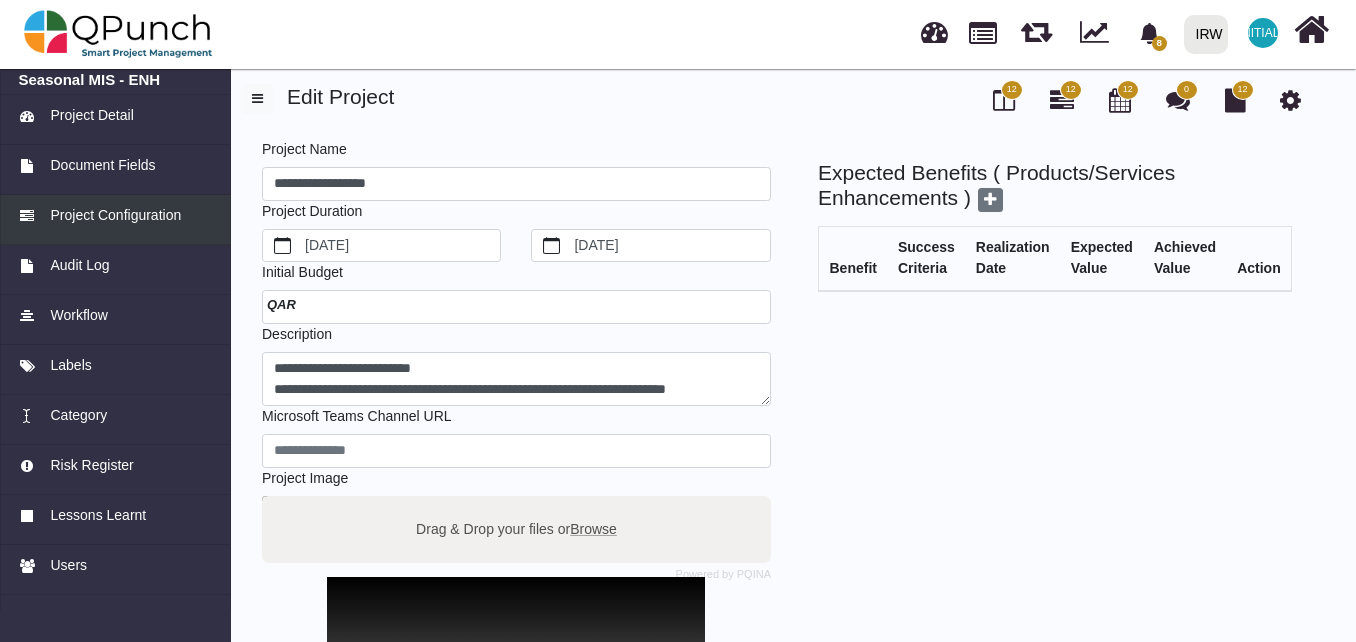 click on "Project Configuration" at bounding box center [115, 215] 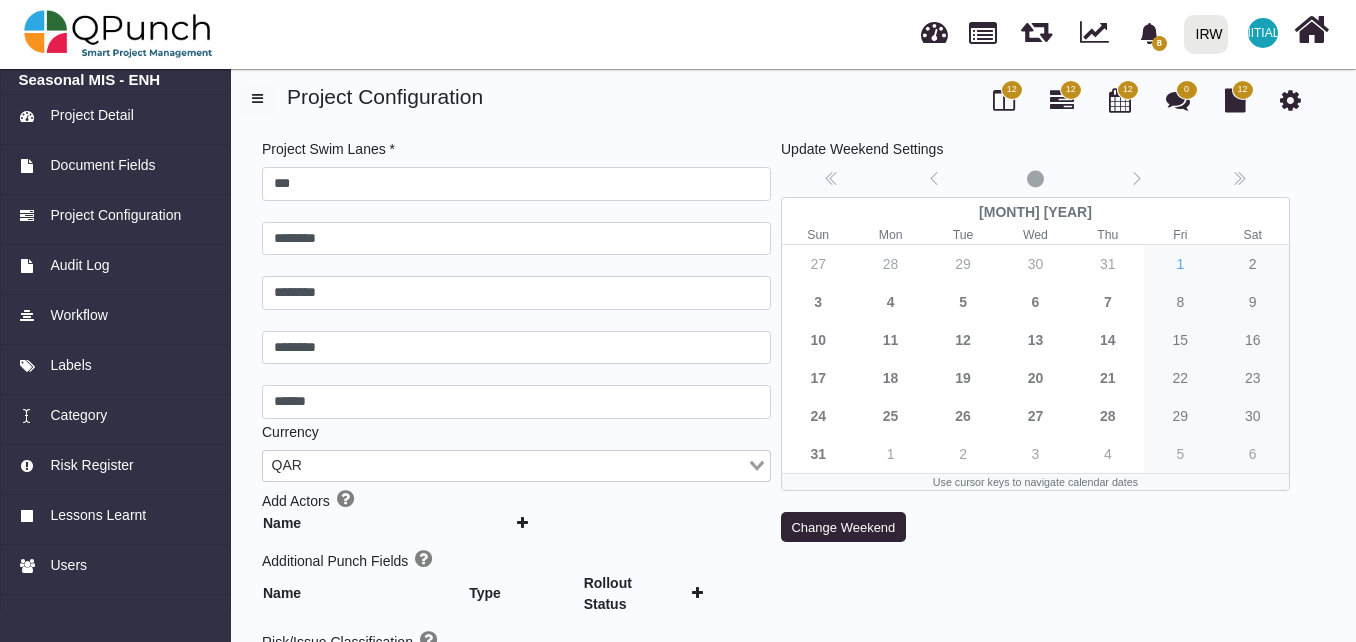 type 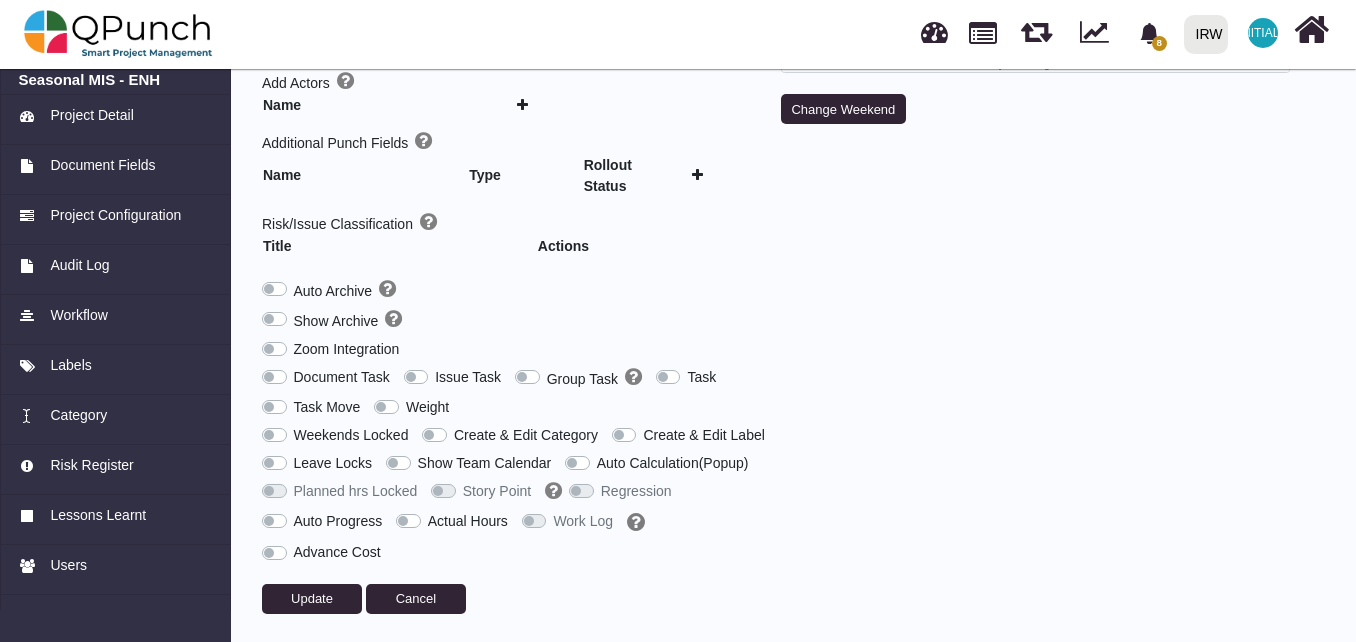 type on "***" 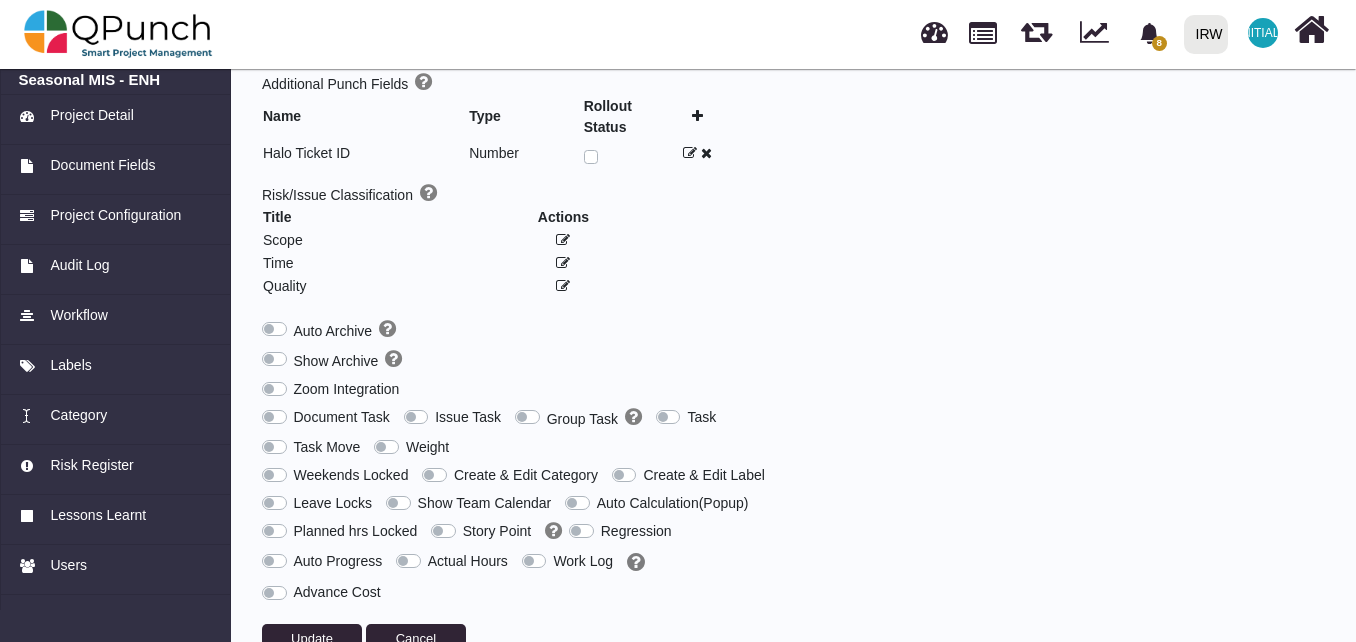 scroll, scrollTop: 540, scrollLeft: 0, axis: vertical 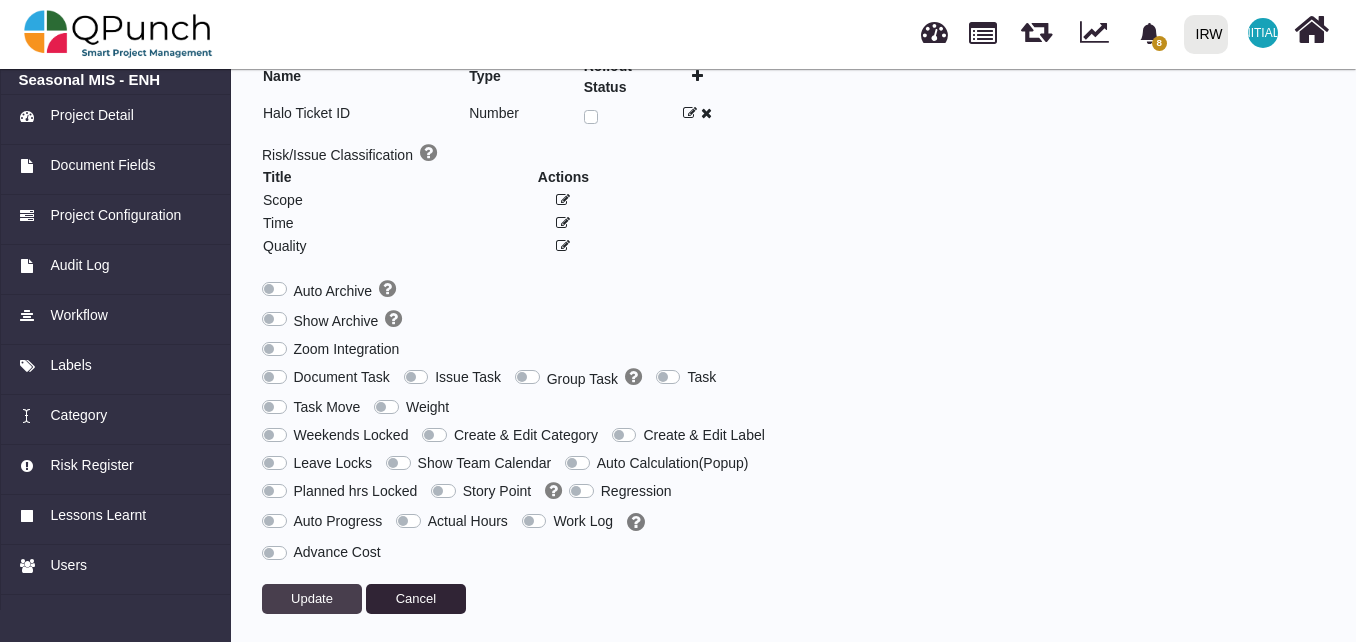 click on "Update" at bounding box center [312, 598] 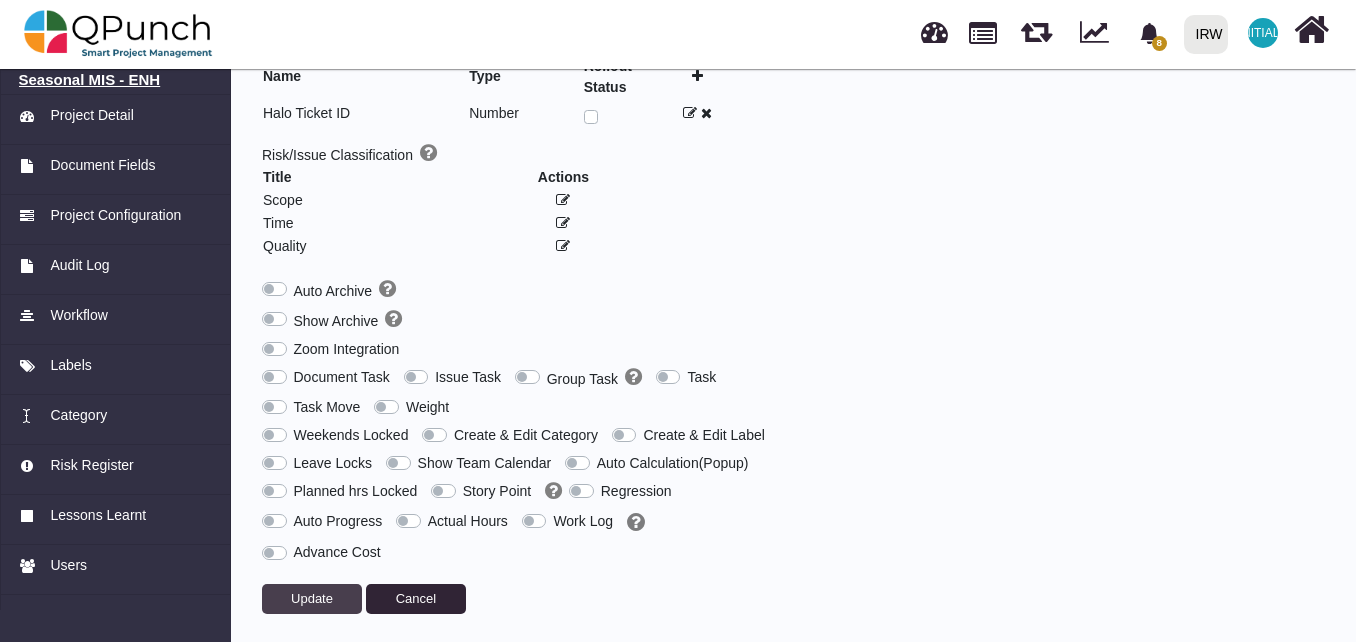 click on "Seasonal MIS - ENH" at bounding box center [116, 80] 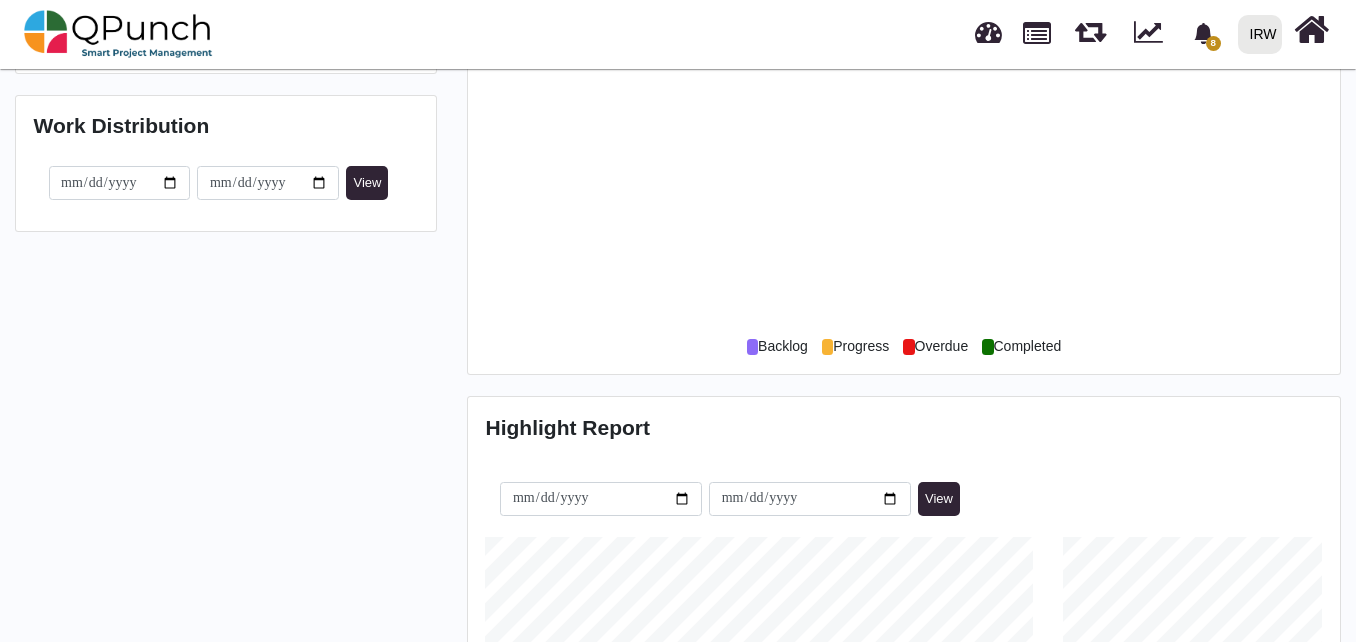 scroll, scrollTop: 0, scrollLeft: 0, axis: both 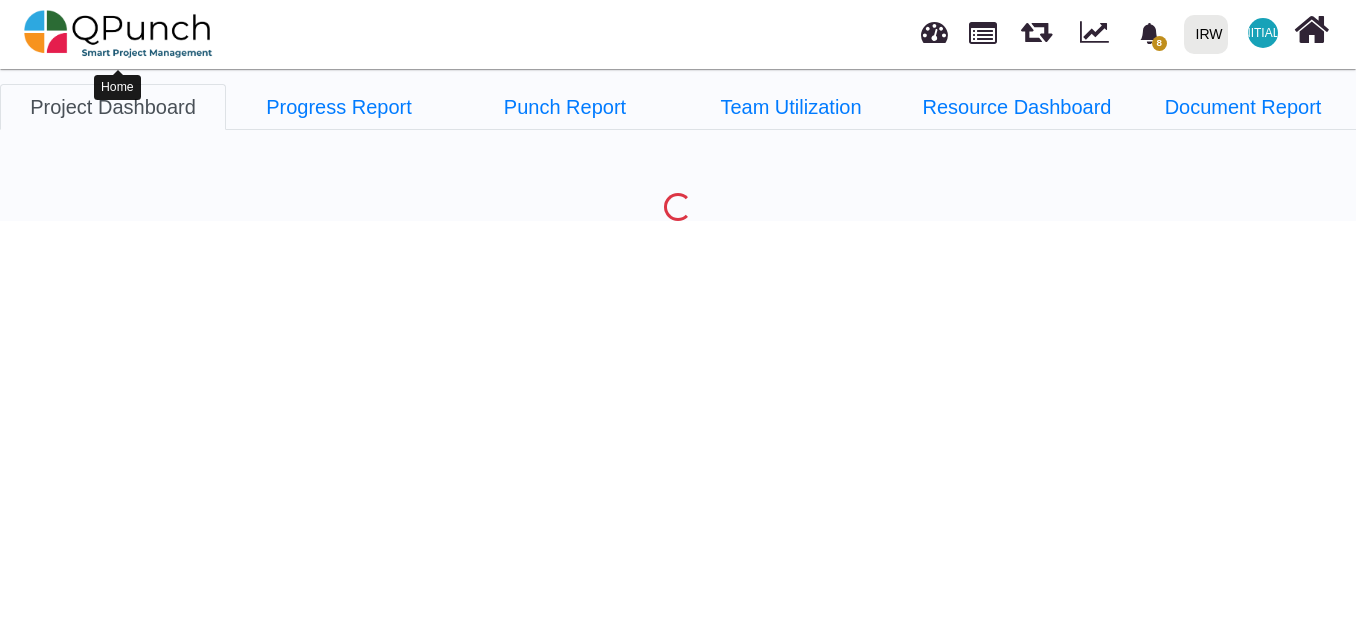 click at bounding box center [118, 34] 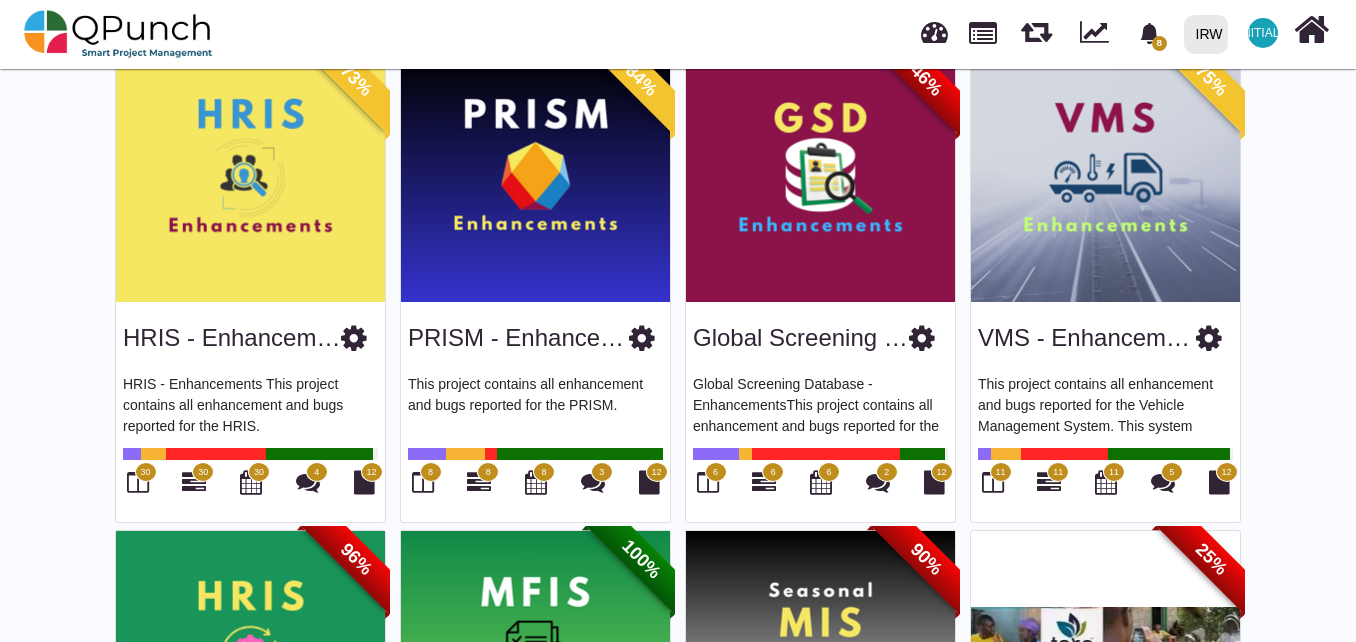 scroll, scrollTop: 700, scrollLeft: 0, axis: vertical 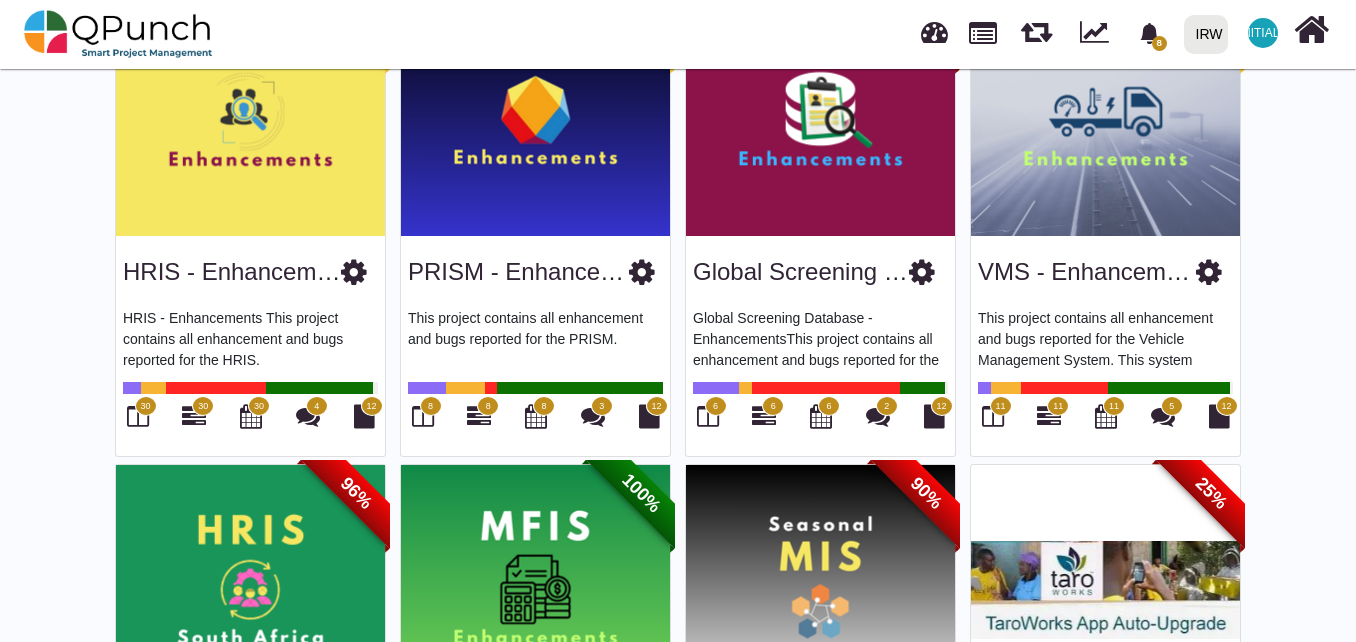 click at bounding box center [642, 272] 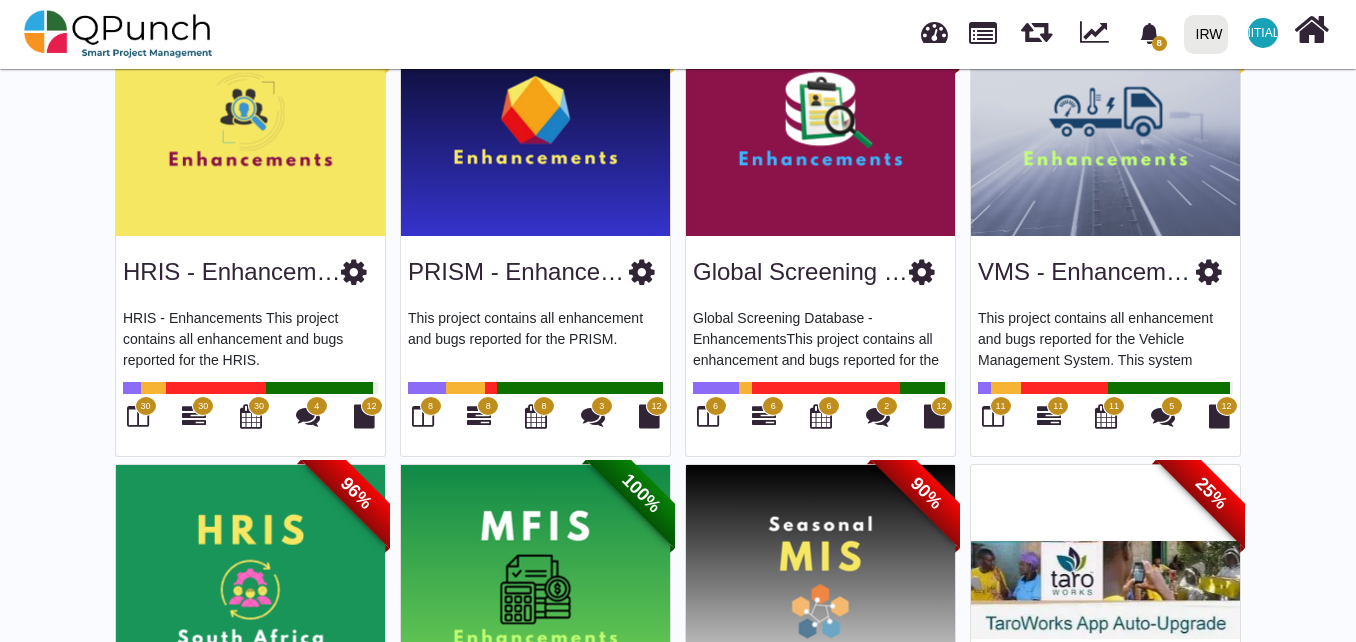 scroll, scrollTop: 0, scrollLeft: 0, axis: both 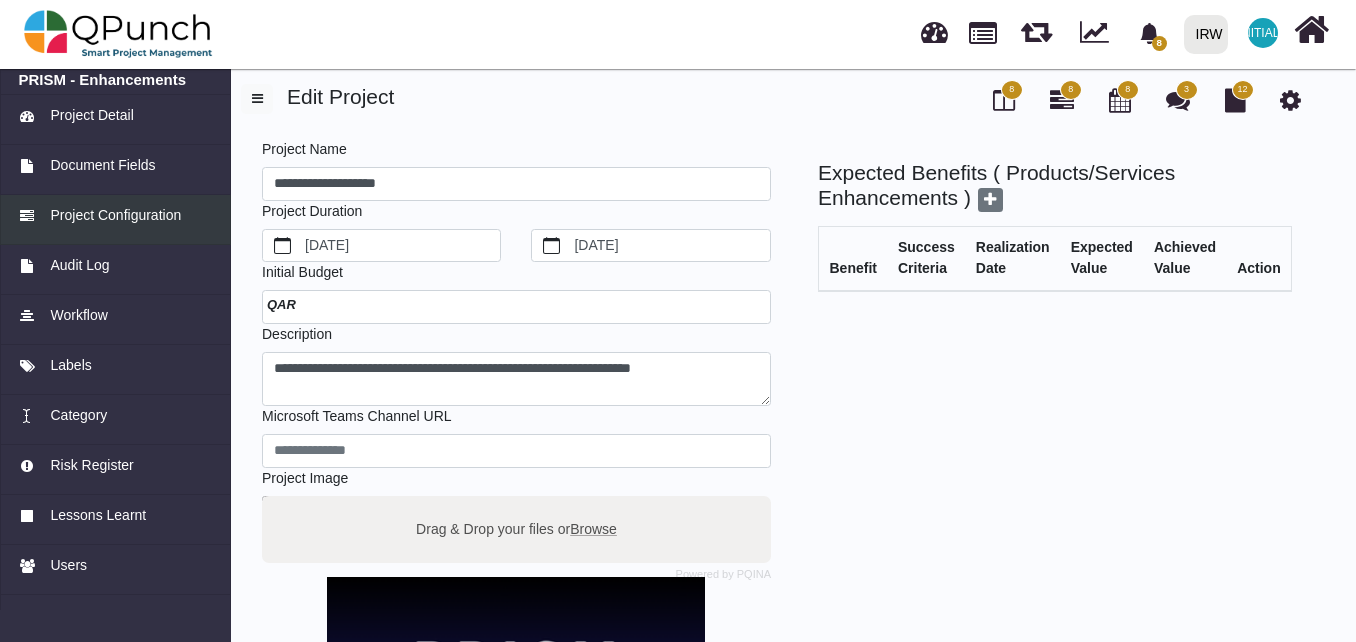 click on "Project Configuration" at bounding box center (115, 215) 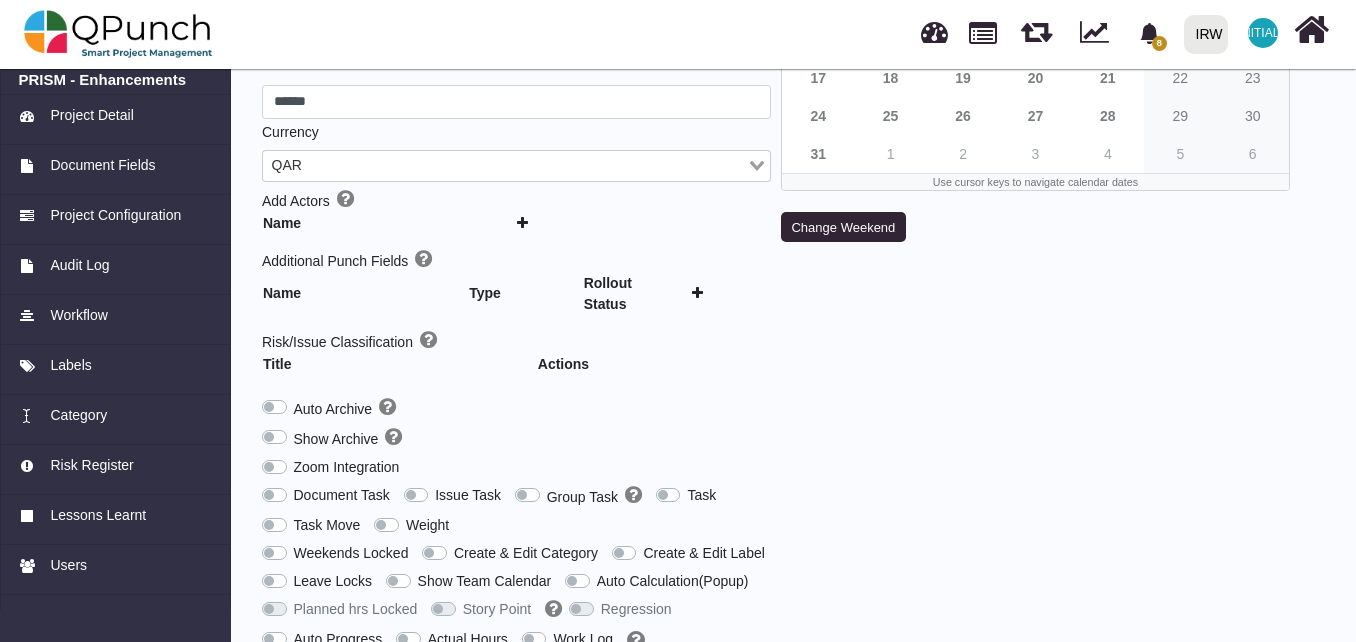 scroll, scrollTop: 0, scrollLeft: 0, axis: both 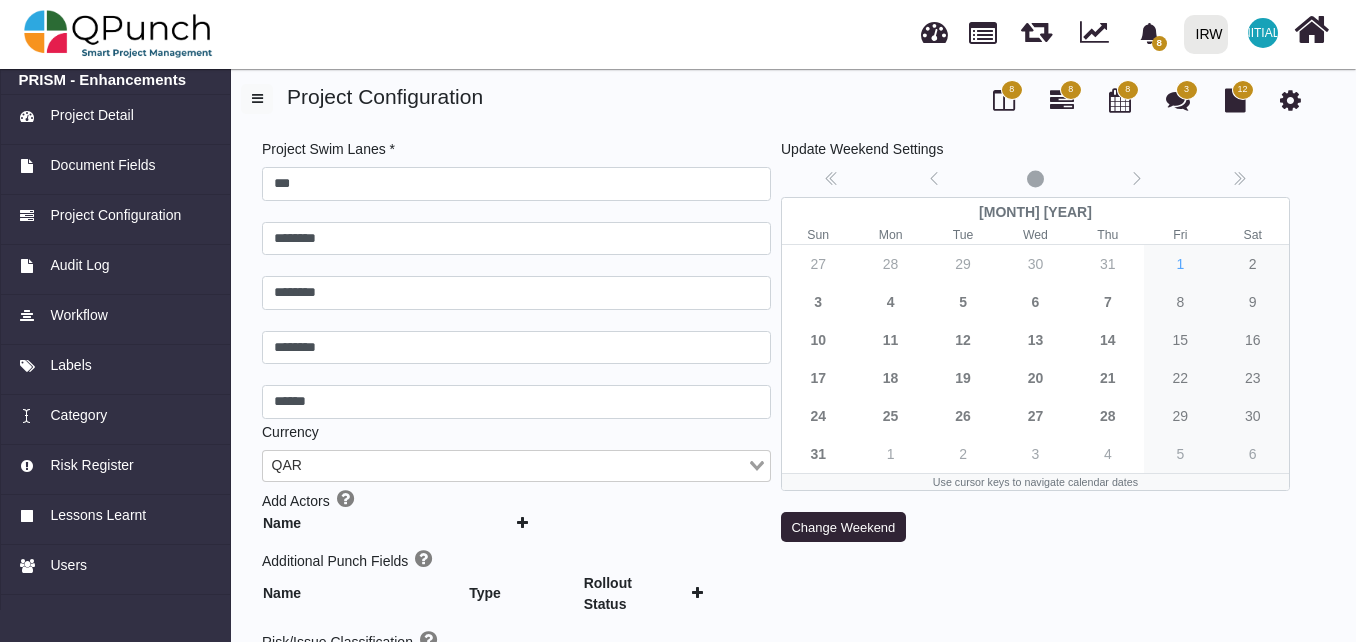 type 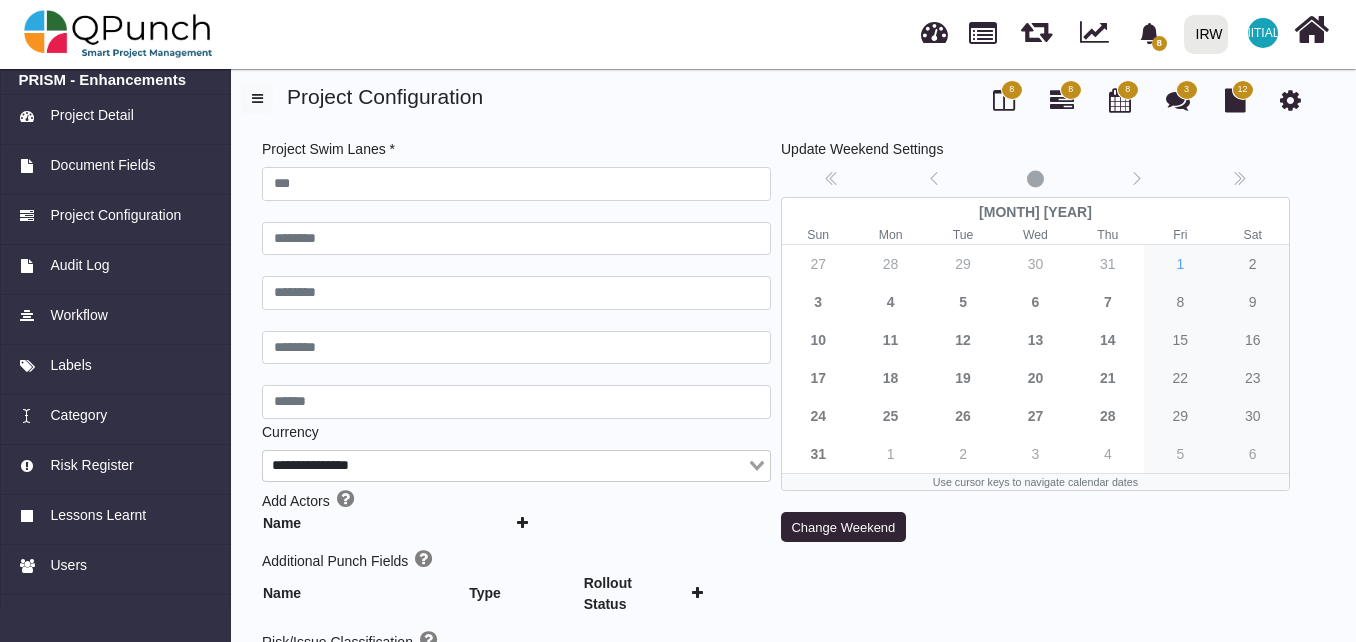 type on "***" 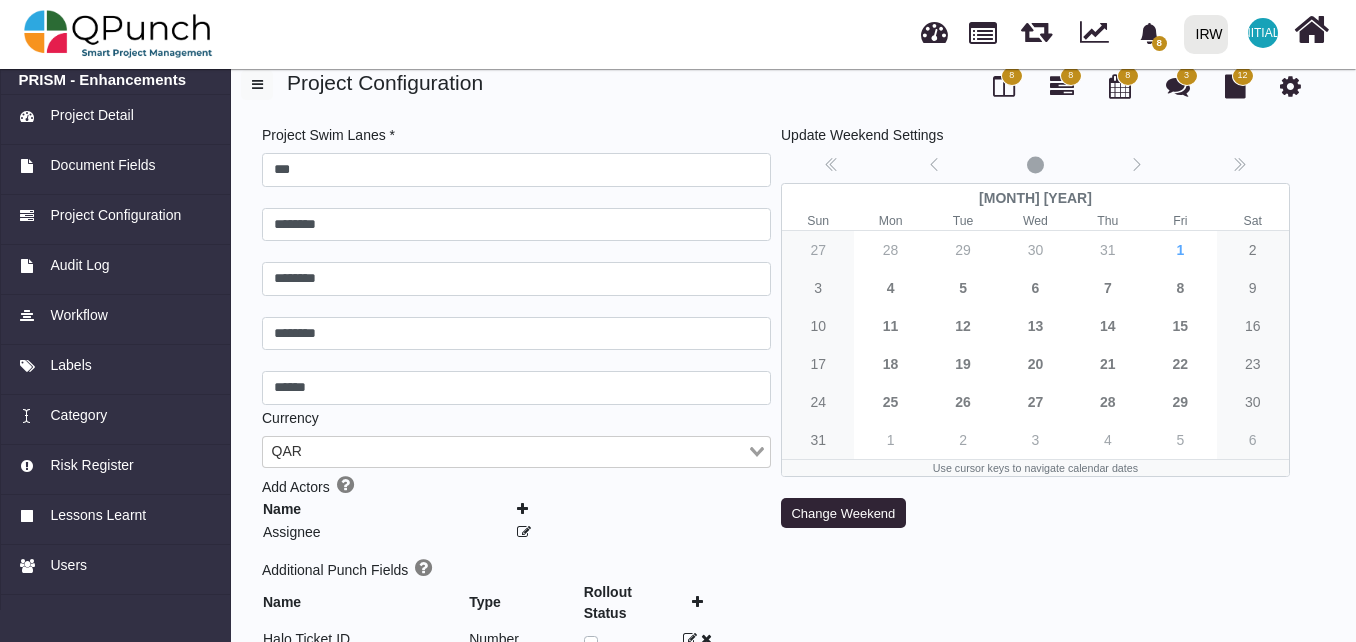 scroll, scrollTop: 0, scrollLeft: 0, axis: both 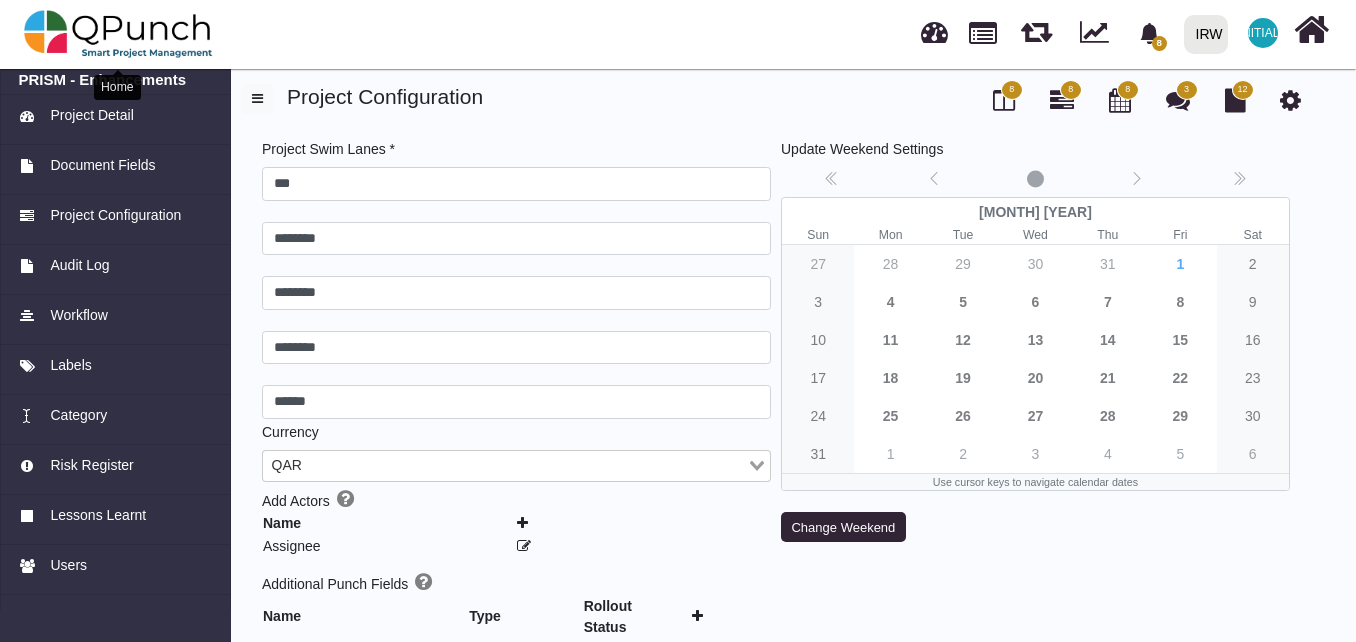 click at bounding box center [118, 34] 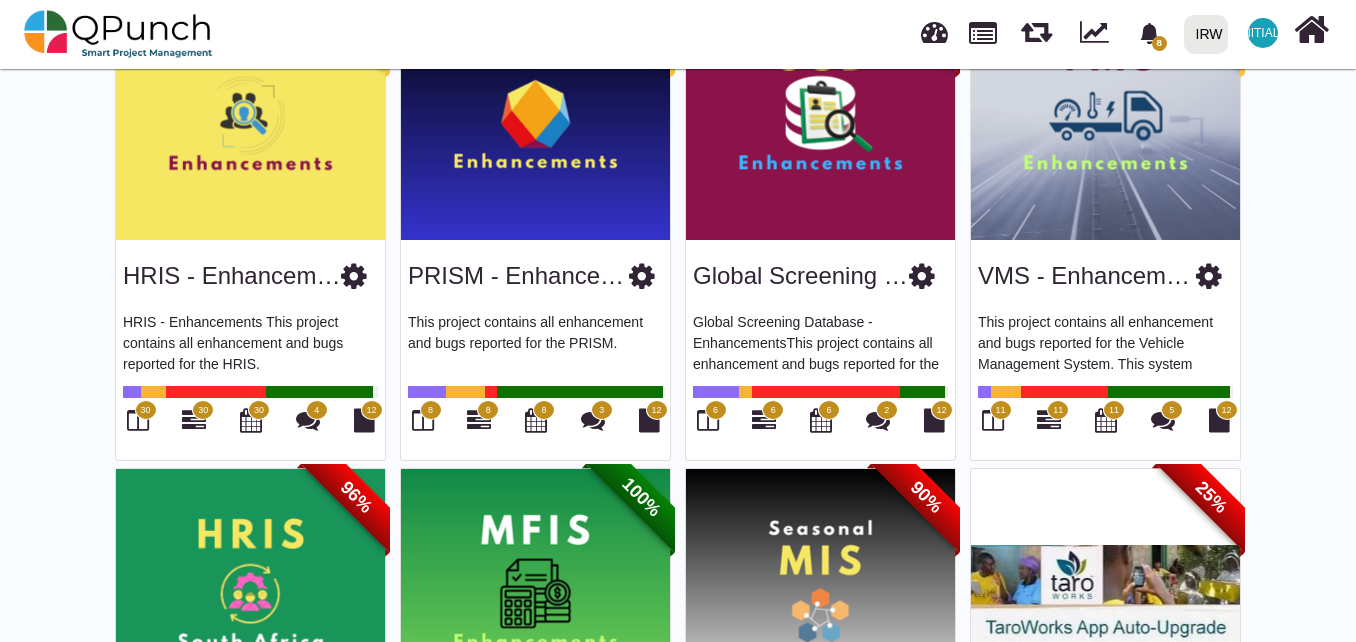 scroll, scrollTop: 700, scrollLeft: 0, axis: vertical 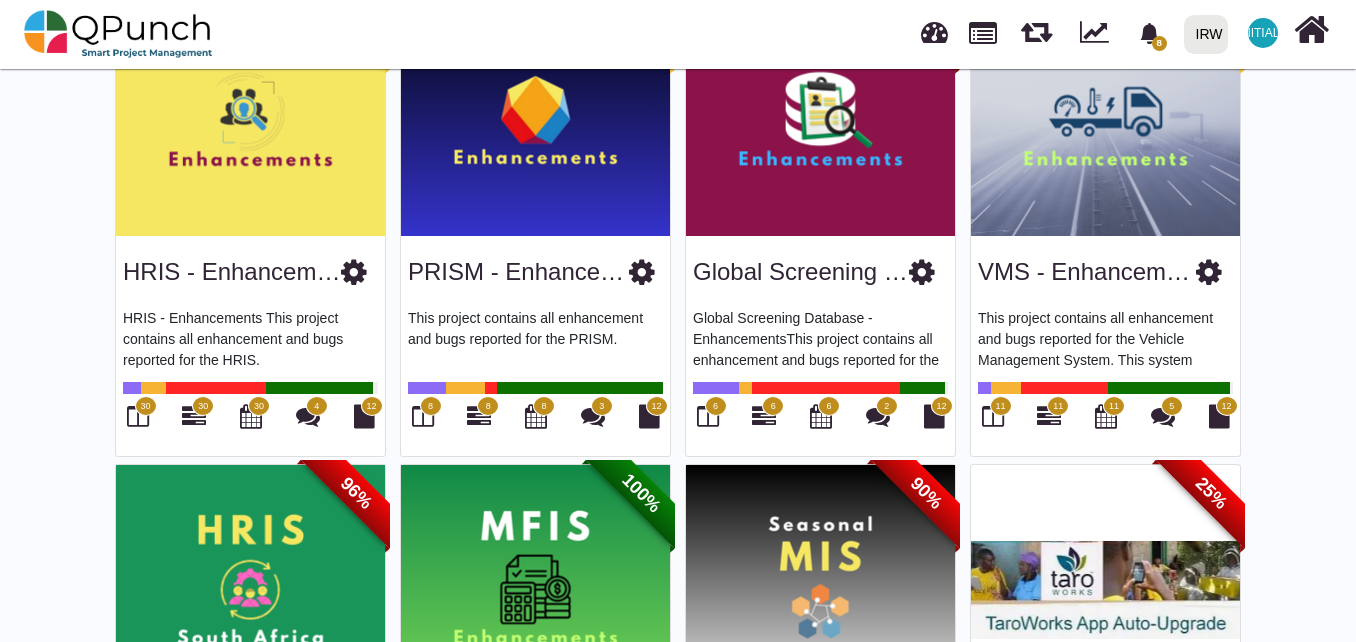 click at bounding box center (922, 272) 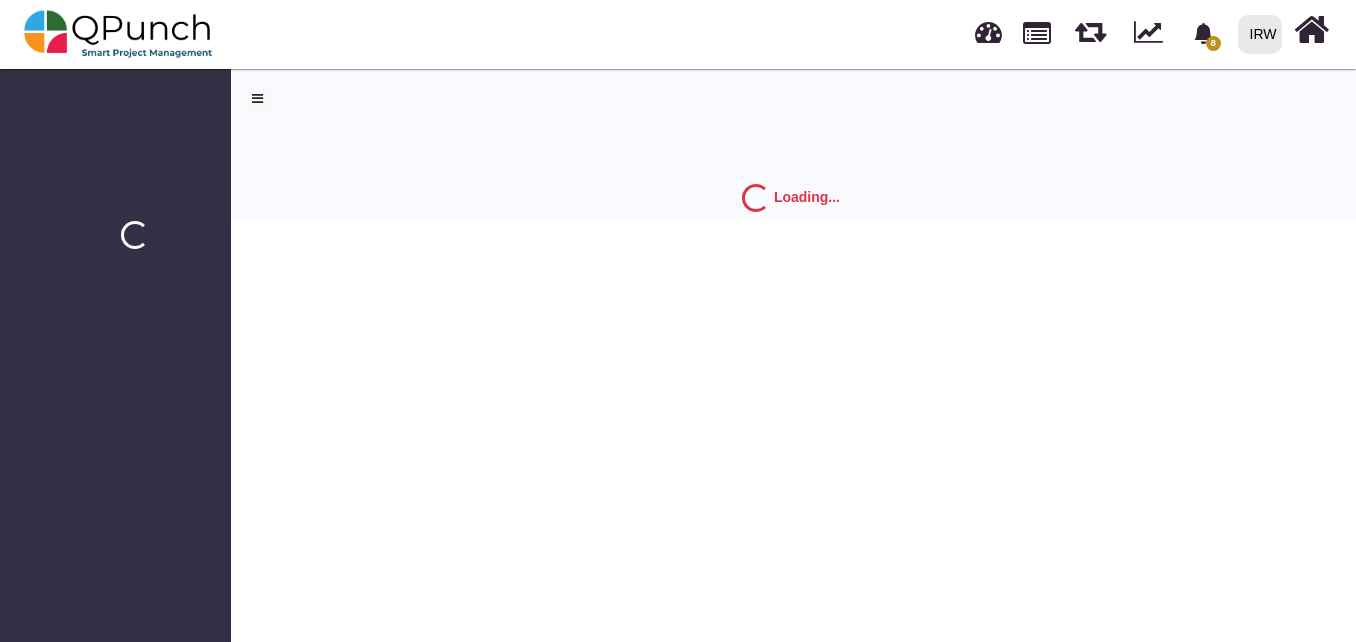 scroll, scrollTop: 0, scrollLeft: 0, axis: both 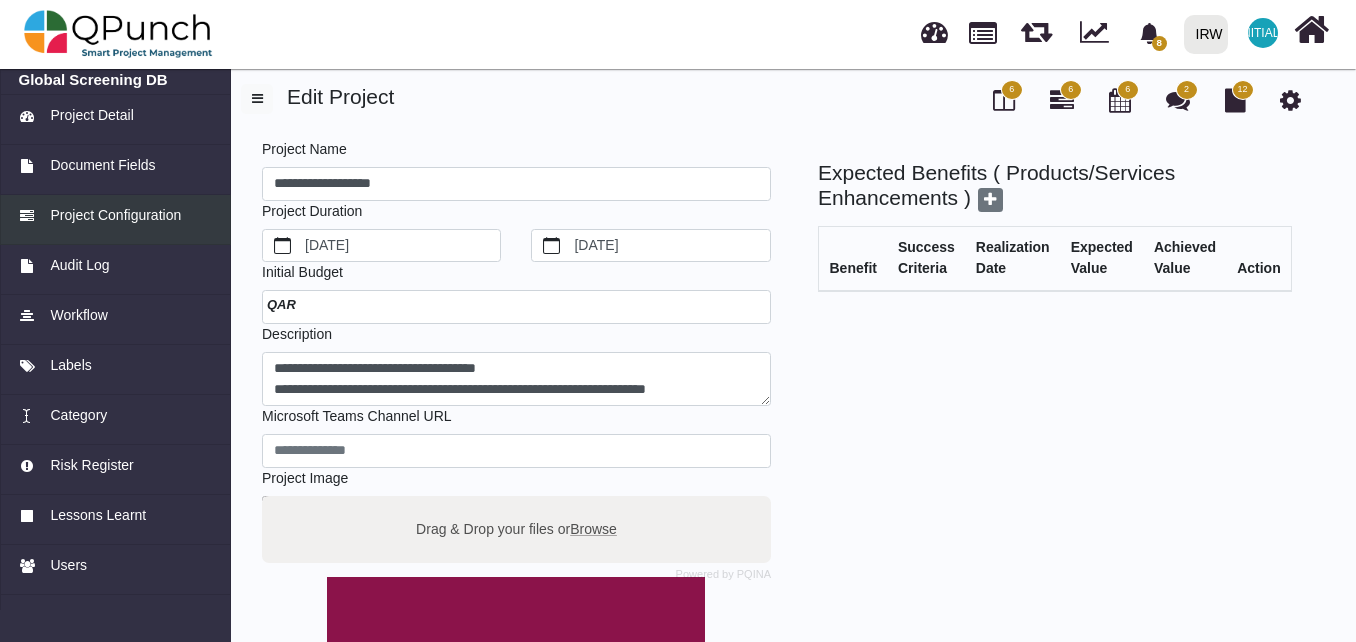 click on "Project Configuration" at bounding box center [115, 215] 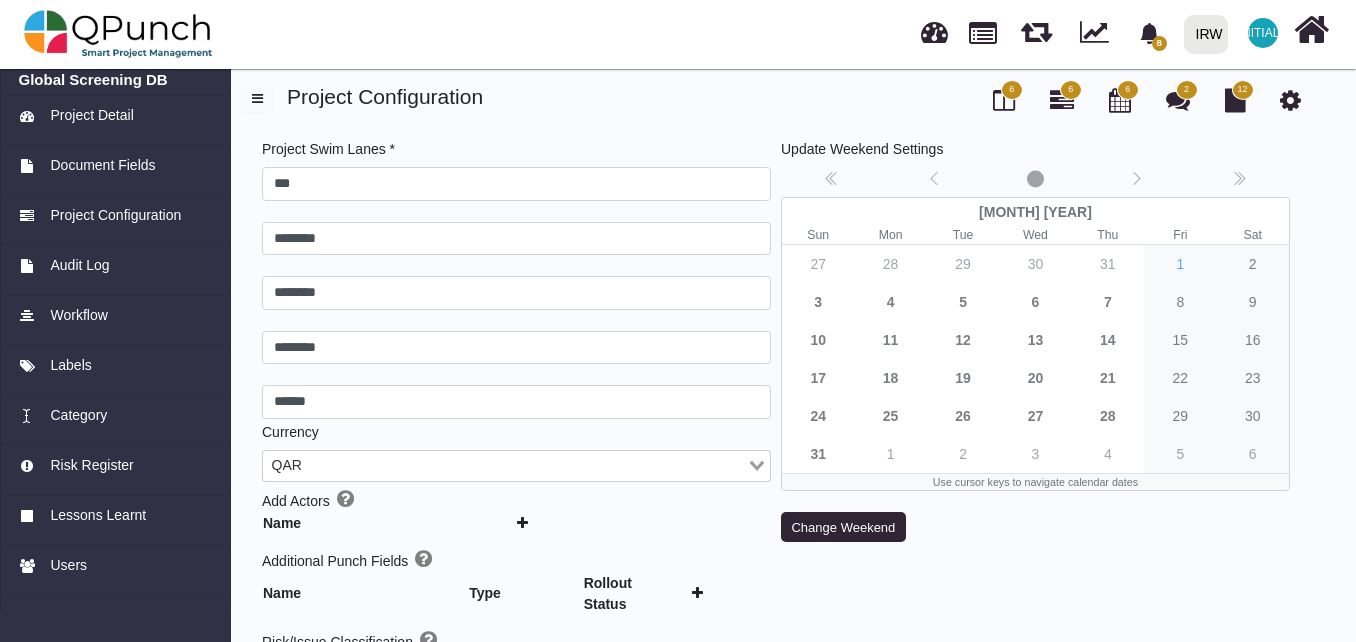 type 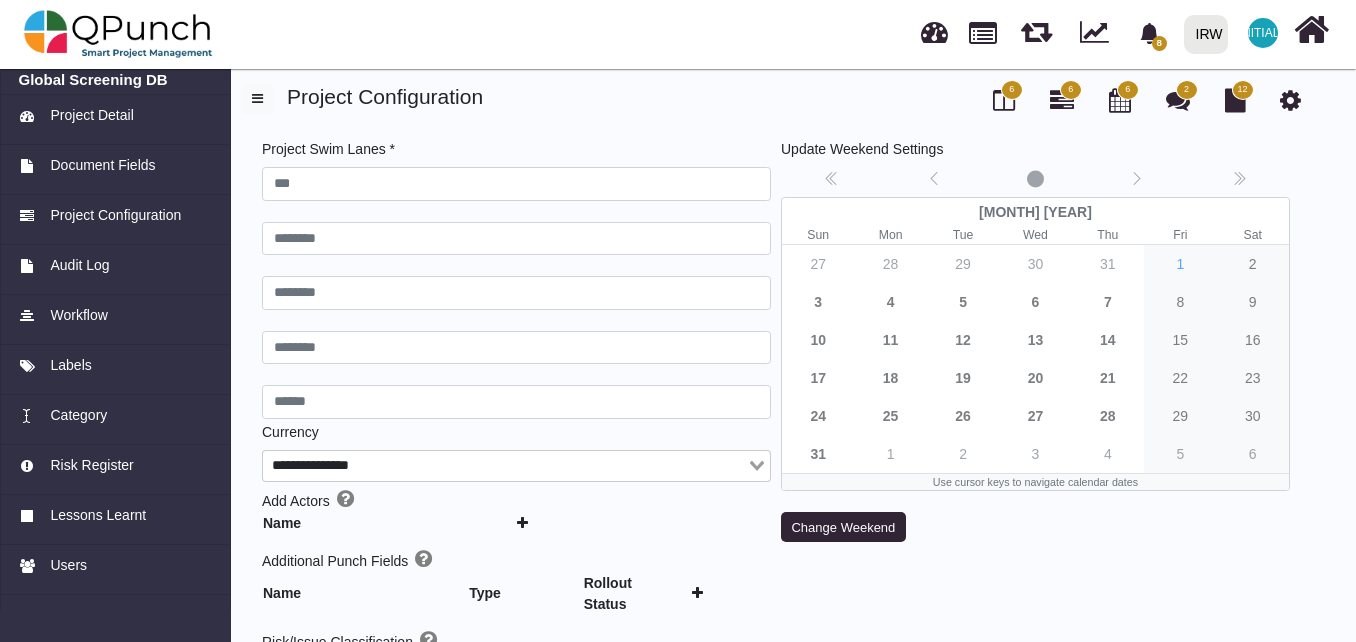 type on "***" 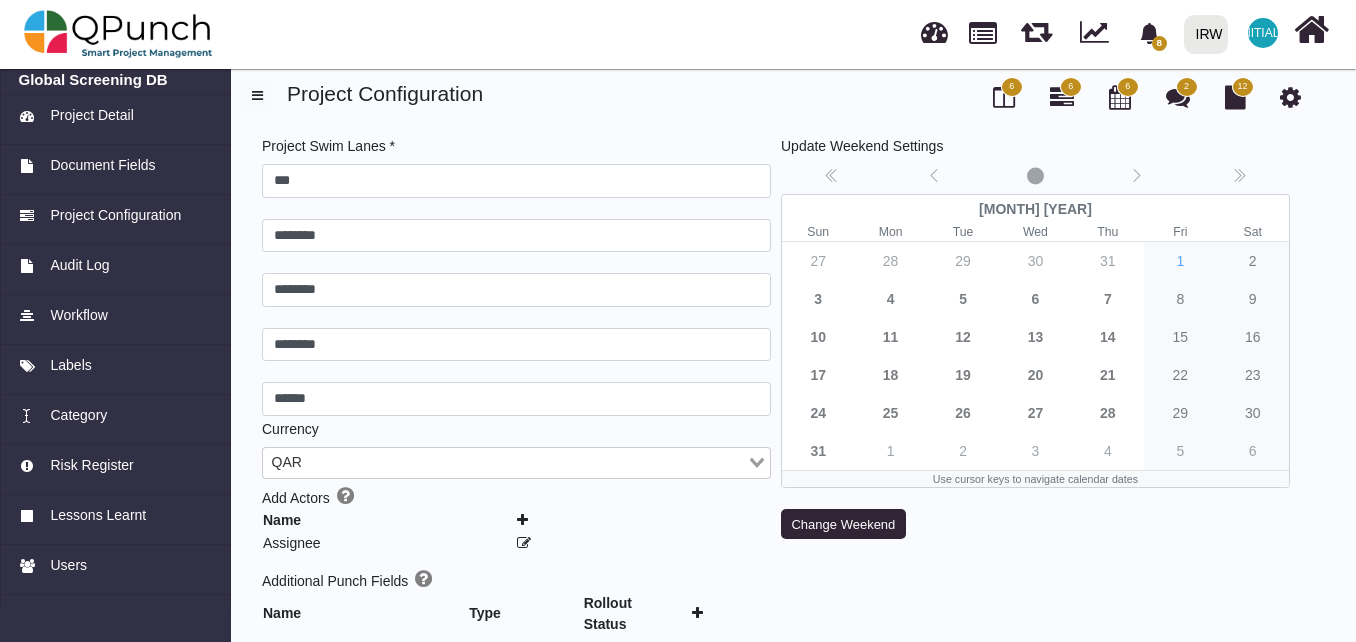scroll, scrollTop: 0, scrollLeft: 0, axis: both 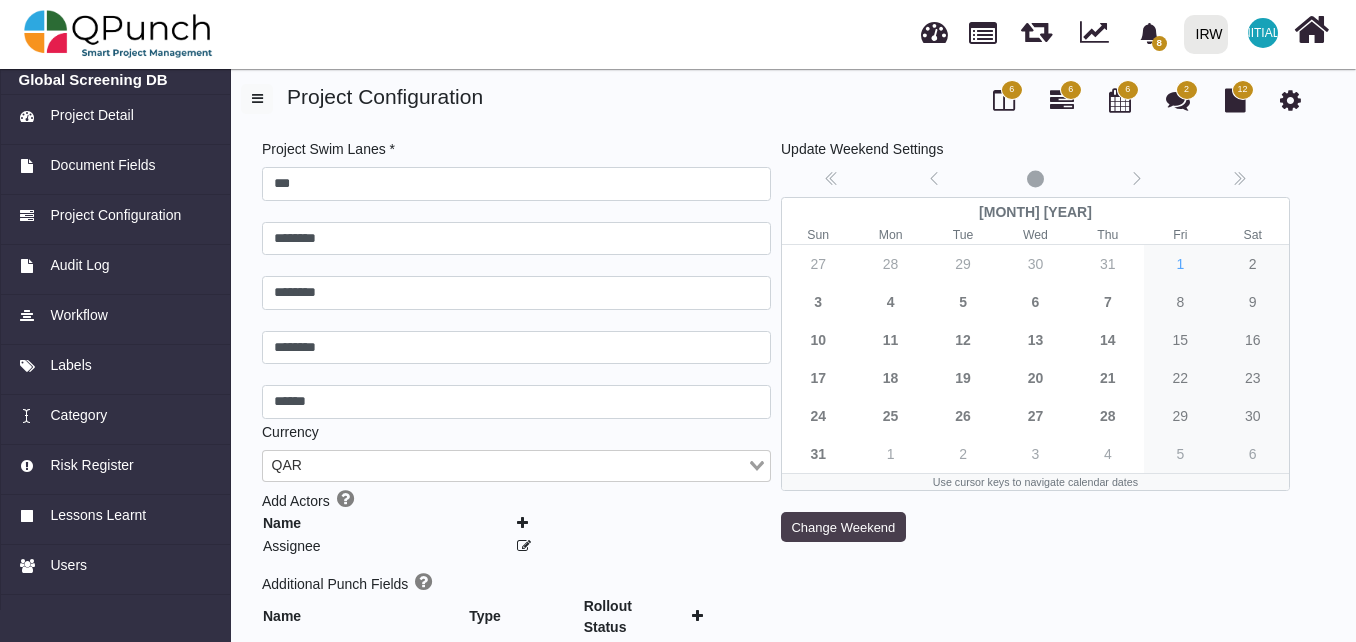 click on "Change Weekend" at bounding box center (843, 527) 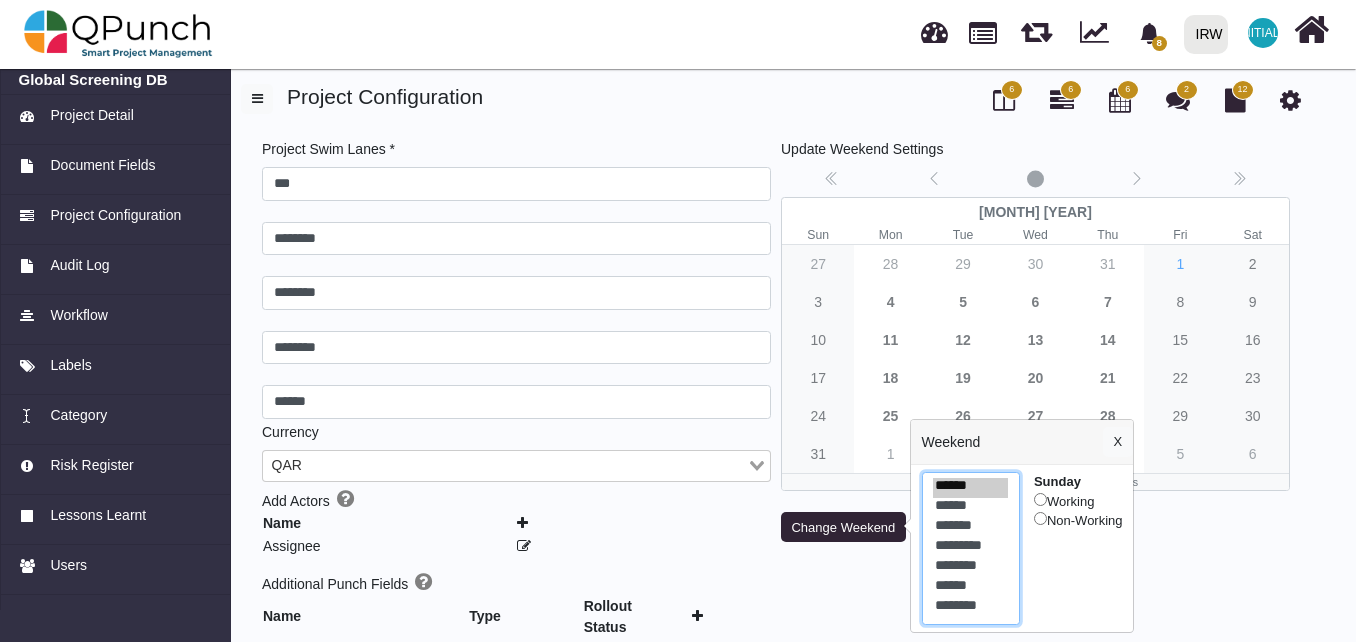 select on "*" 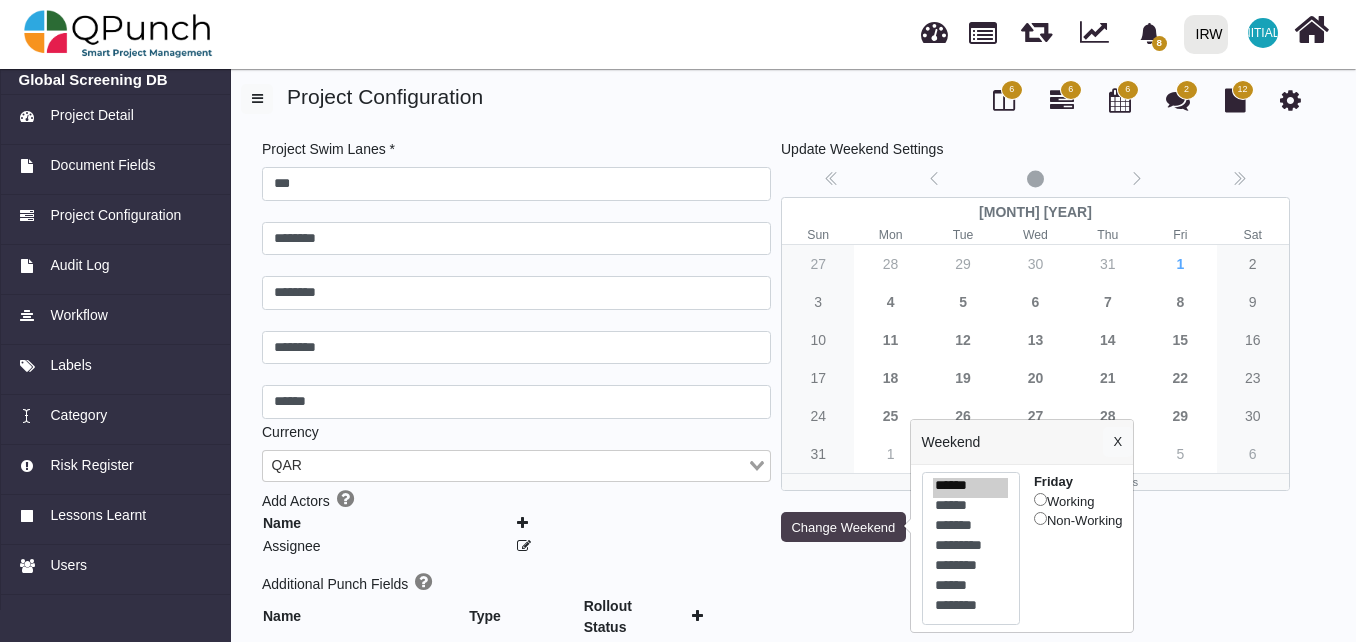 click on "Change Weekend" at bounding box center (843, 527) 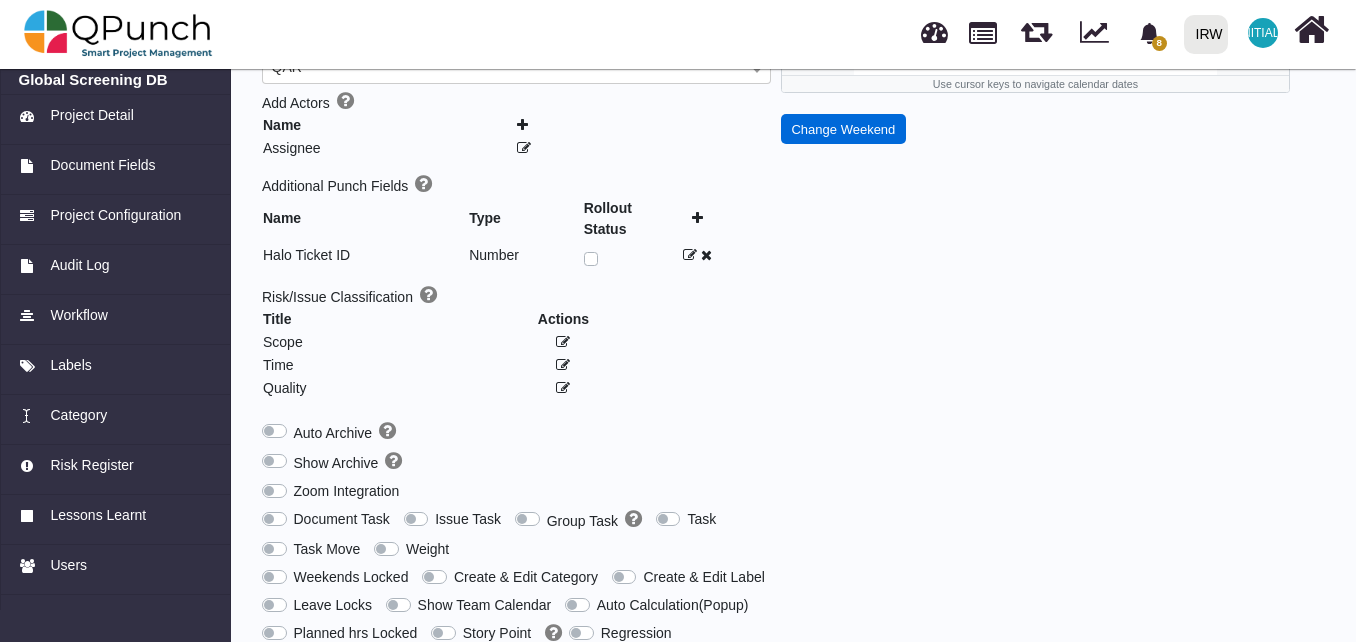 scroll, scrollTop: 540, scrollLeft: 0, axis: vertical 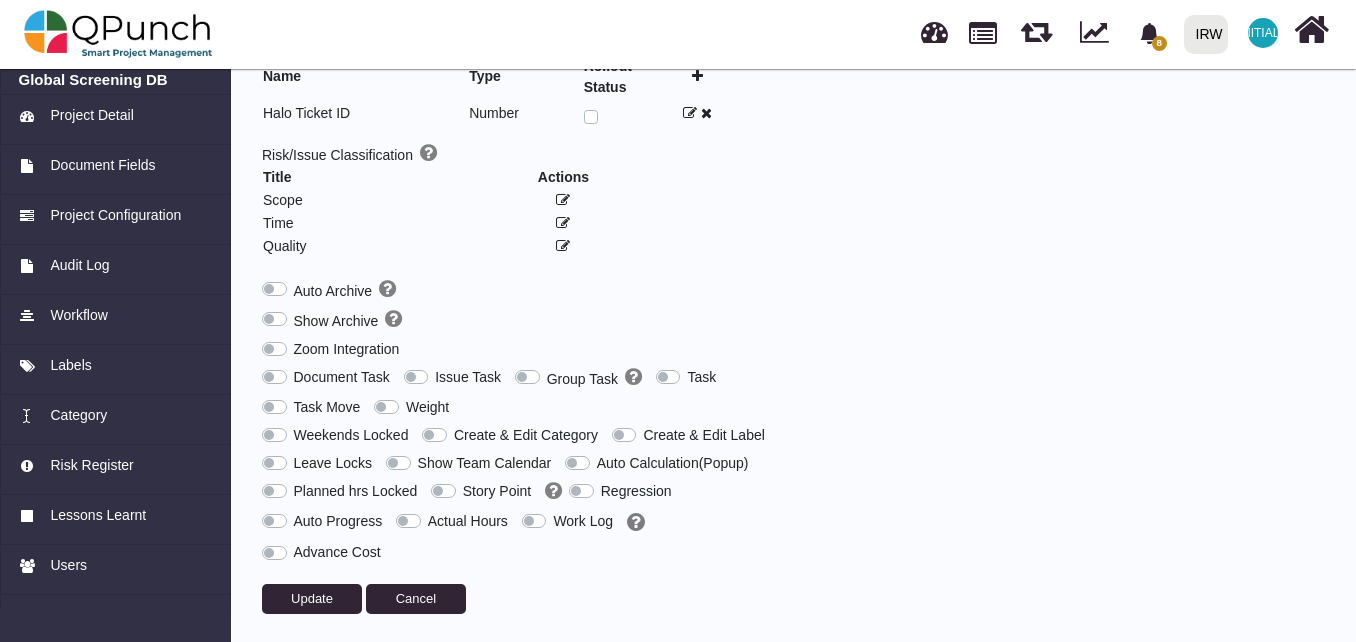click on "Work Log" at bounding box center [583, 521] 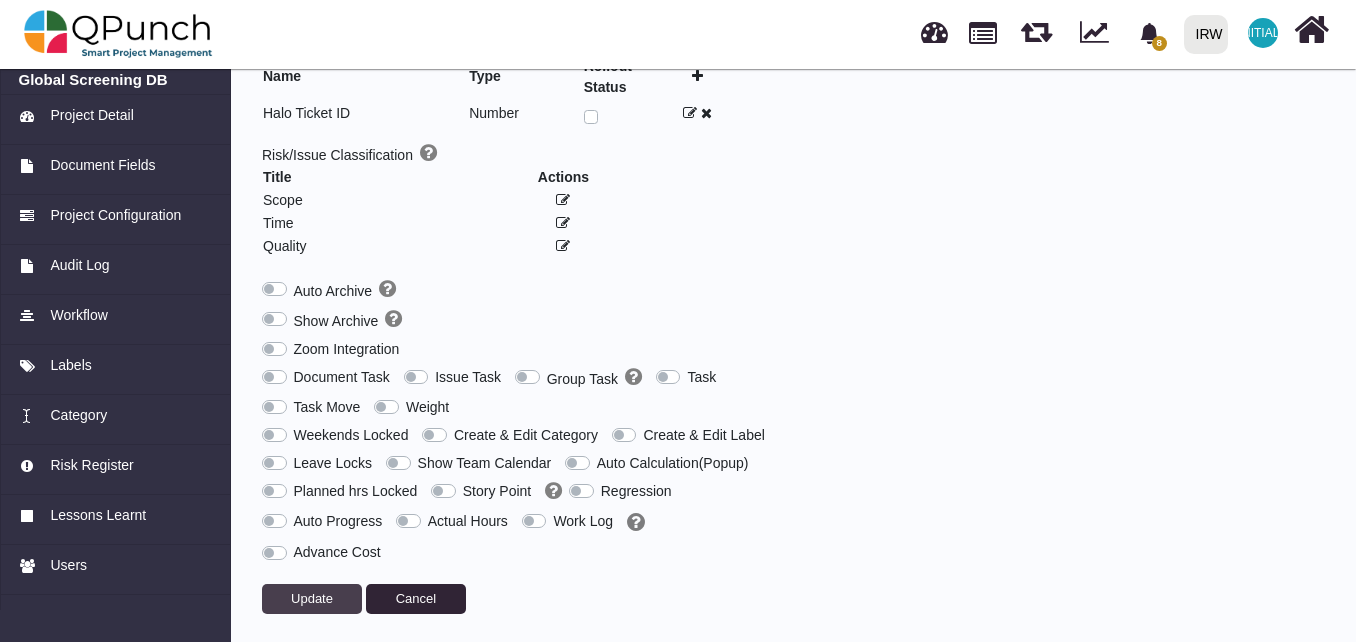 click on "Update" at bounding box center [312, 598] 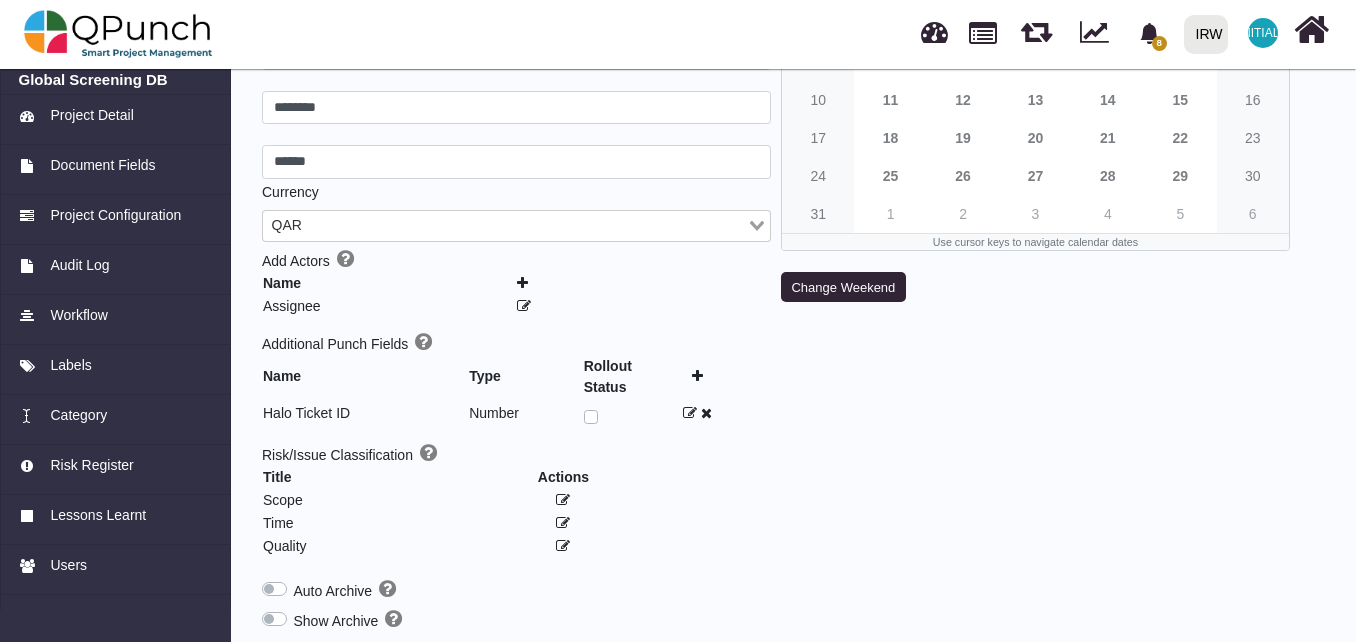 scroll, scrollTop: 0, scrollLeft: 0, axis: both 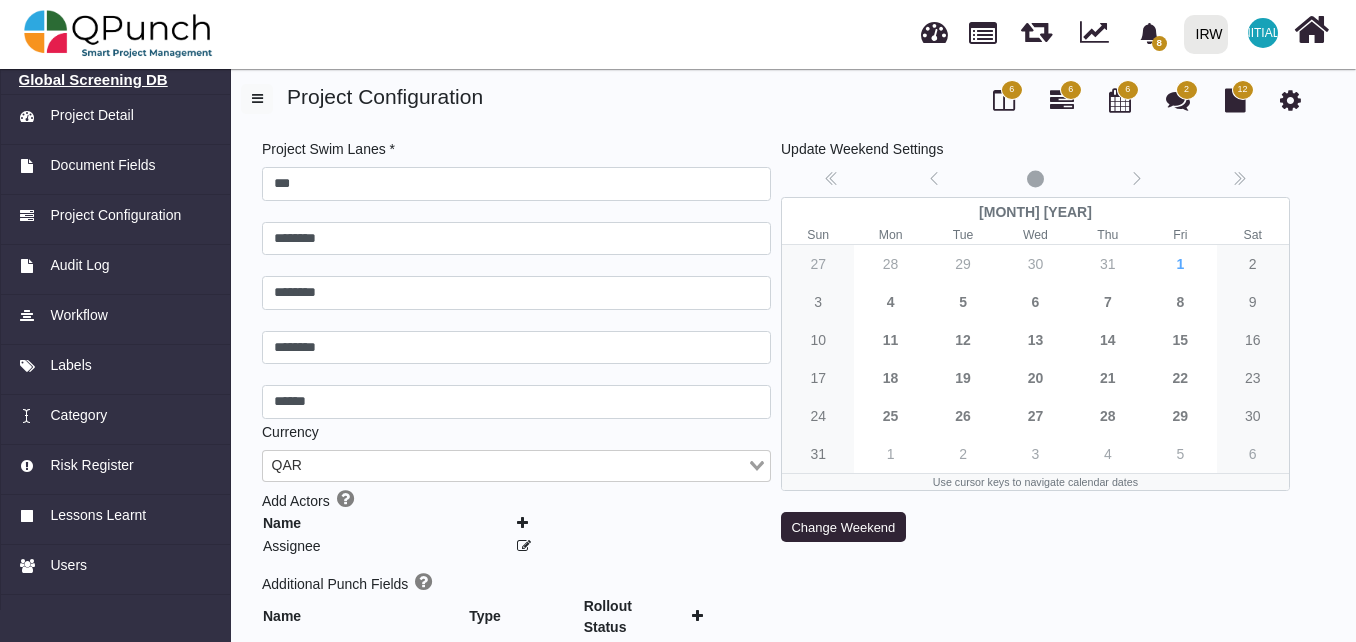 click on "Global Screening DB" at bounding box center [116, 80] 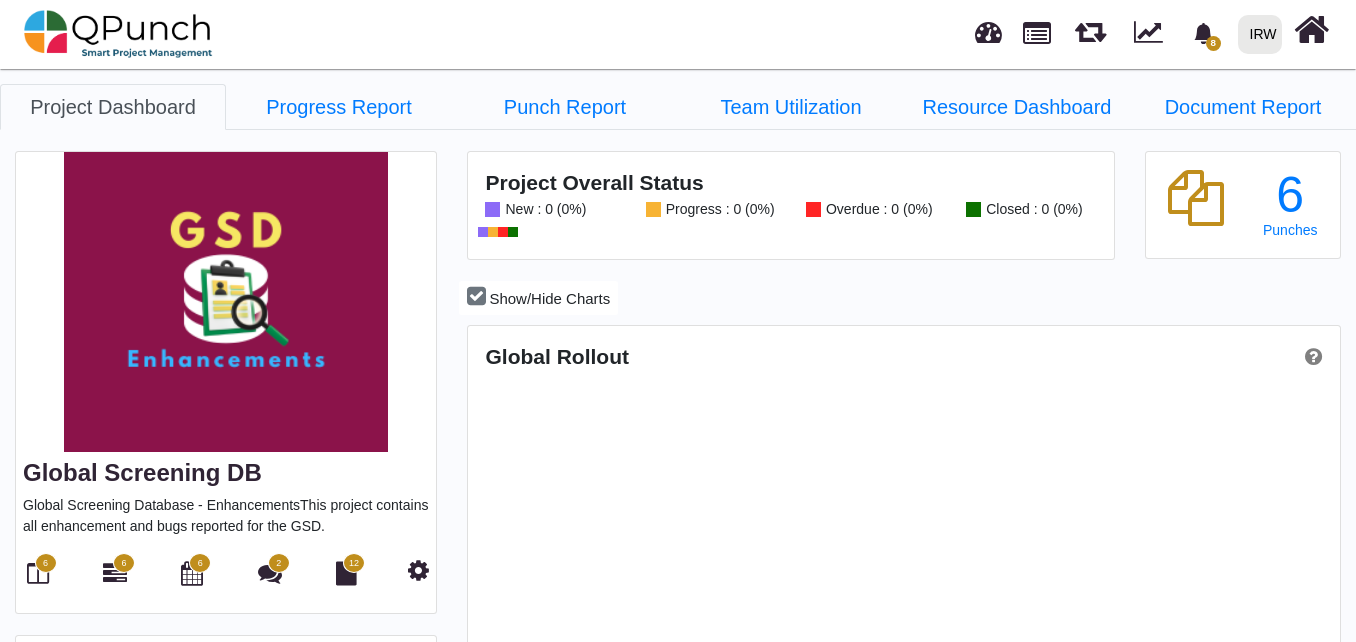 scroll, scrollTop: 999726, scrollLeft: 999422, axis: both 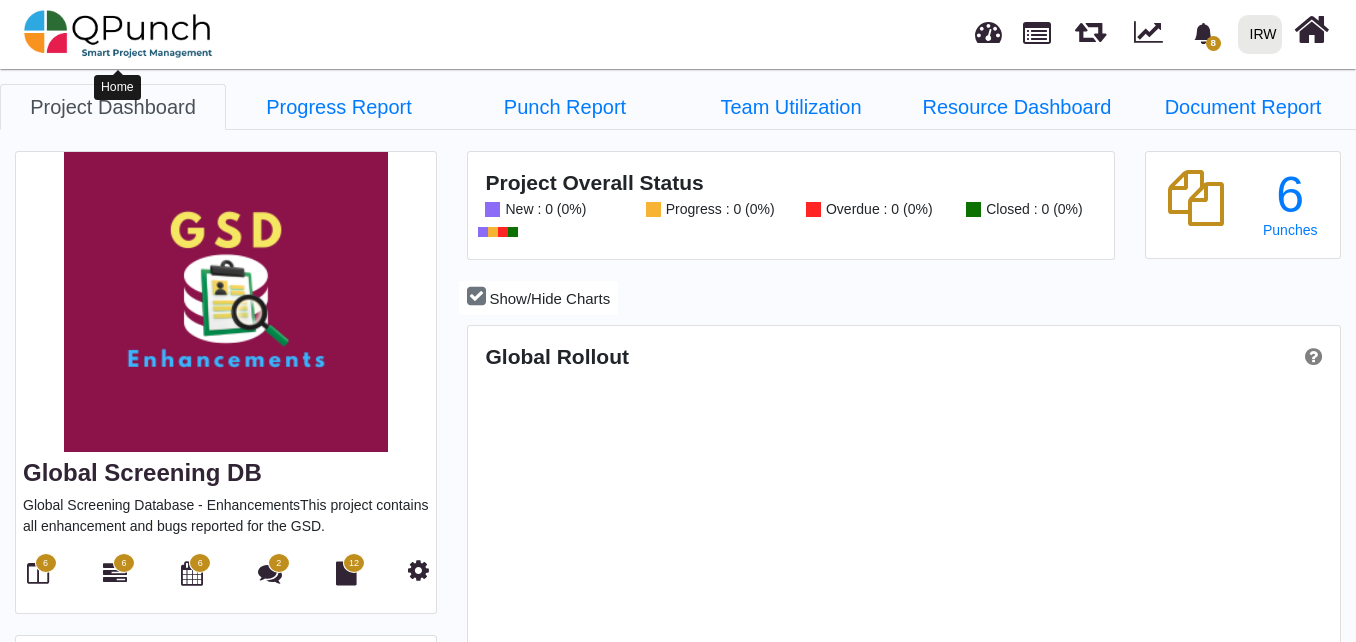 click at bounding box center [118, 34] 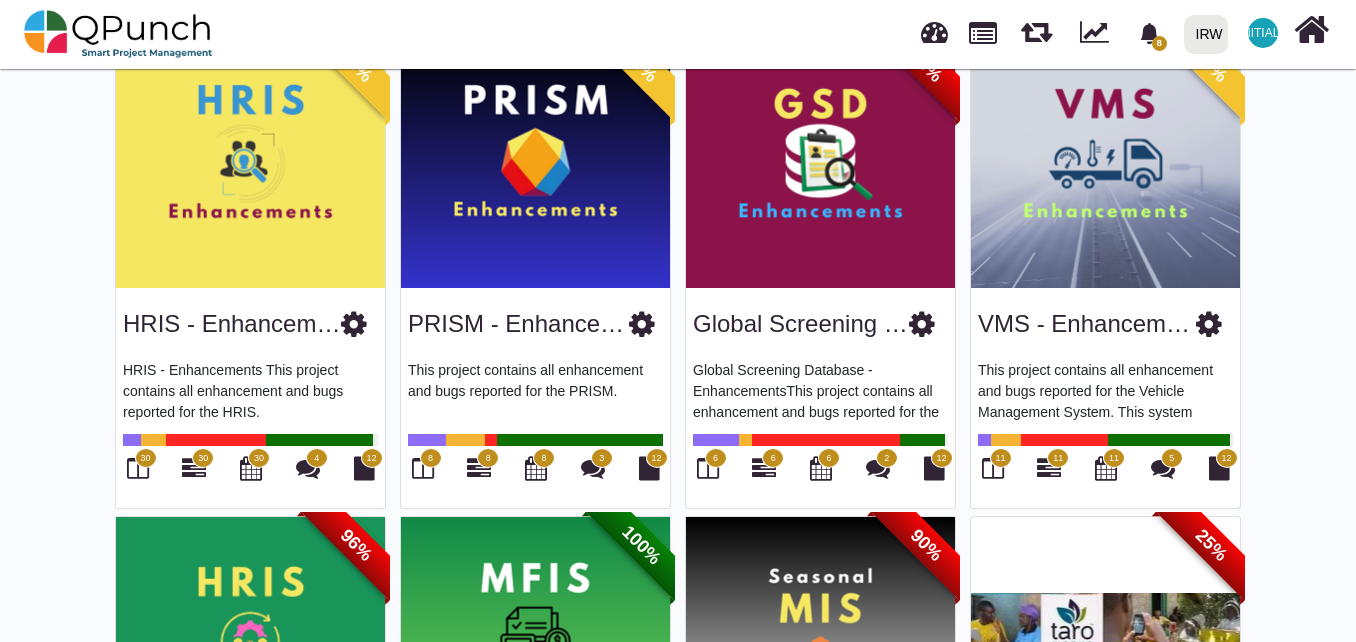 scroll, scrollTop: 700, scrollLeft: 0, axis: vertical 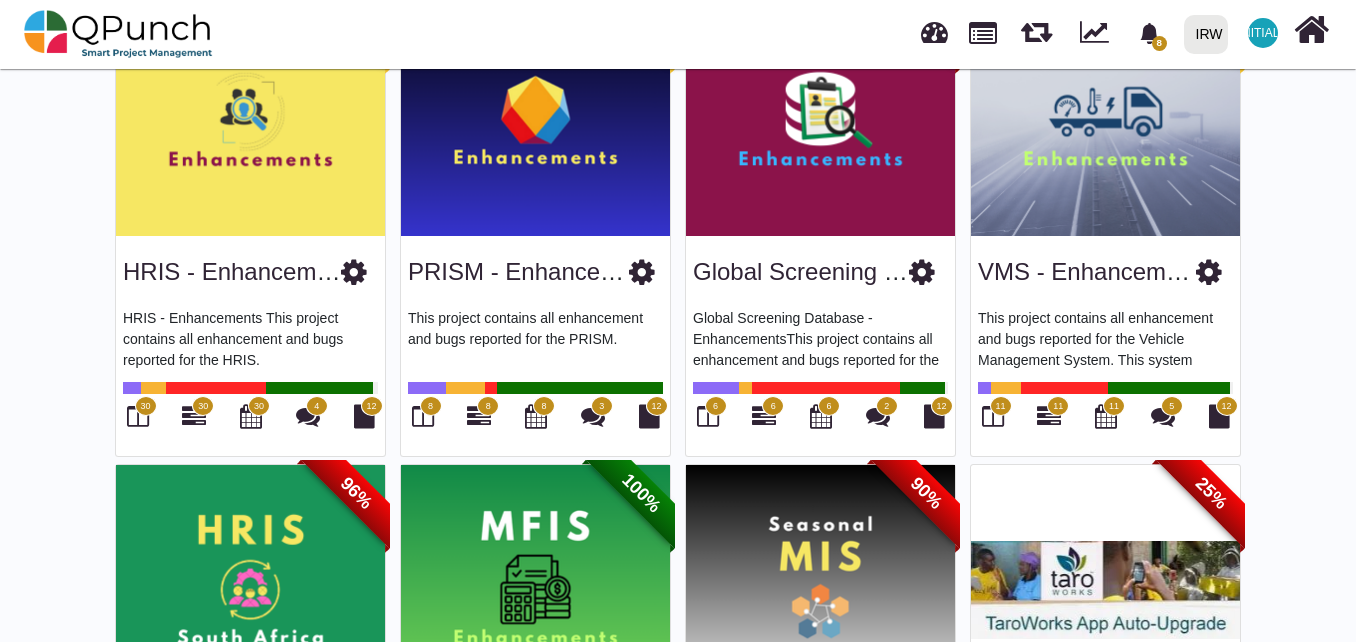 click at bounding box center [1209, 272] 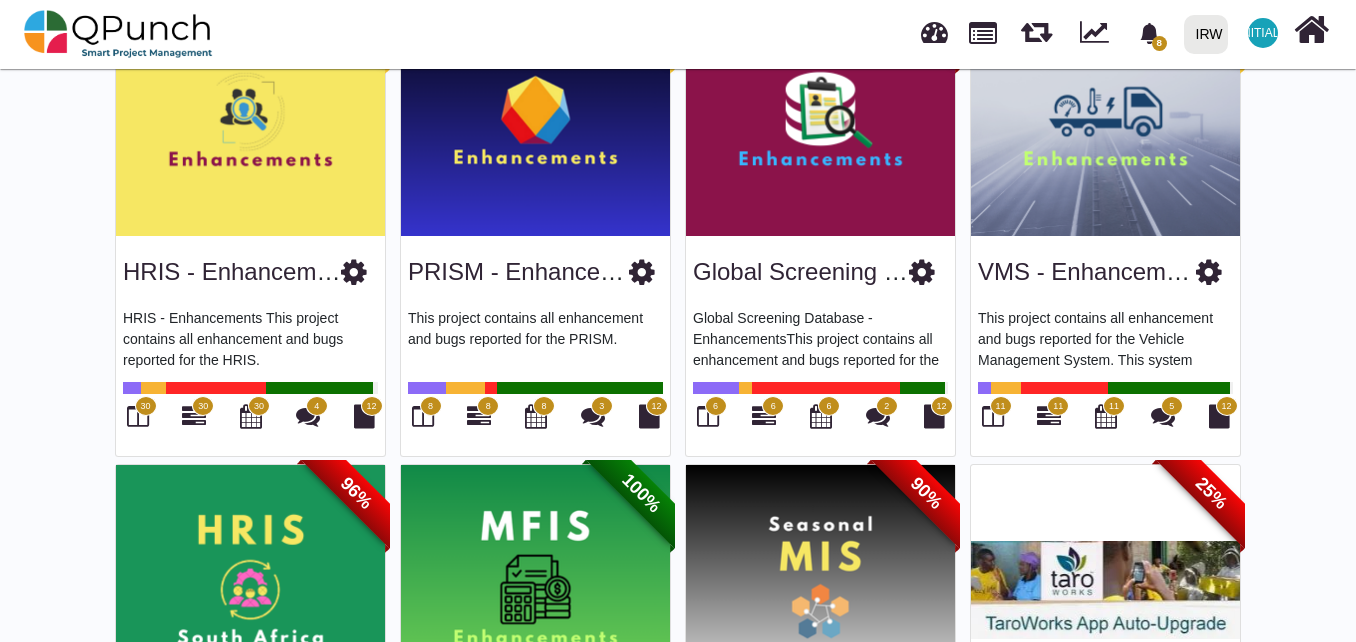 scroll, scrollTop: 0, scrollLeft: 0, axis: both 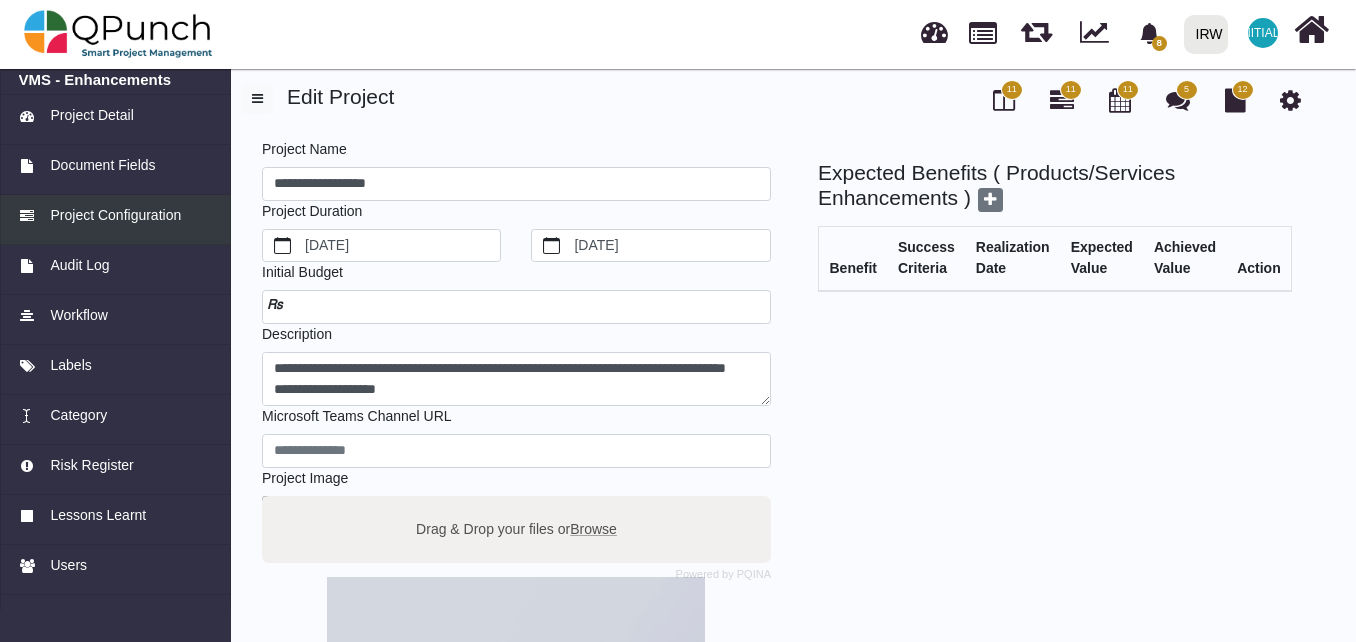 click on "Project Configuration" at bounding box center (115, 215) 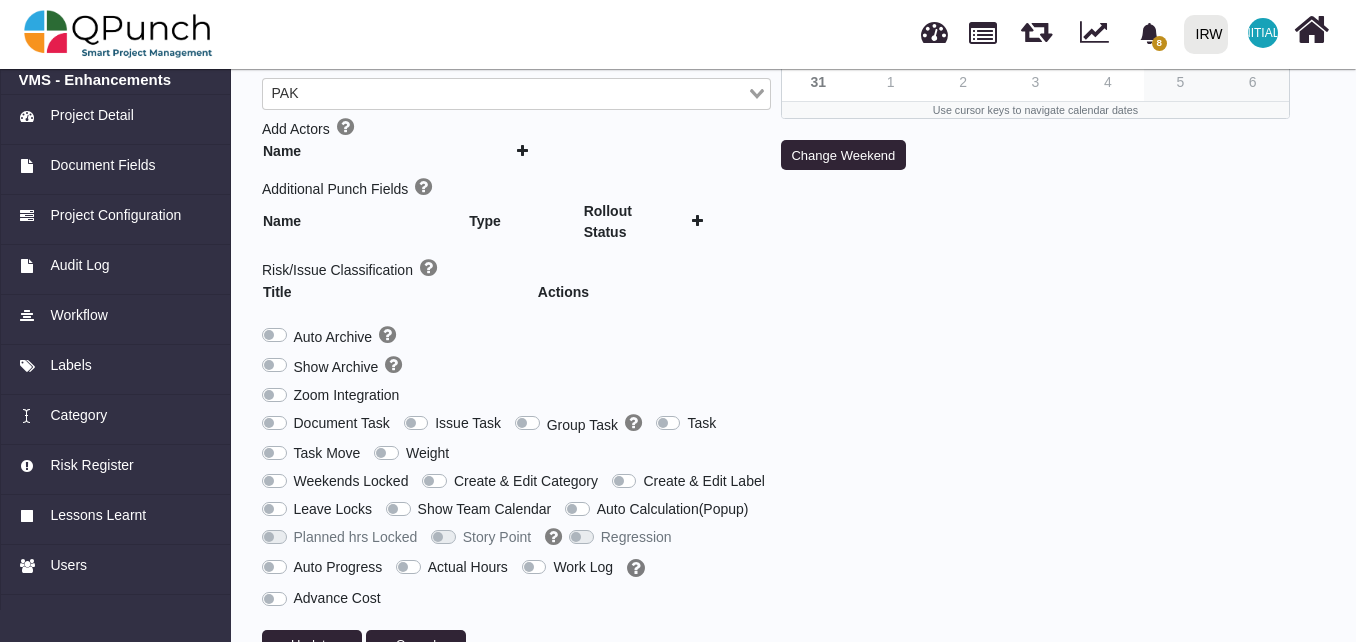 scroll, scrollTop: 418, scrollLeft: 0, axis: vertical 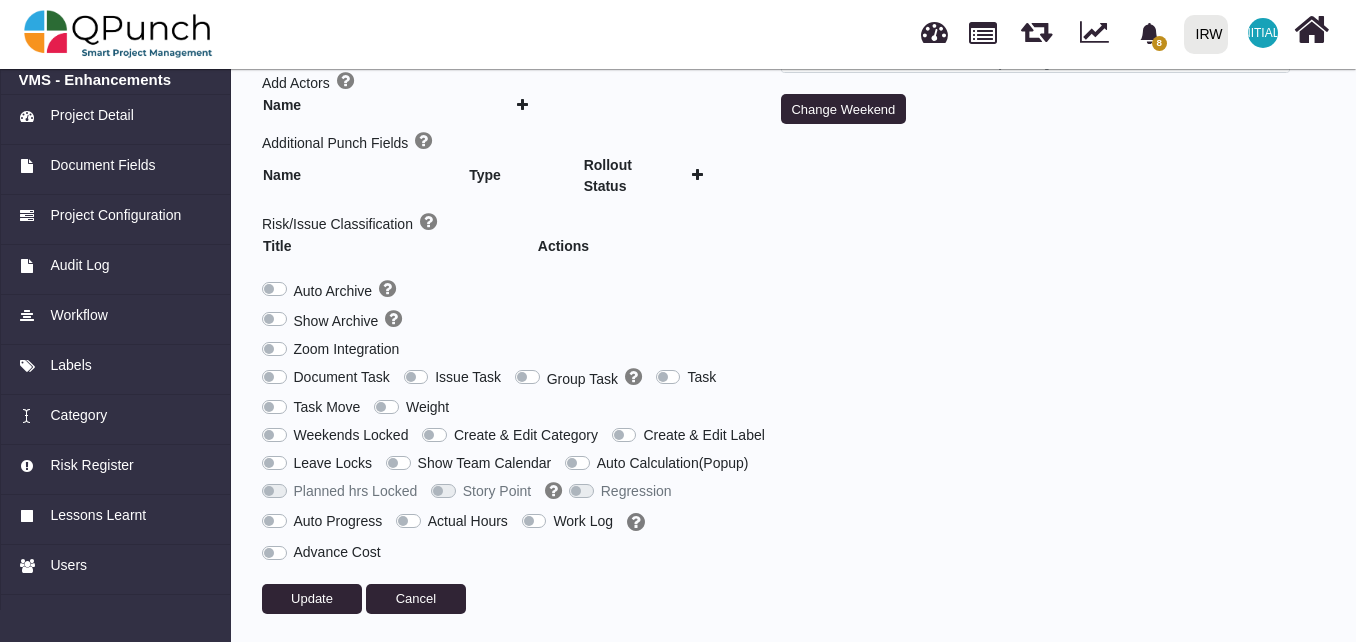 click on "Work Log" at bounding box center (583, 521) 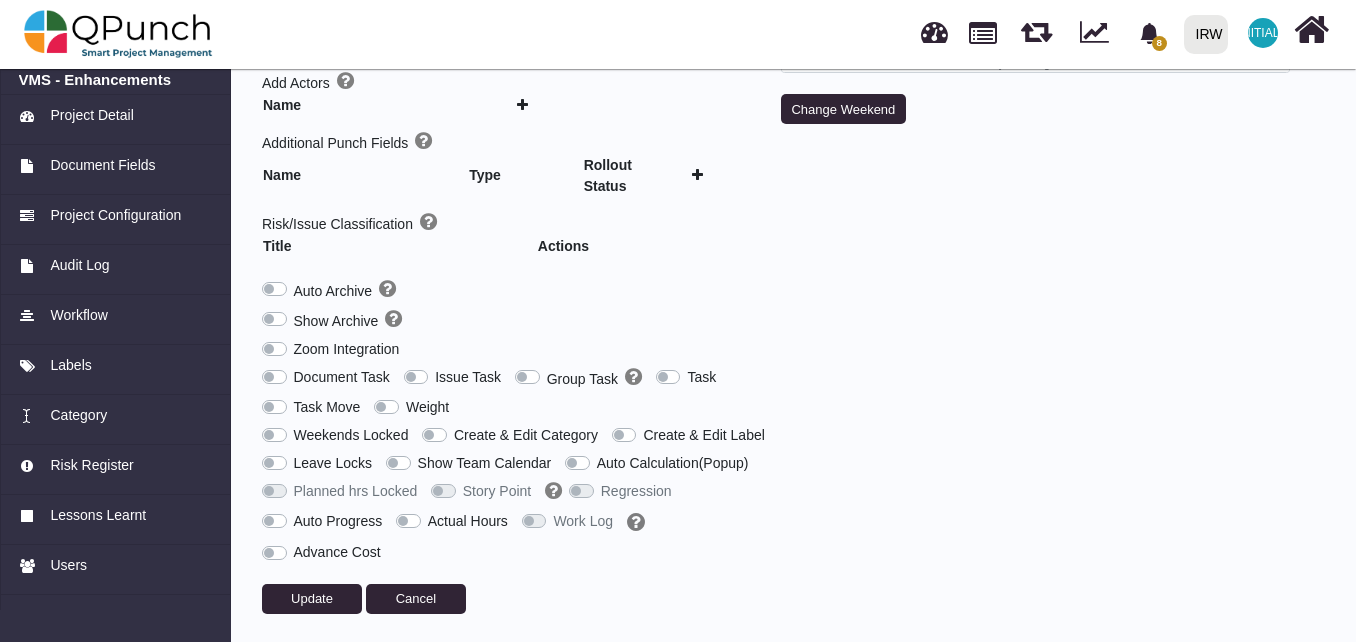 type on "***" 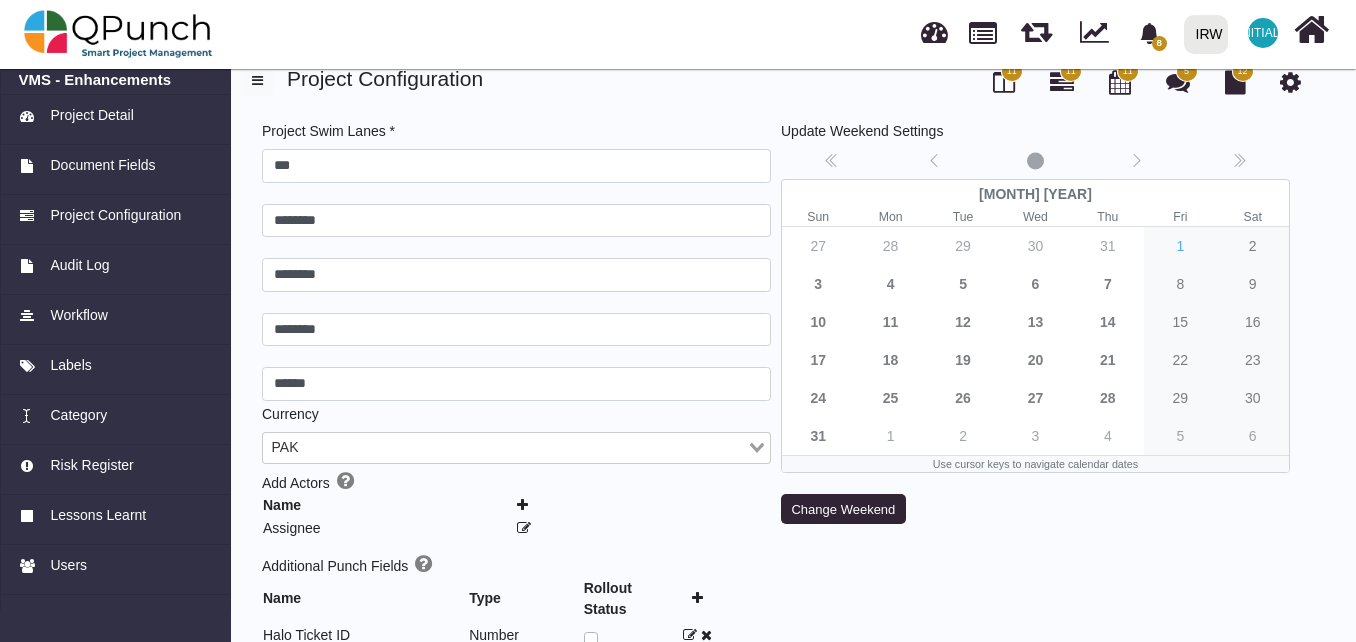 scroll, scrollTop: 0, scrollLeft: 0, axis: both 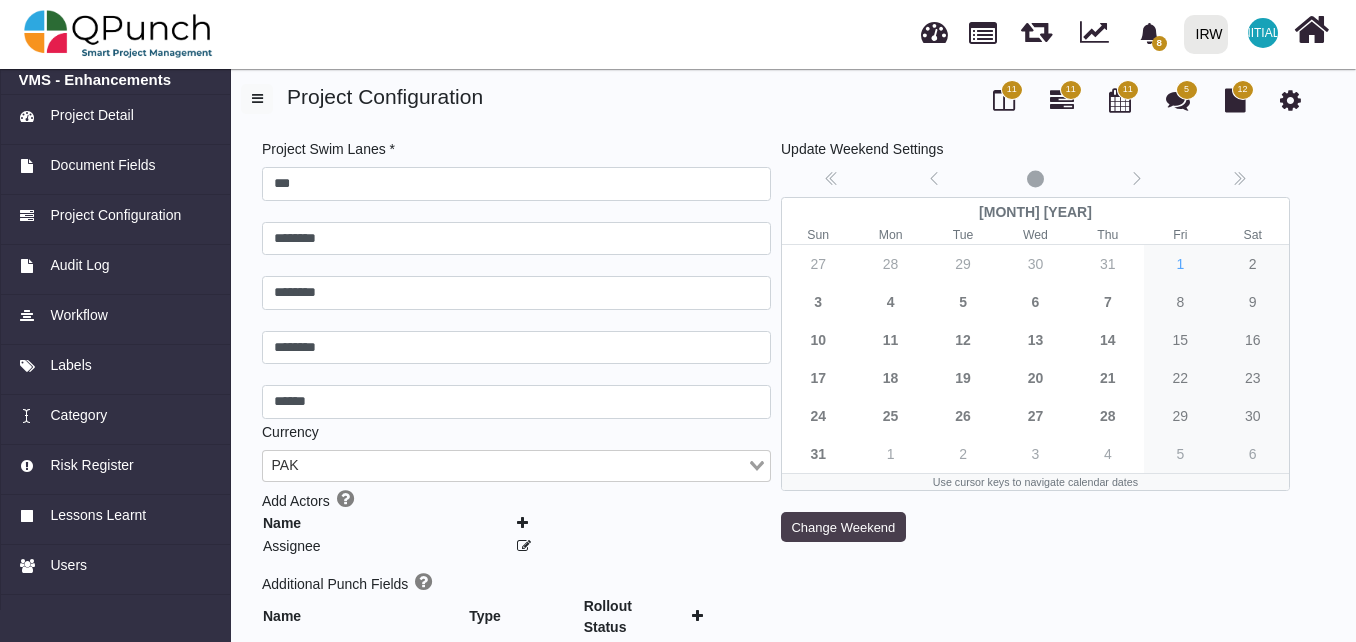 click on "Change Weekend" at bounding box center [843, 527] 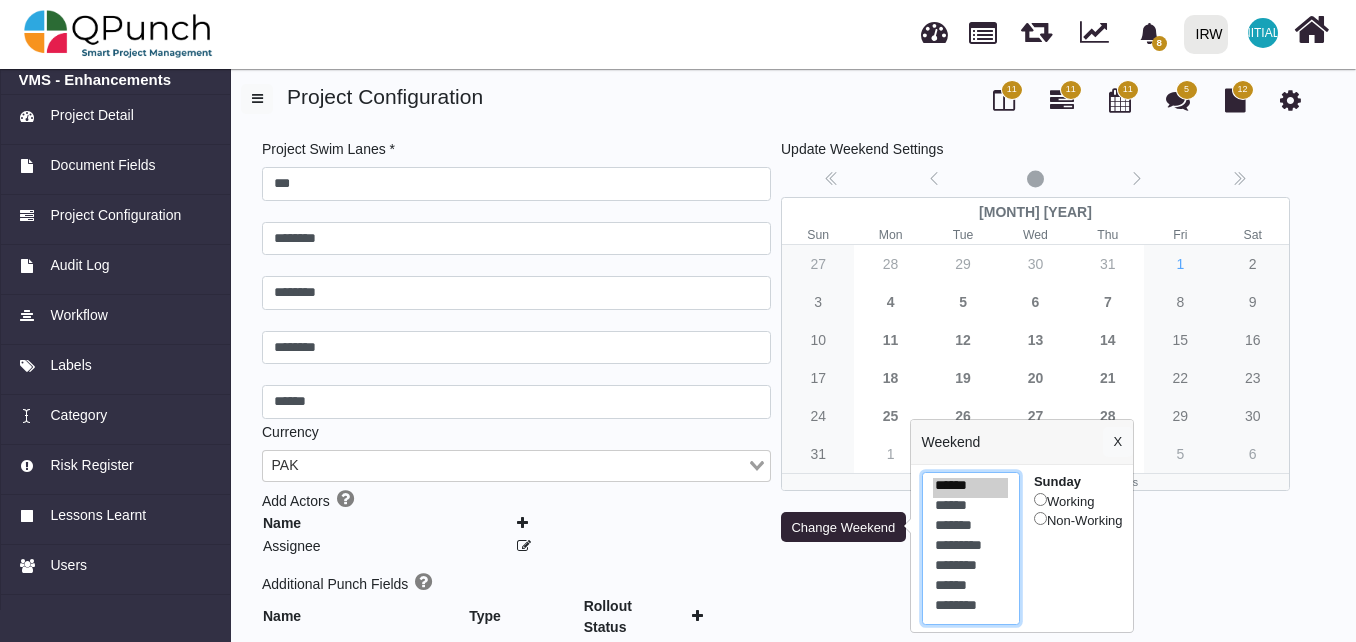 select on "*" 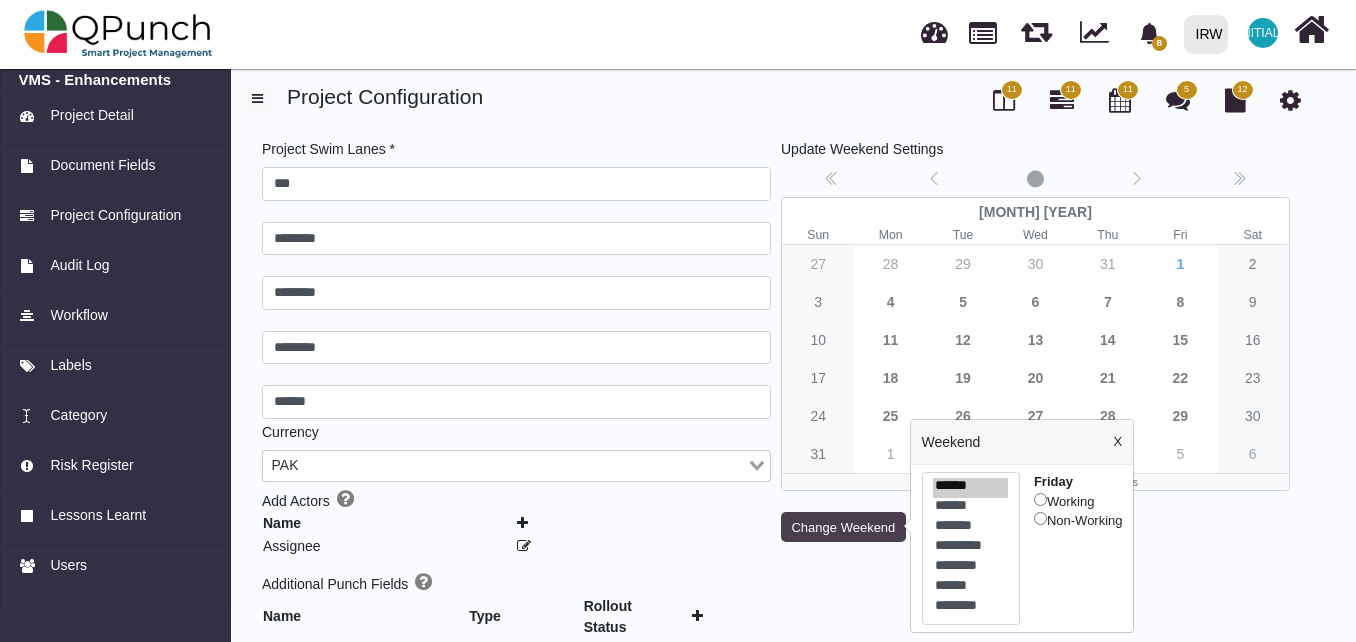 click on "Change Weekend" at bounding box center (843, 527) 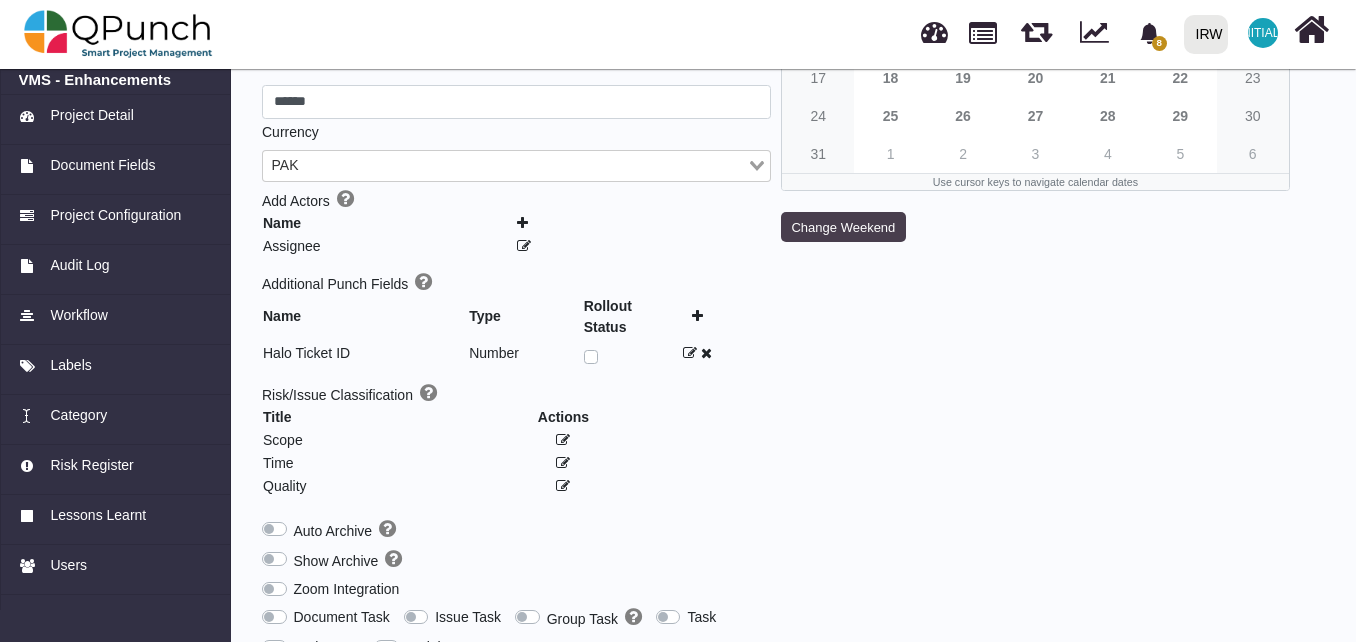 scroll, scrollTop: 540, scrollLeft: 0, axis: vertical 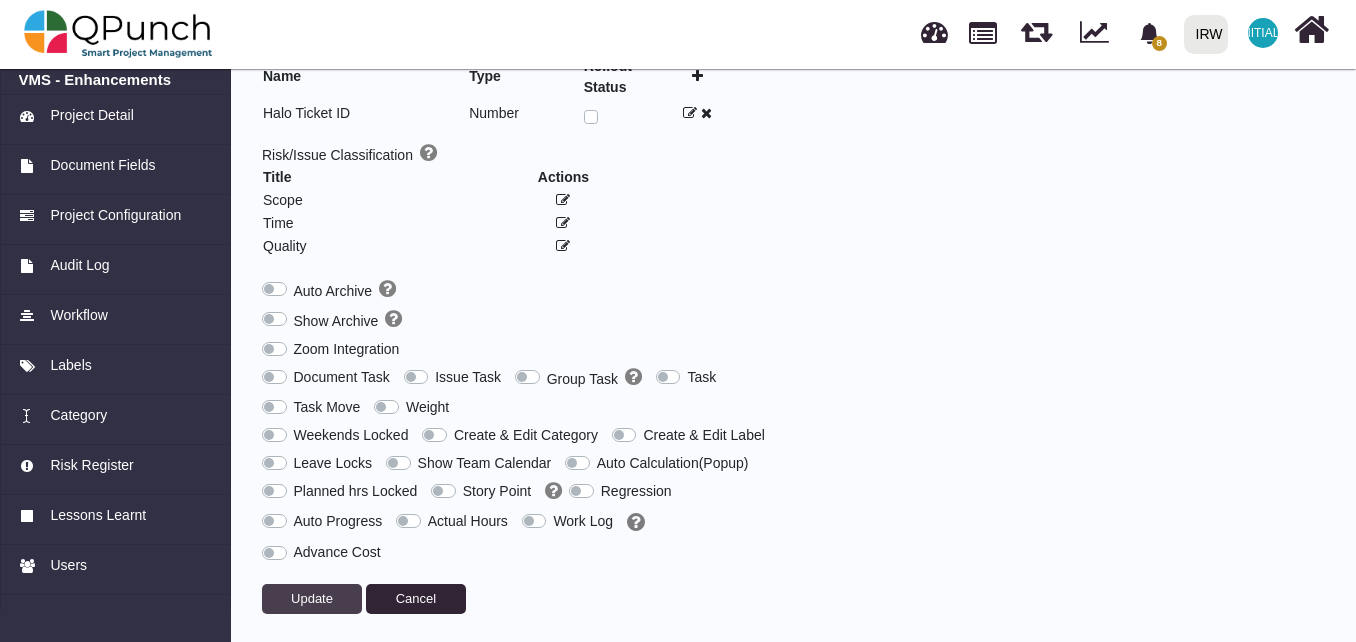 click on "Update" at bounding box center (312, 598) 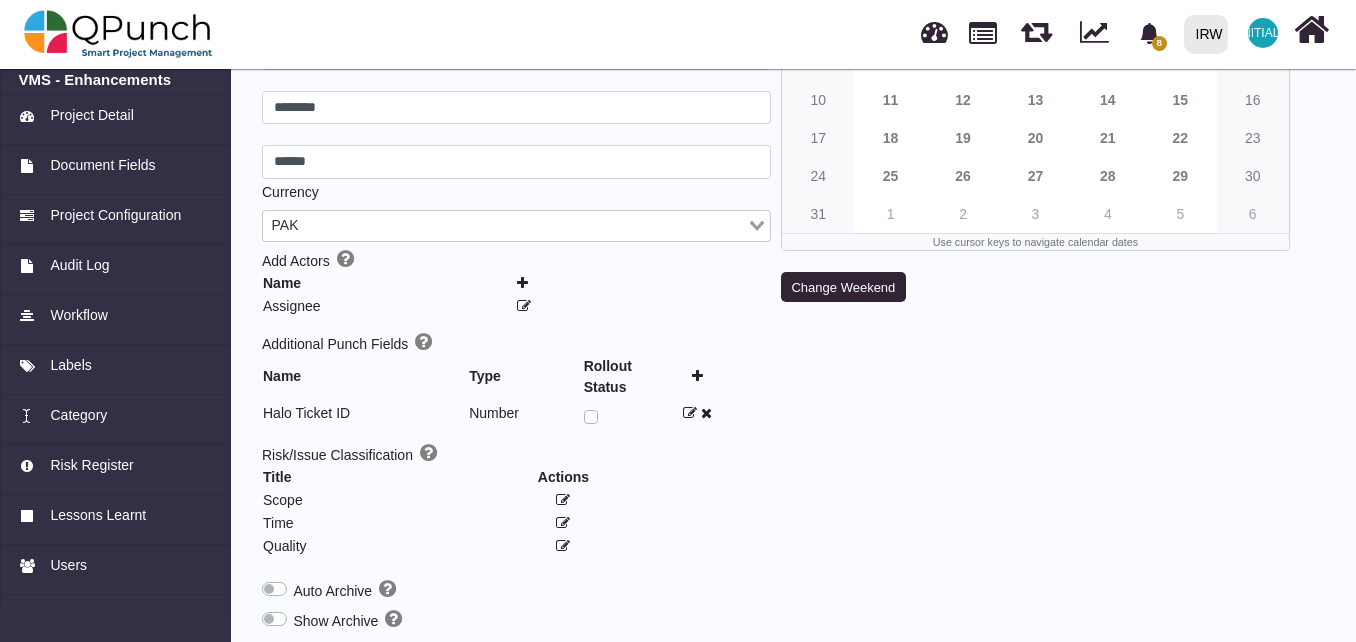 scroll, scrollTop: 0, scrollLeft: 0, axis: both 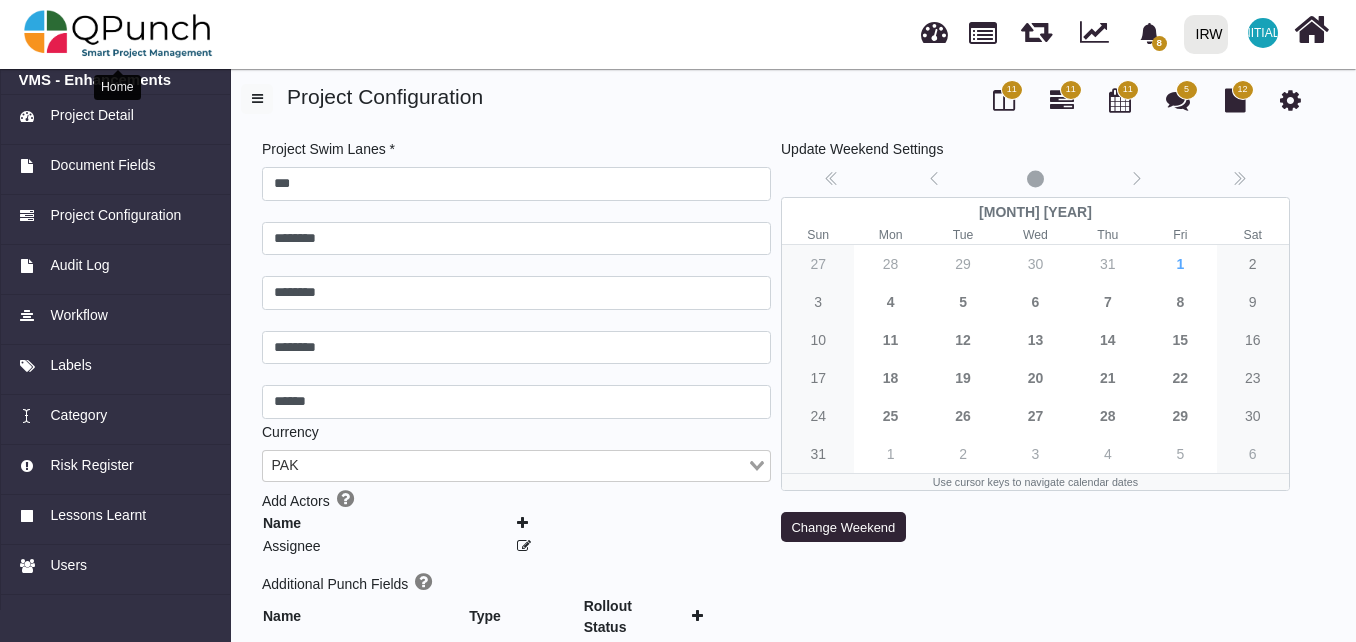 click at bounding box center (118, 34) 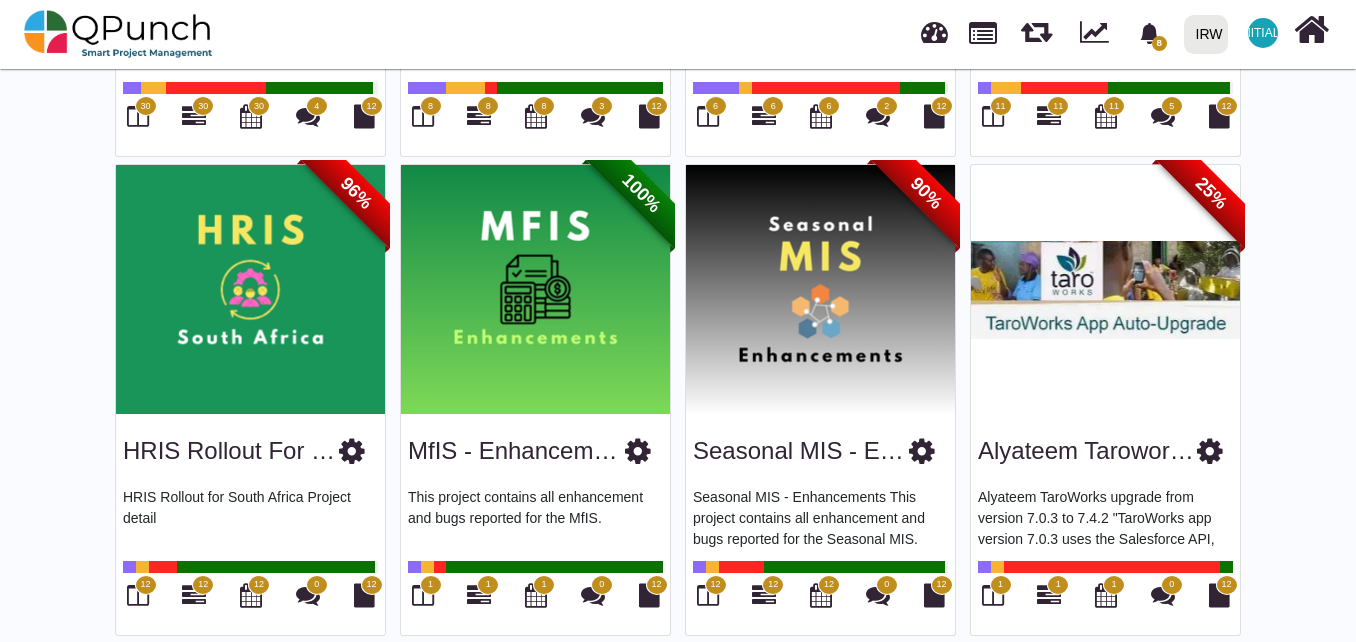 scroll, scrollTop: 1013, scrollLeft: 0, axis: vertical 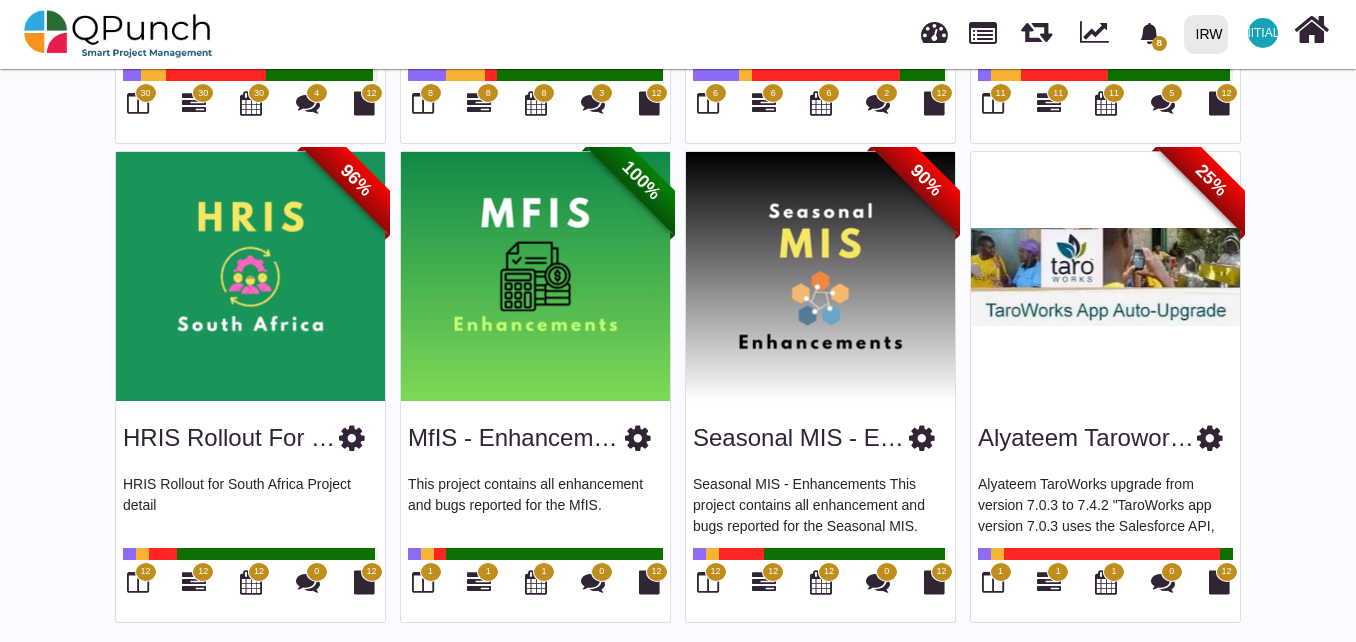 click at bounding box center [352, 438] 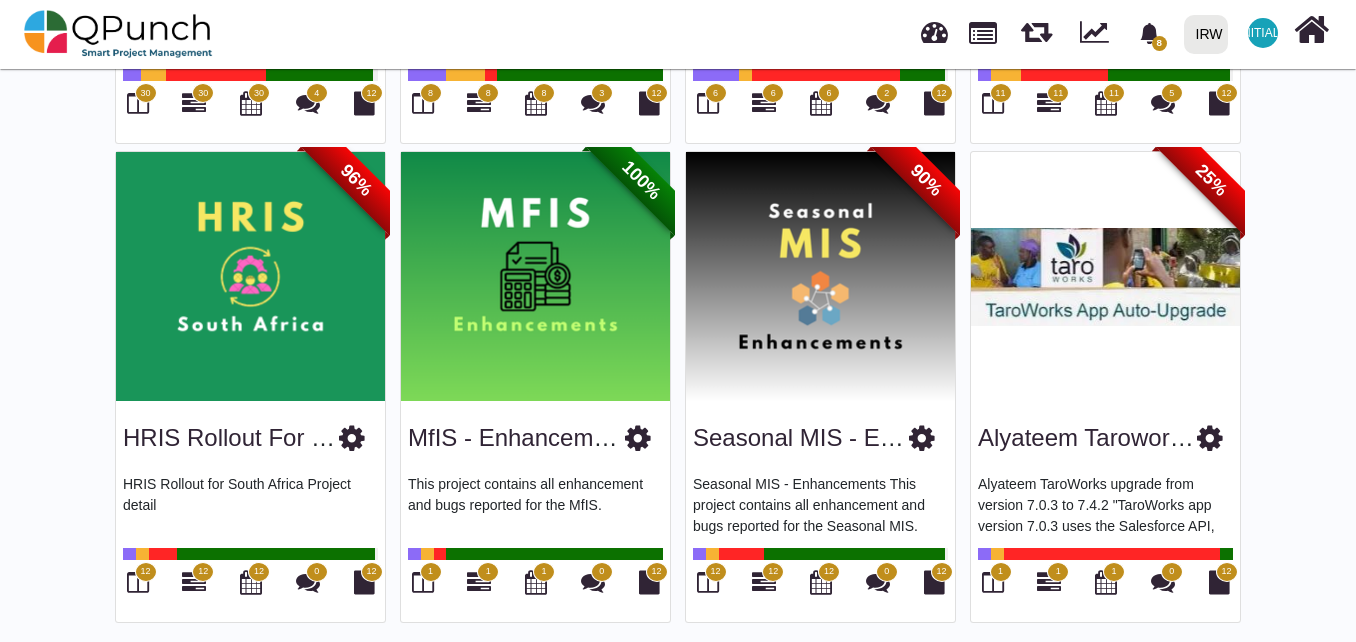scroll, scrollTop: 0, scrollLeft: 0, axis: both 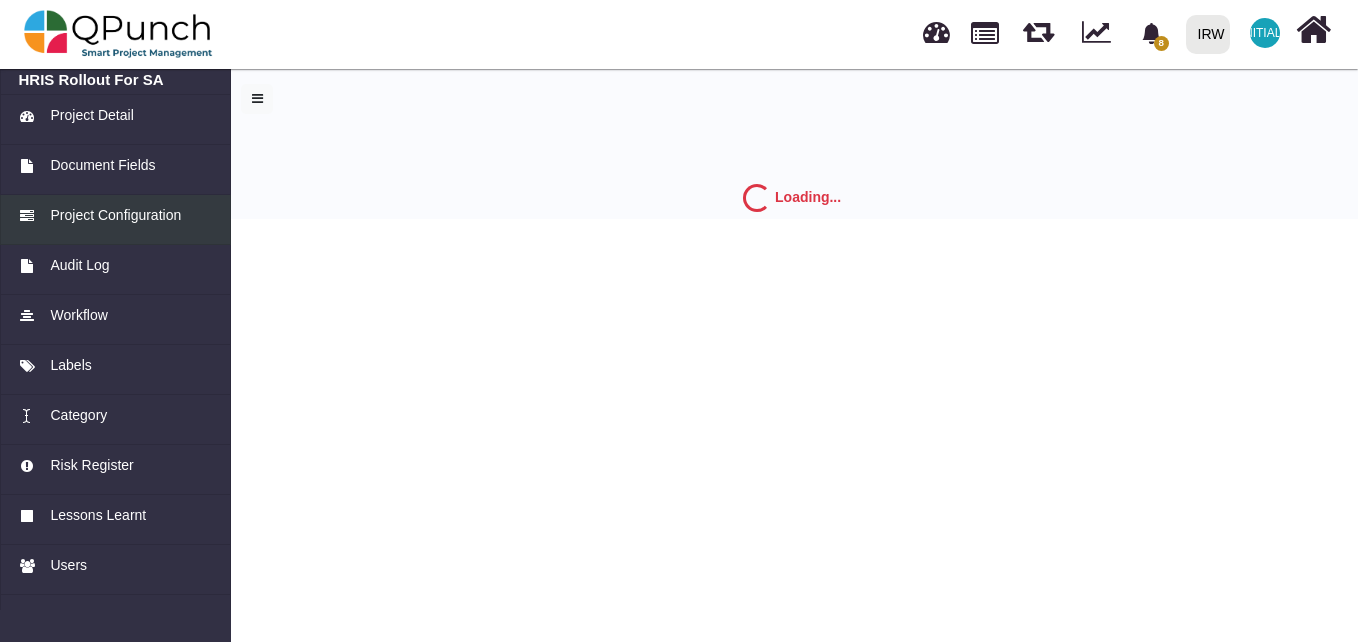 click on "Project Configuration" at bounding box center (115, 215) 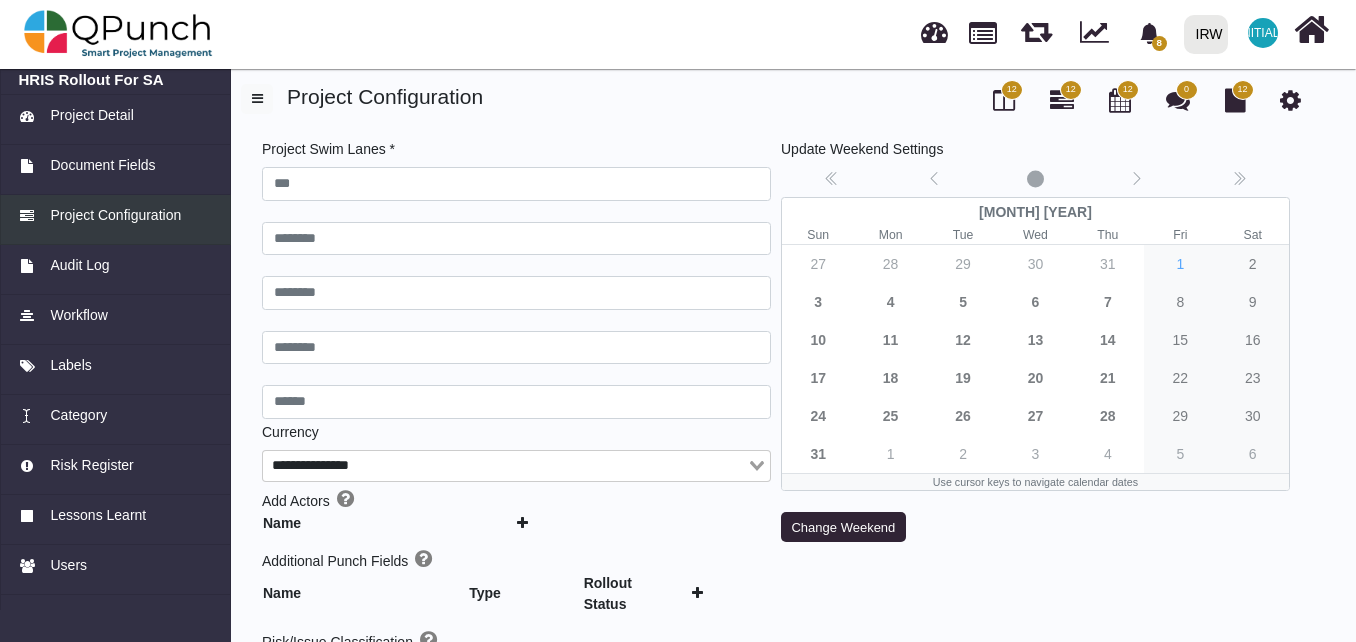 type on "***" 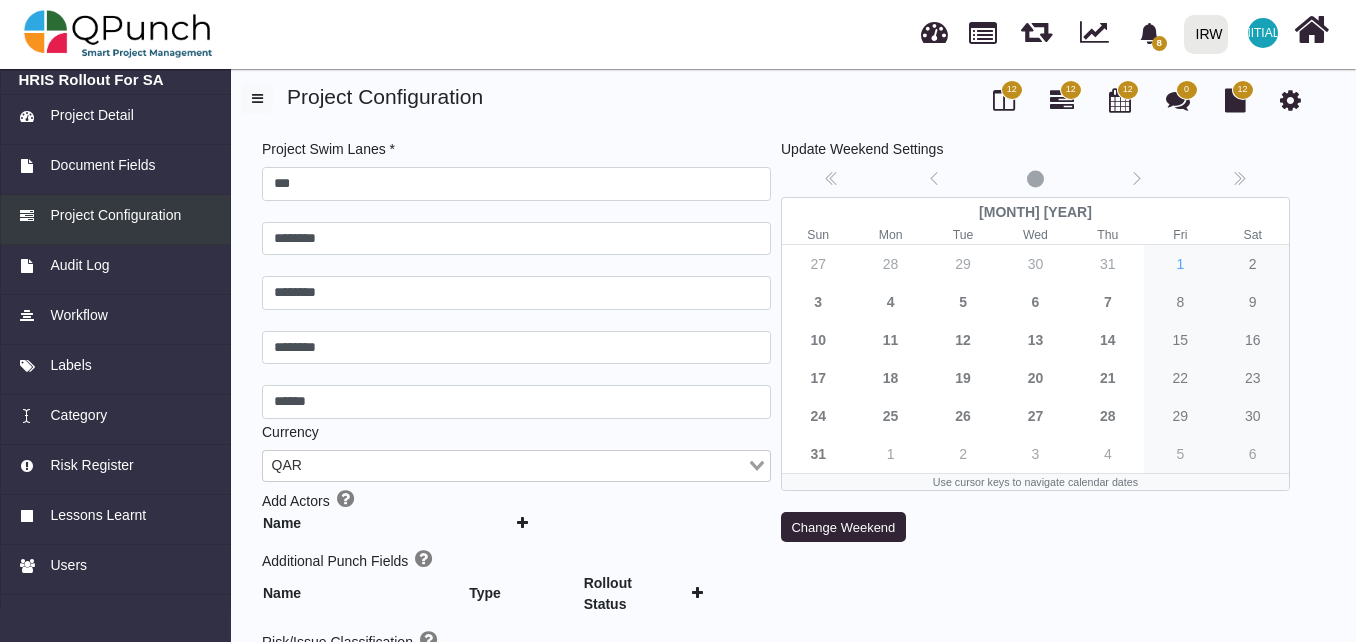 type 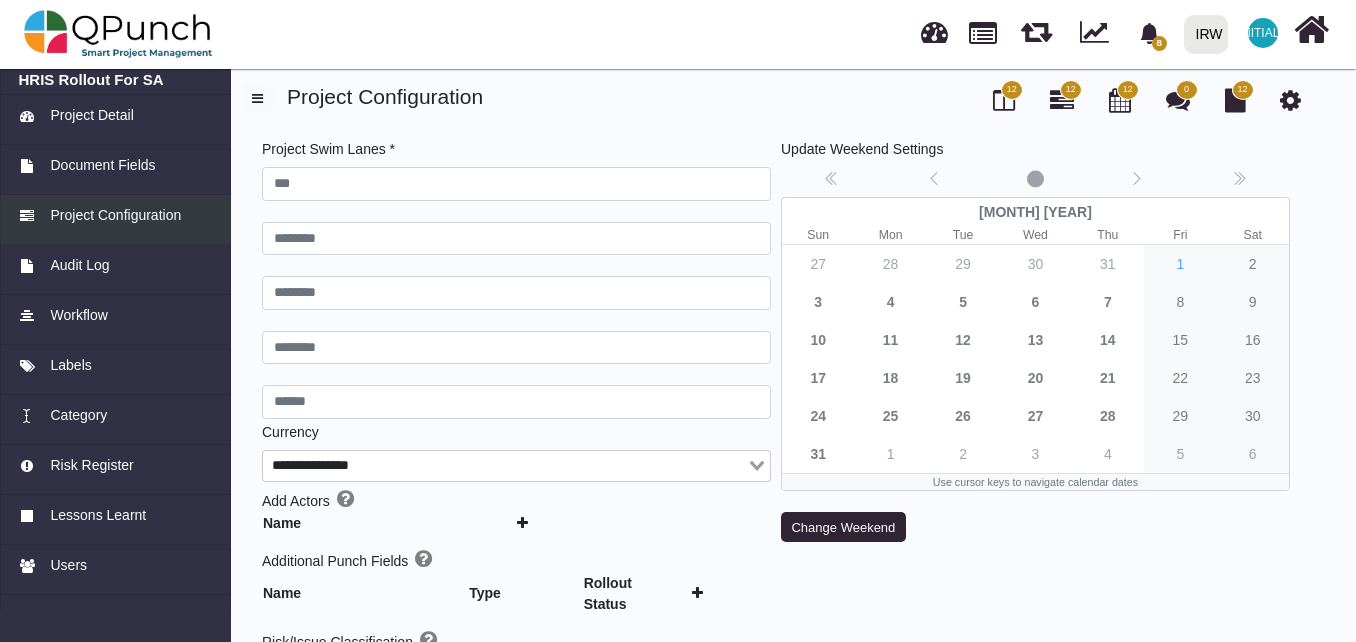 type on "***" 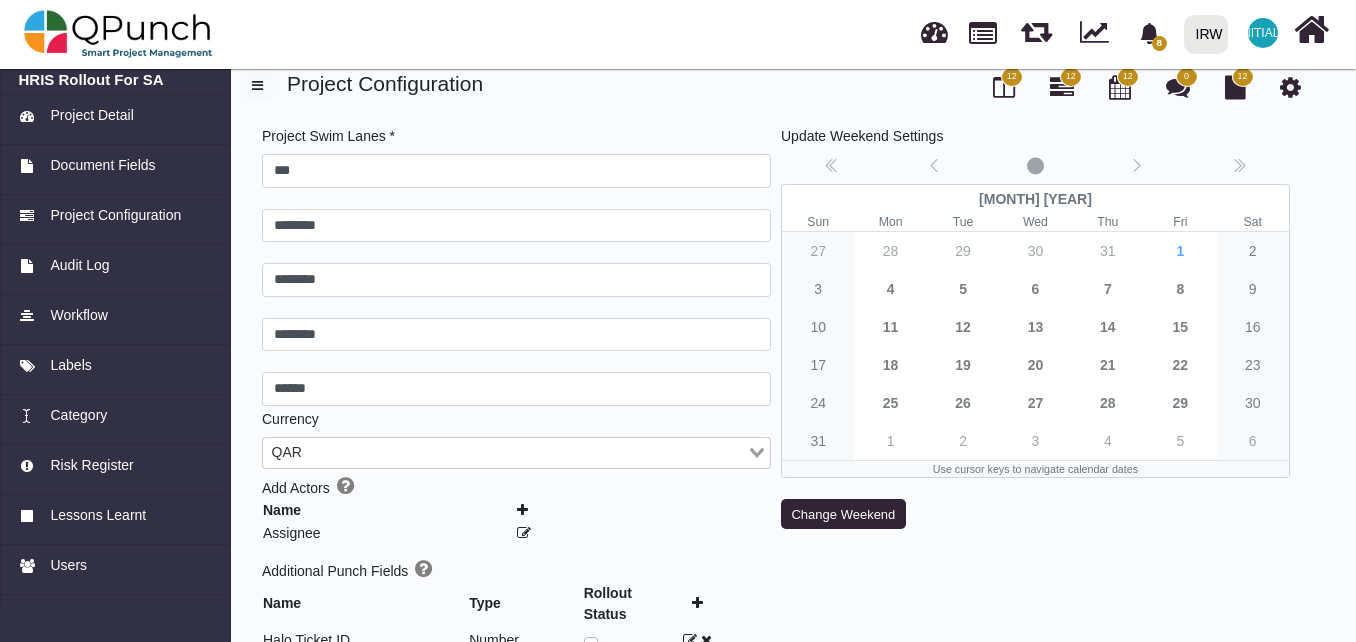 scroll, scrollTop: 0, scrollLeft: 0, axis: both 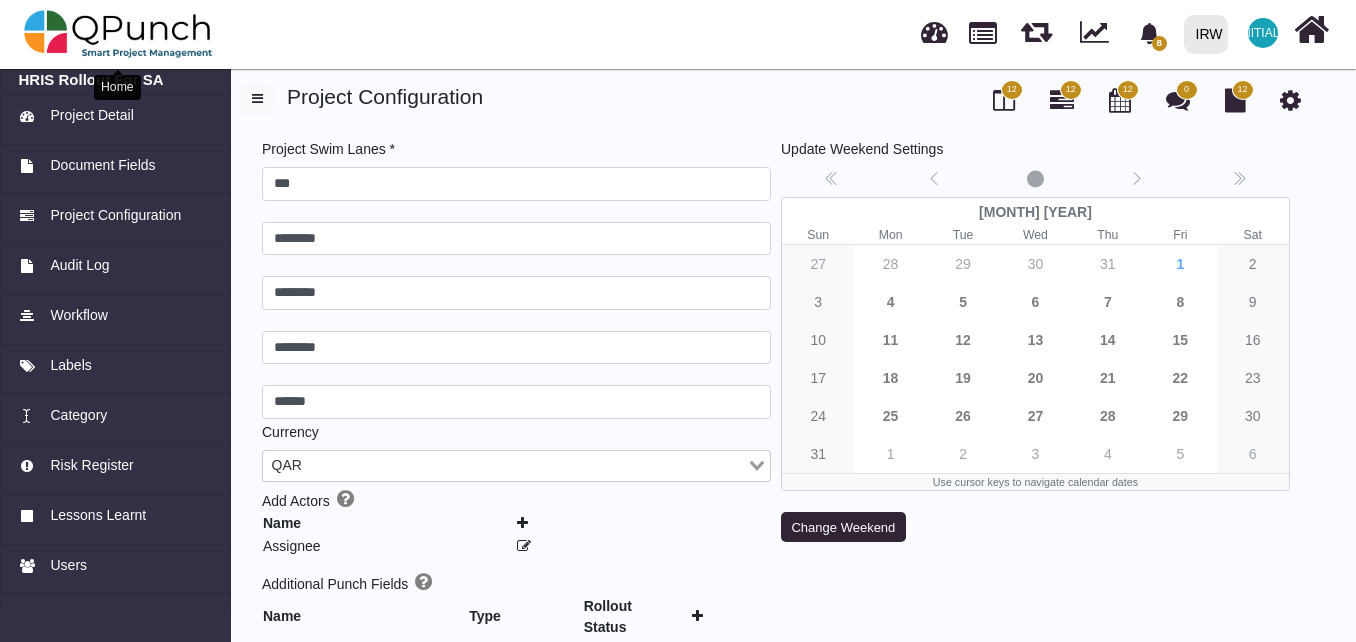 click at bounding box center (118, 34) 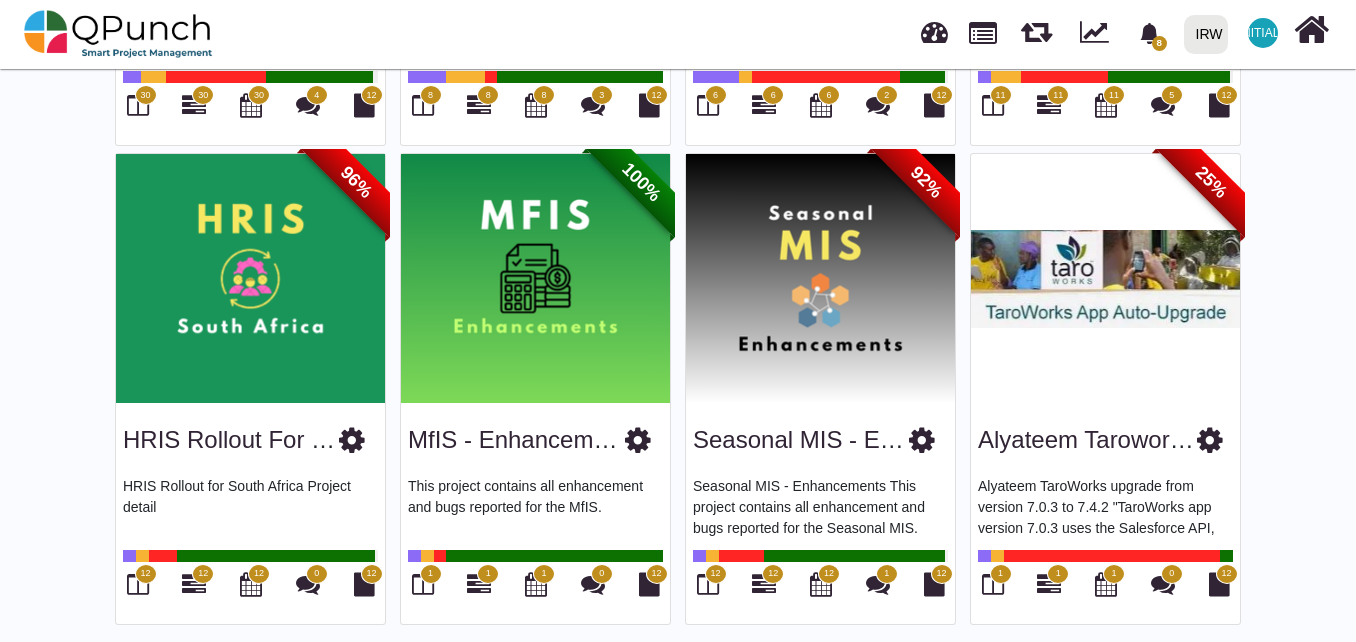 scroll, scrollTop: 1013, scrollLeft: 0, axis: vertical 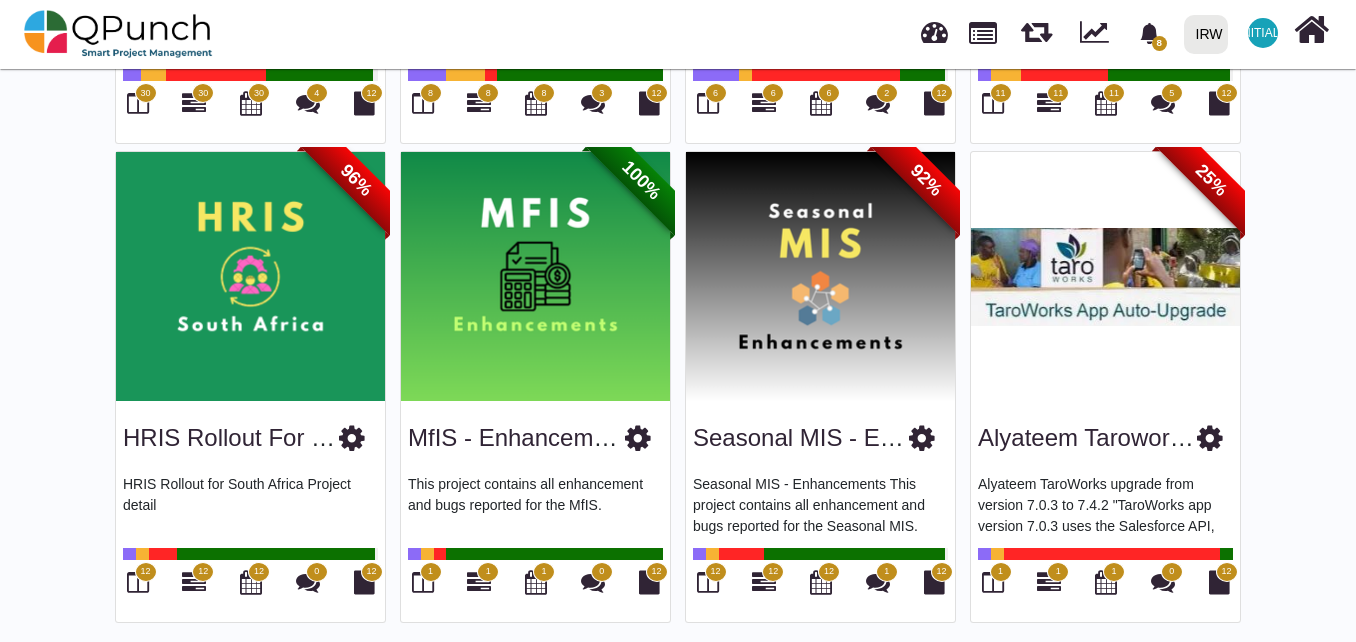 click at bounding box center (638, 438) 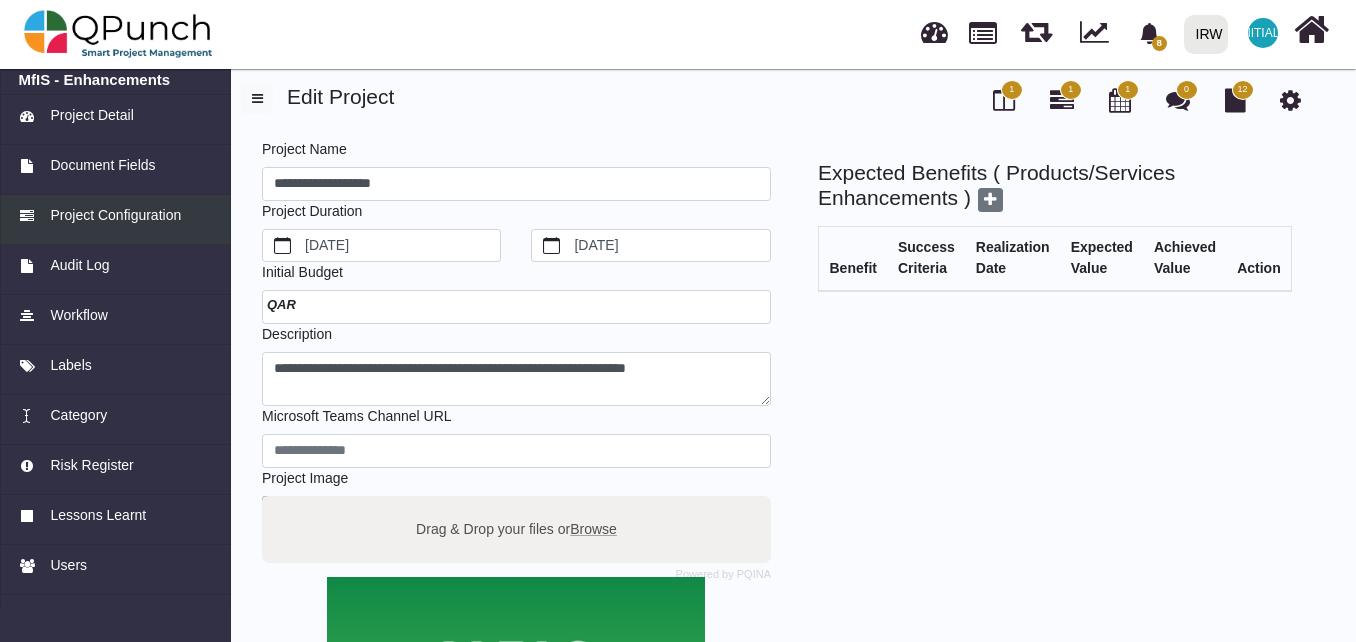 click on "Project Configuration" at bounding box center (115, 215) 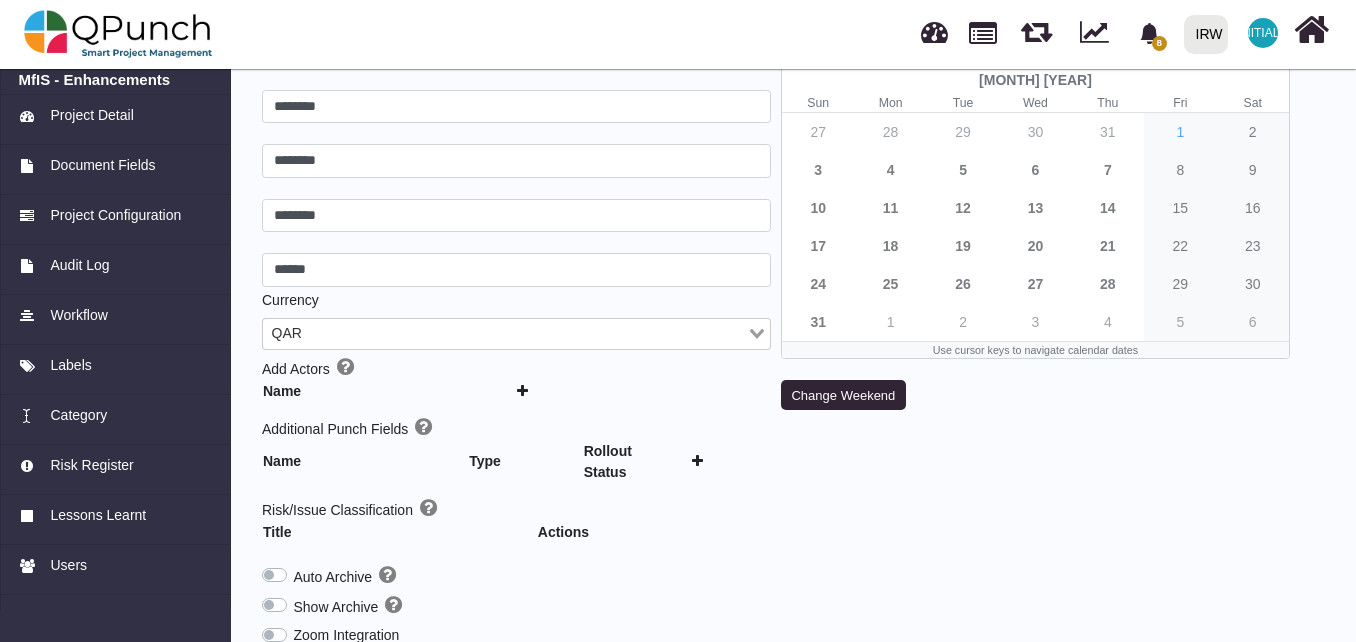 scroll, scrollTop: 200, scrollLeft: 0, axis: vertical 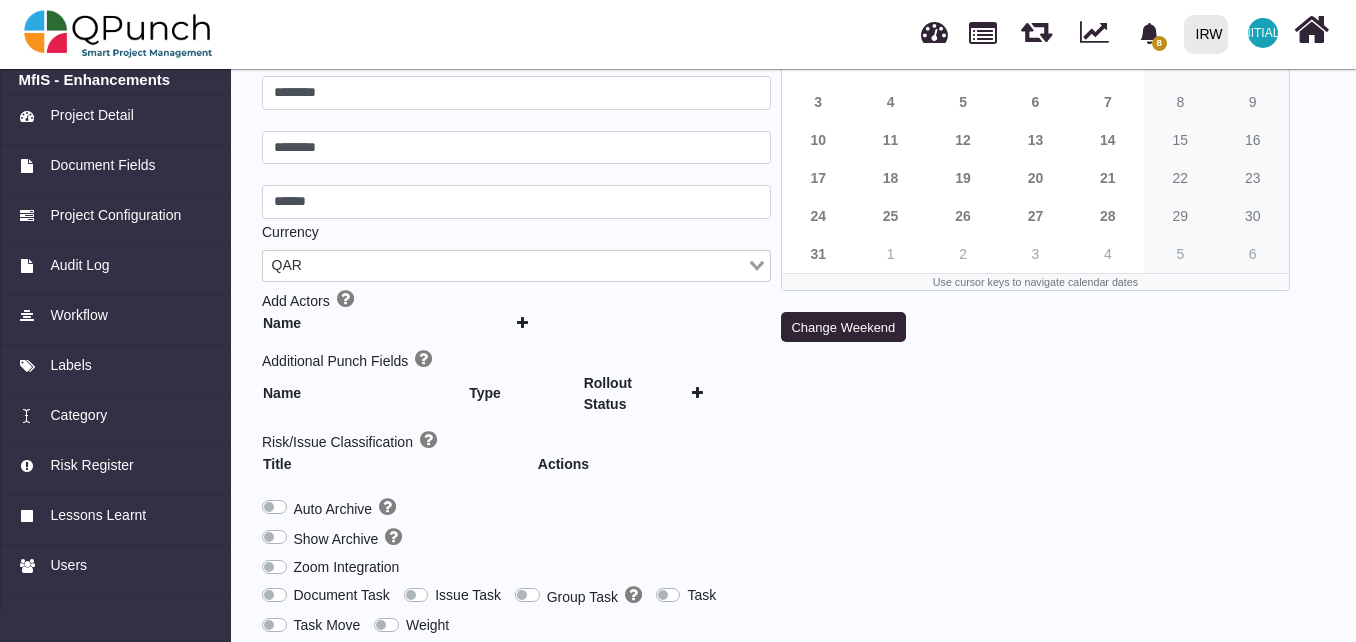 type 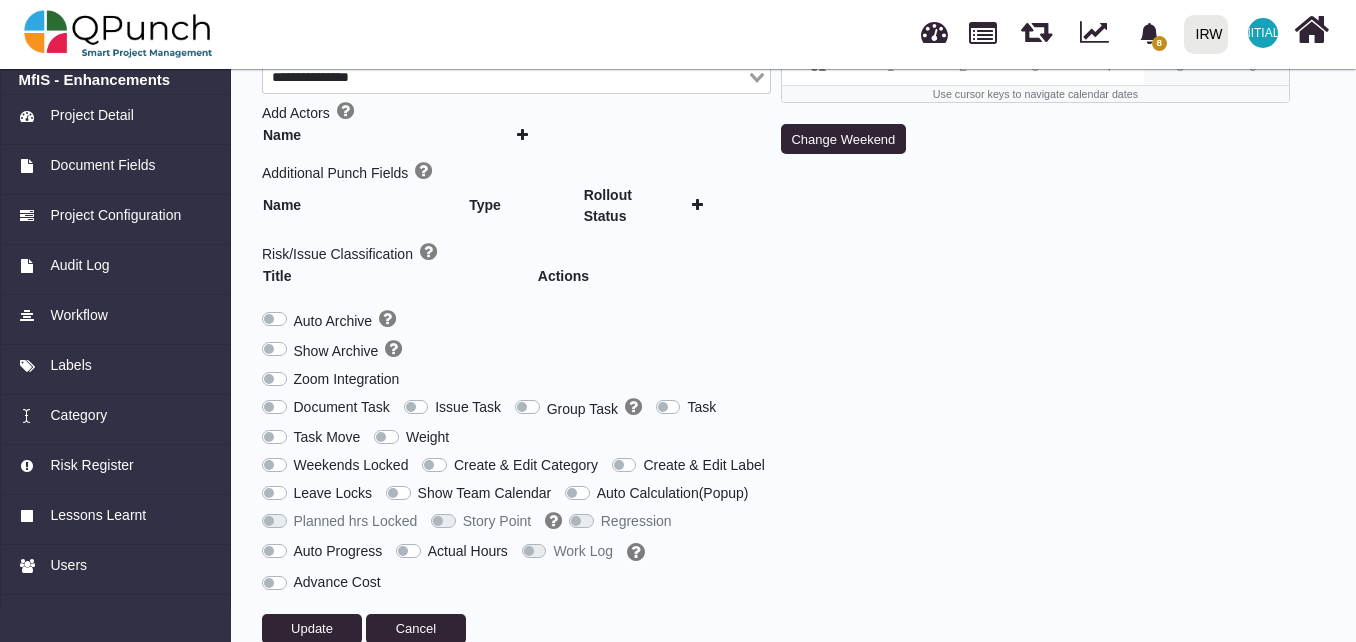 scroll, scrollTop: 400, scrollLeft: 0, axis: vertical 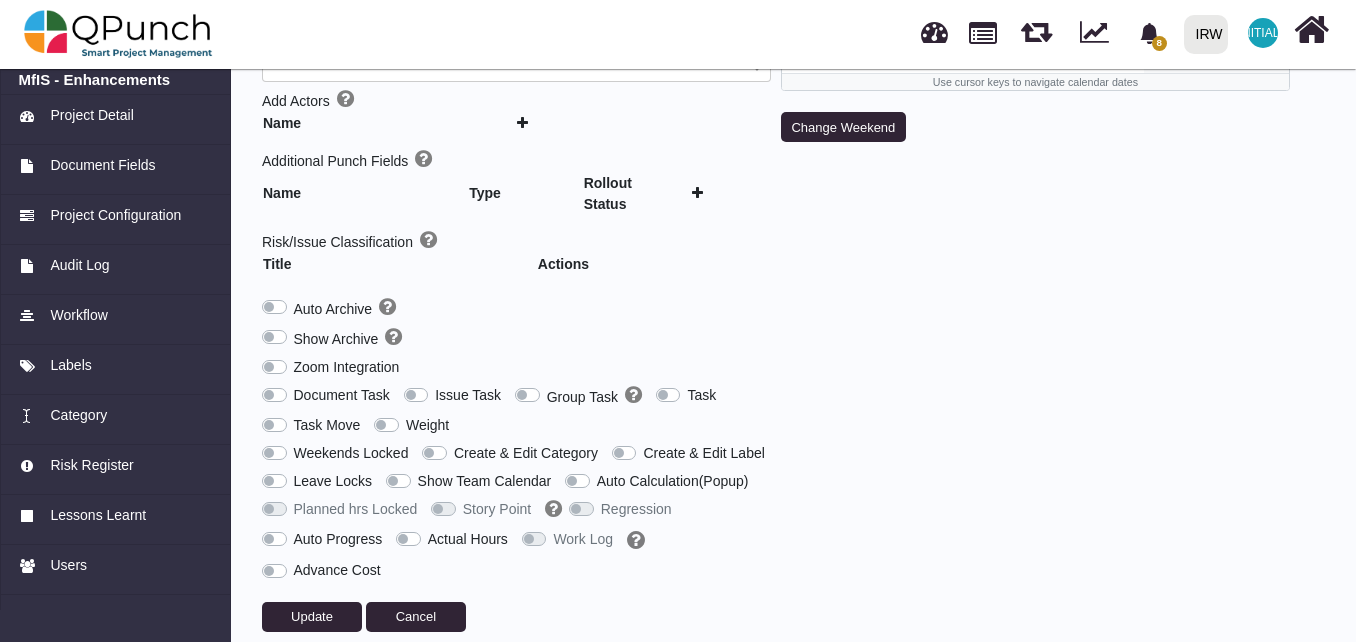 type on "***" 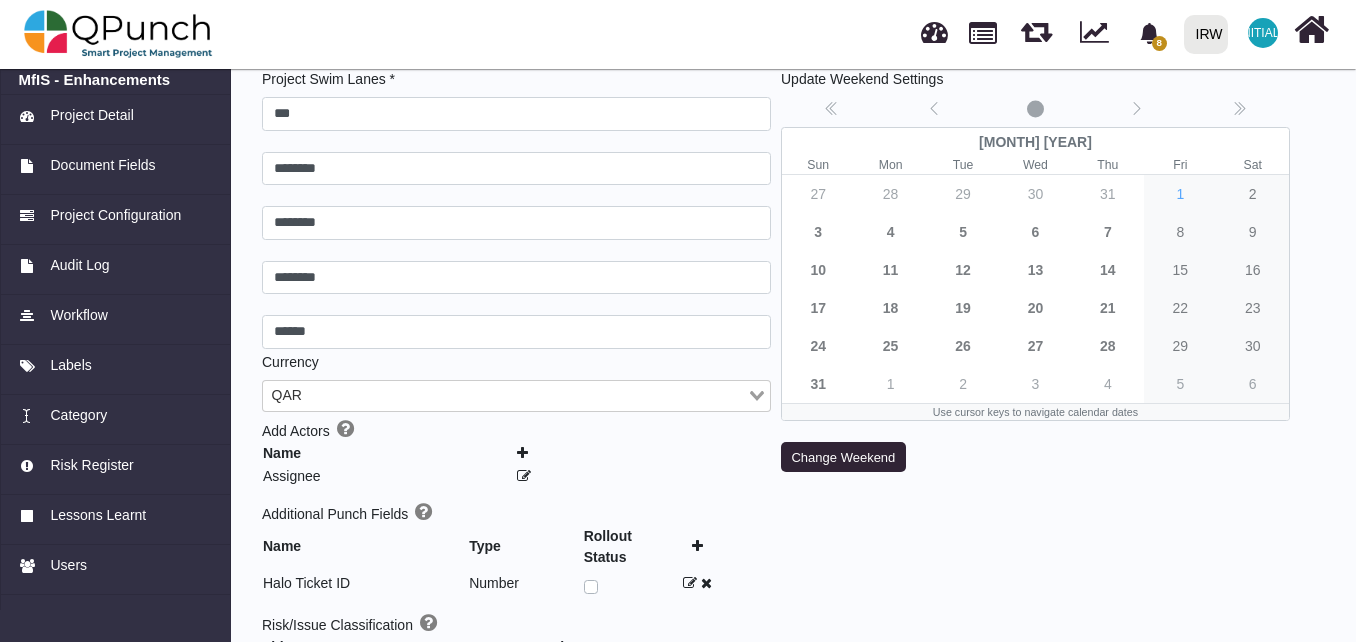 scroll, scrollTop: 100, scrollLeft: 0, axis: vertical 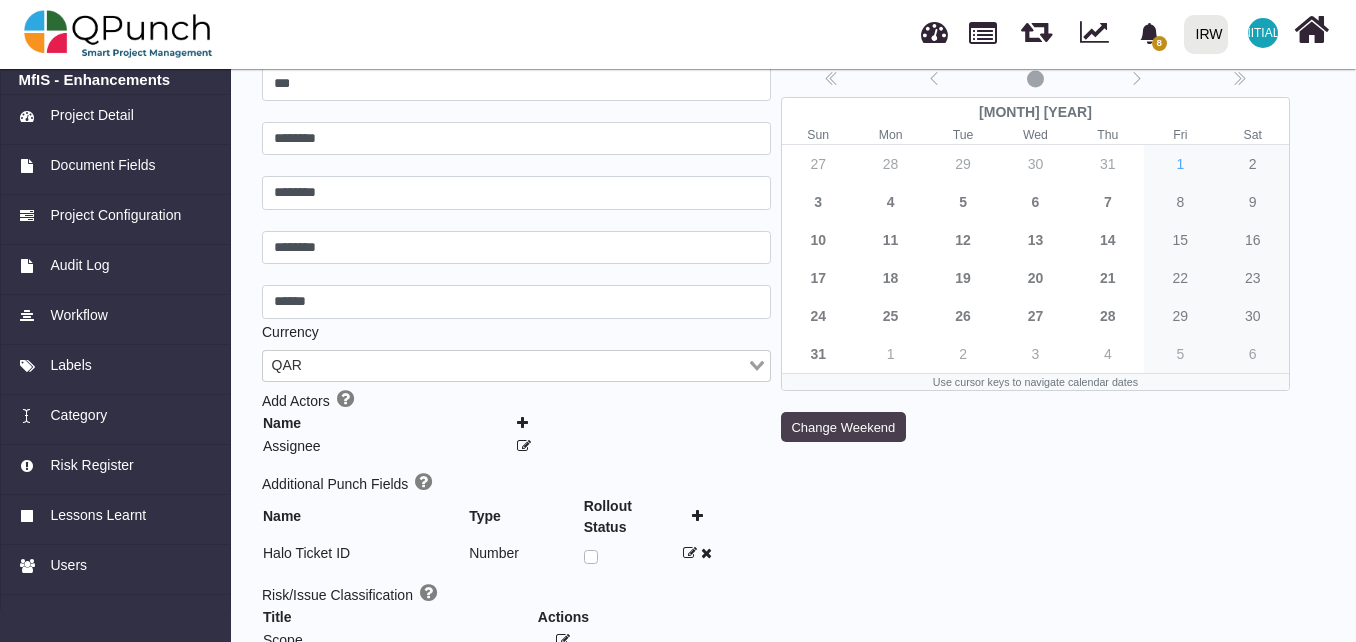 click on "Change Weekend" at bounding box center (843, 427) 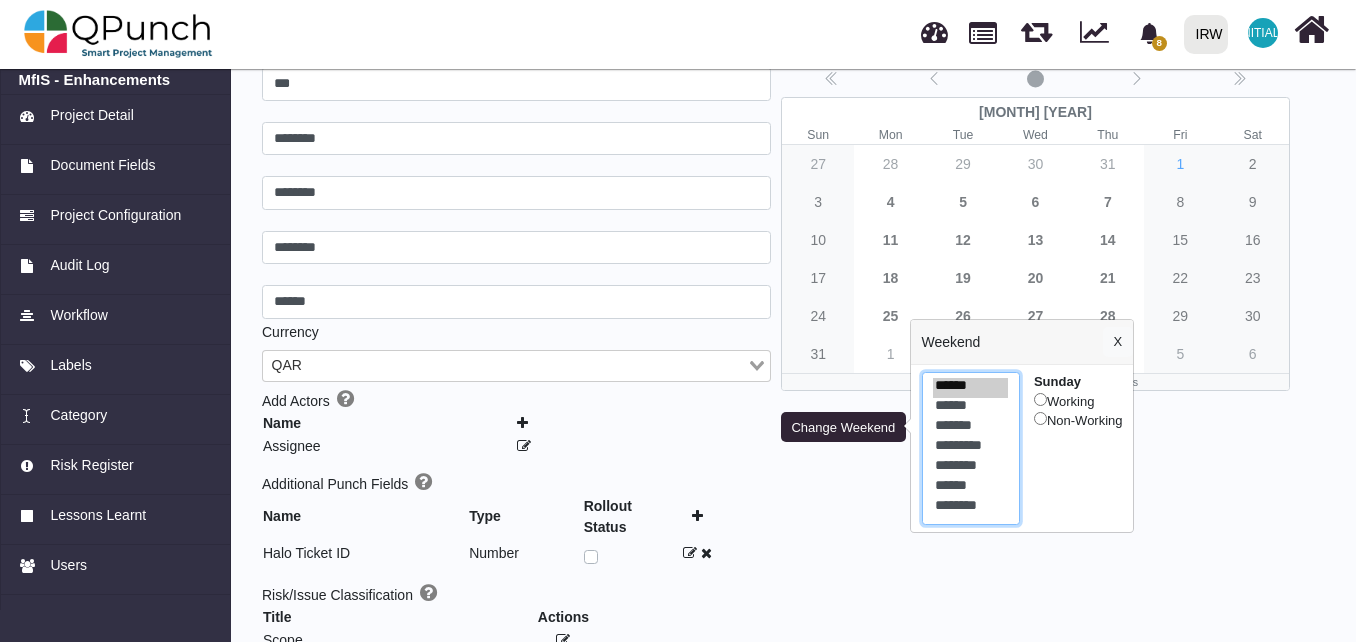 select on "*" 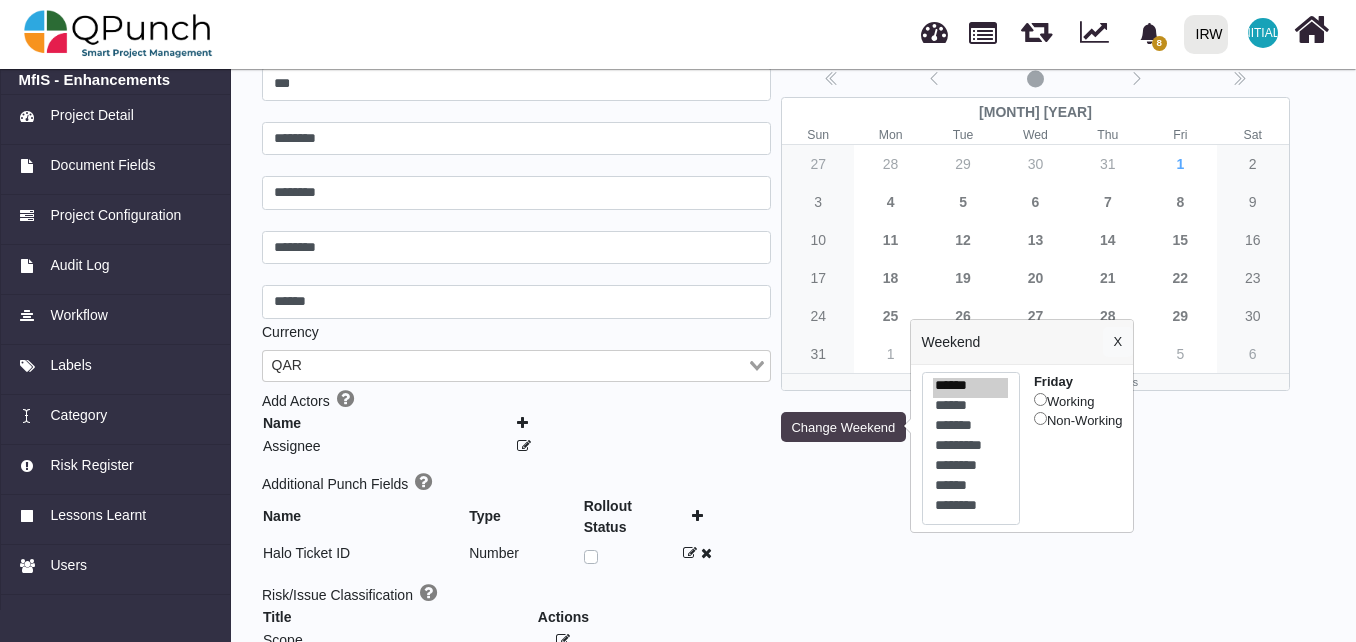 click on "Change Weekend" at bounding box center [843, 427] 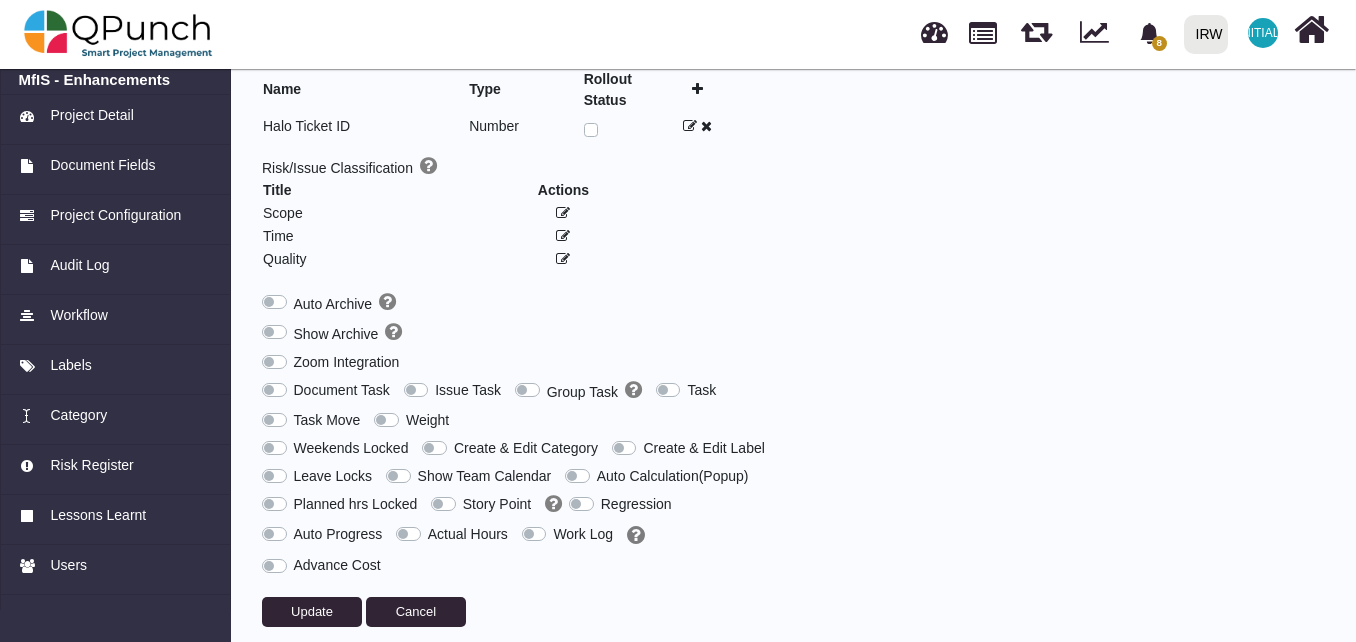 scroll, scrollTop: 540, scrollLeft: 0, axis: vertical 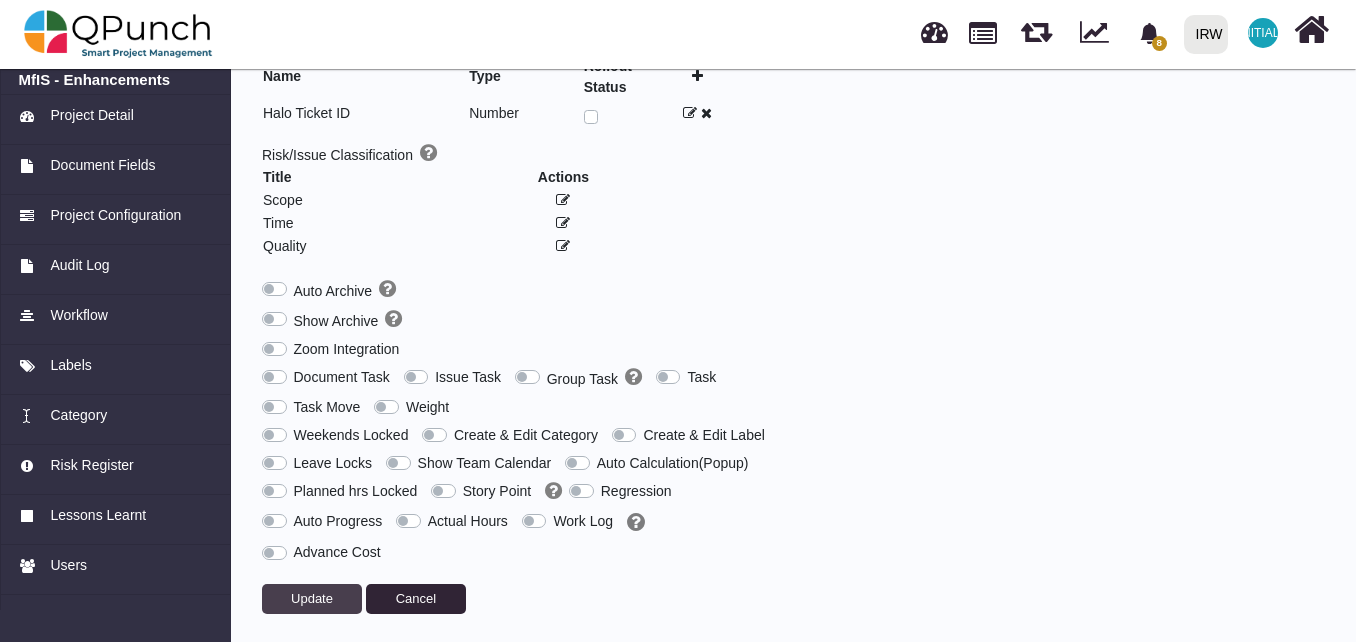 click on "Update" at bounding box center [312, 598] 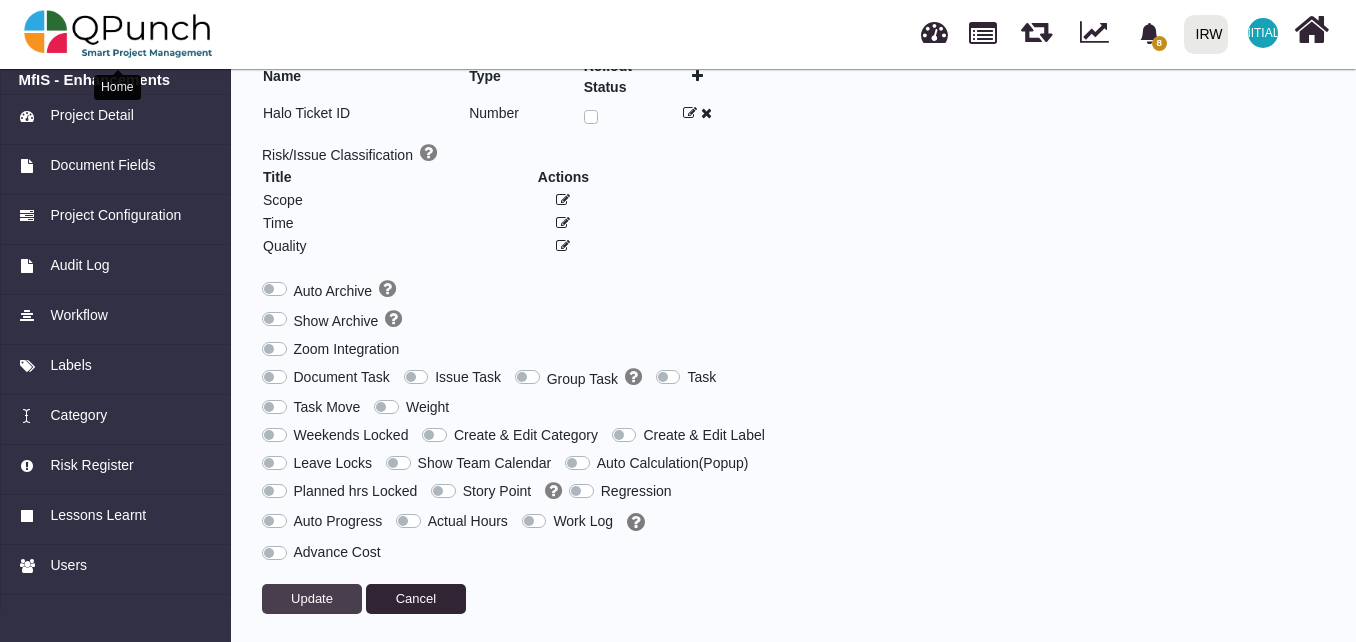 click at bounding box center (118, 34) 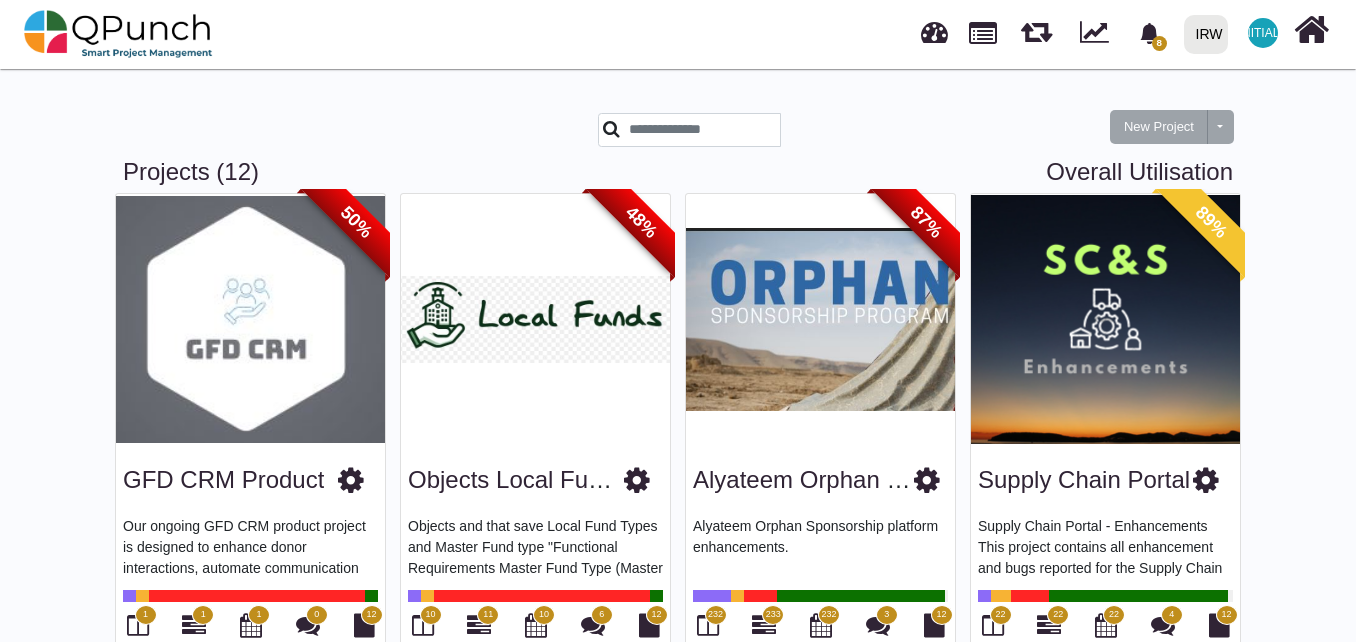 scroll, scrollTop: 0, scrollLeft: 0, axis: both 